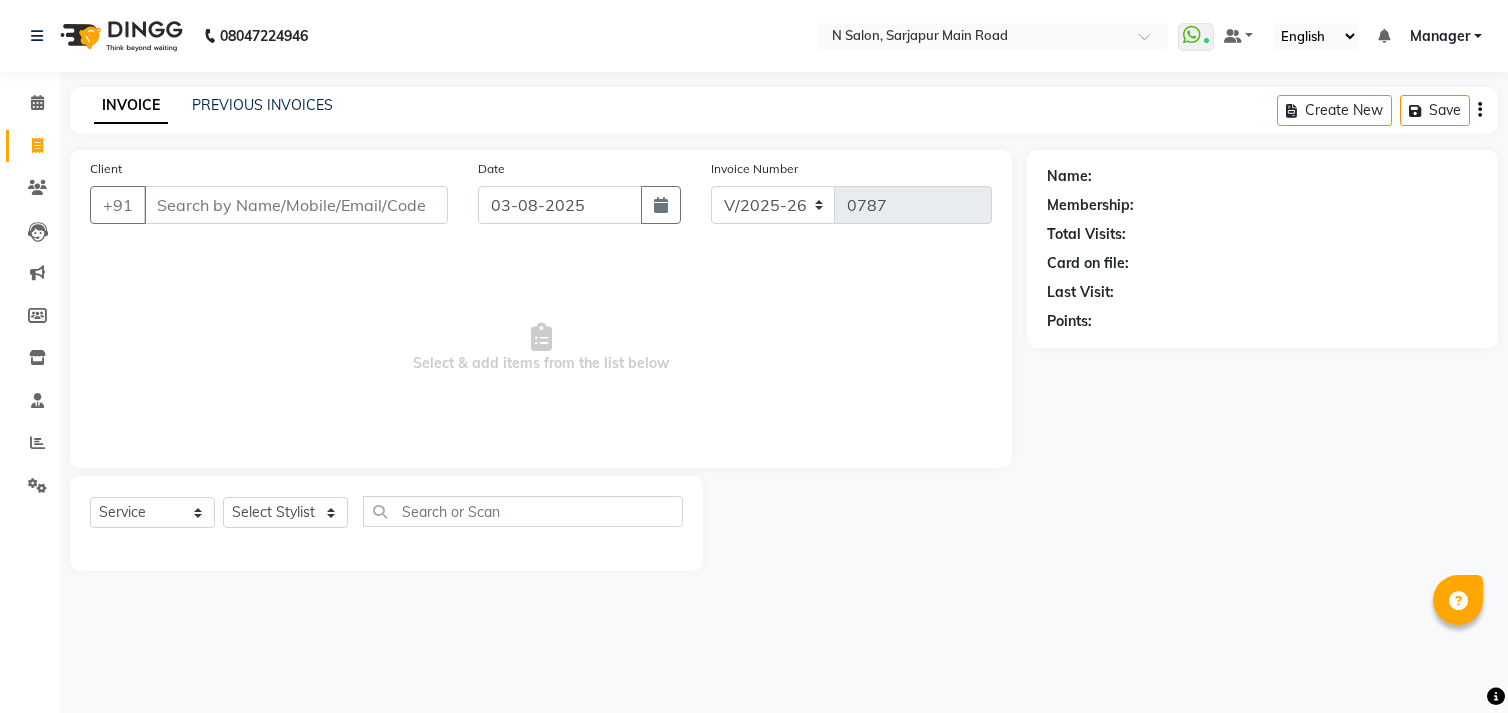 select on "7871" 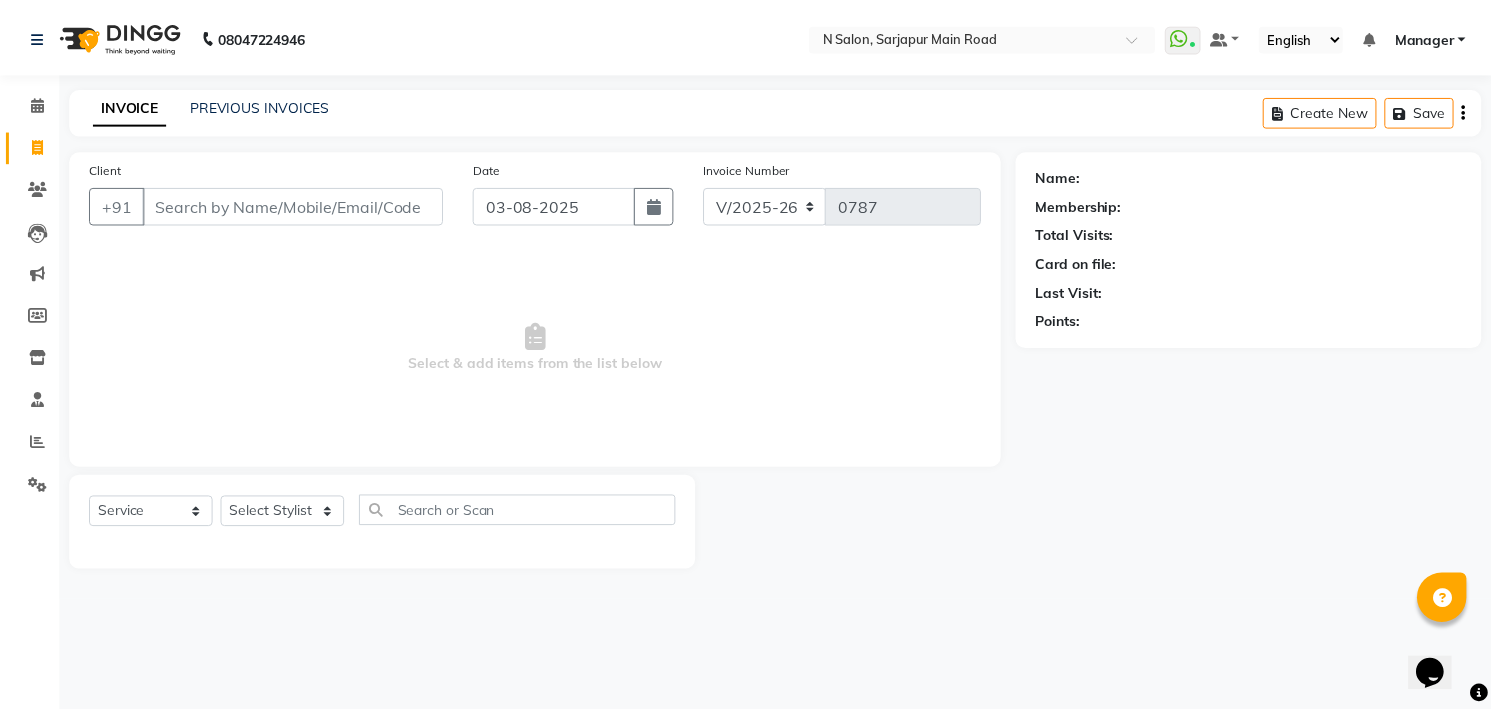 scroll, scrollTop: 0, scrollLeft: 0, axis: both 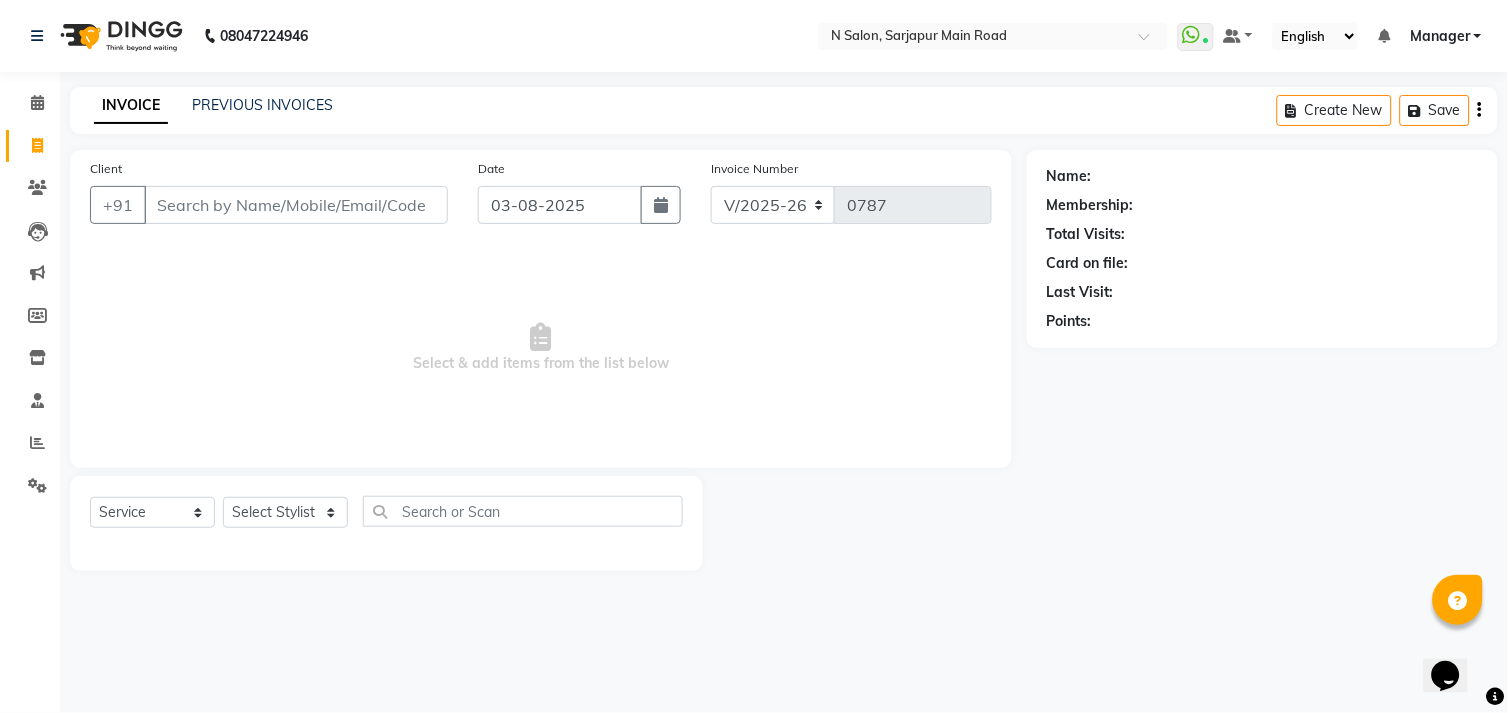 click on "Client" at bounding box center (296, 205) 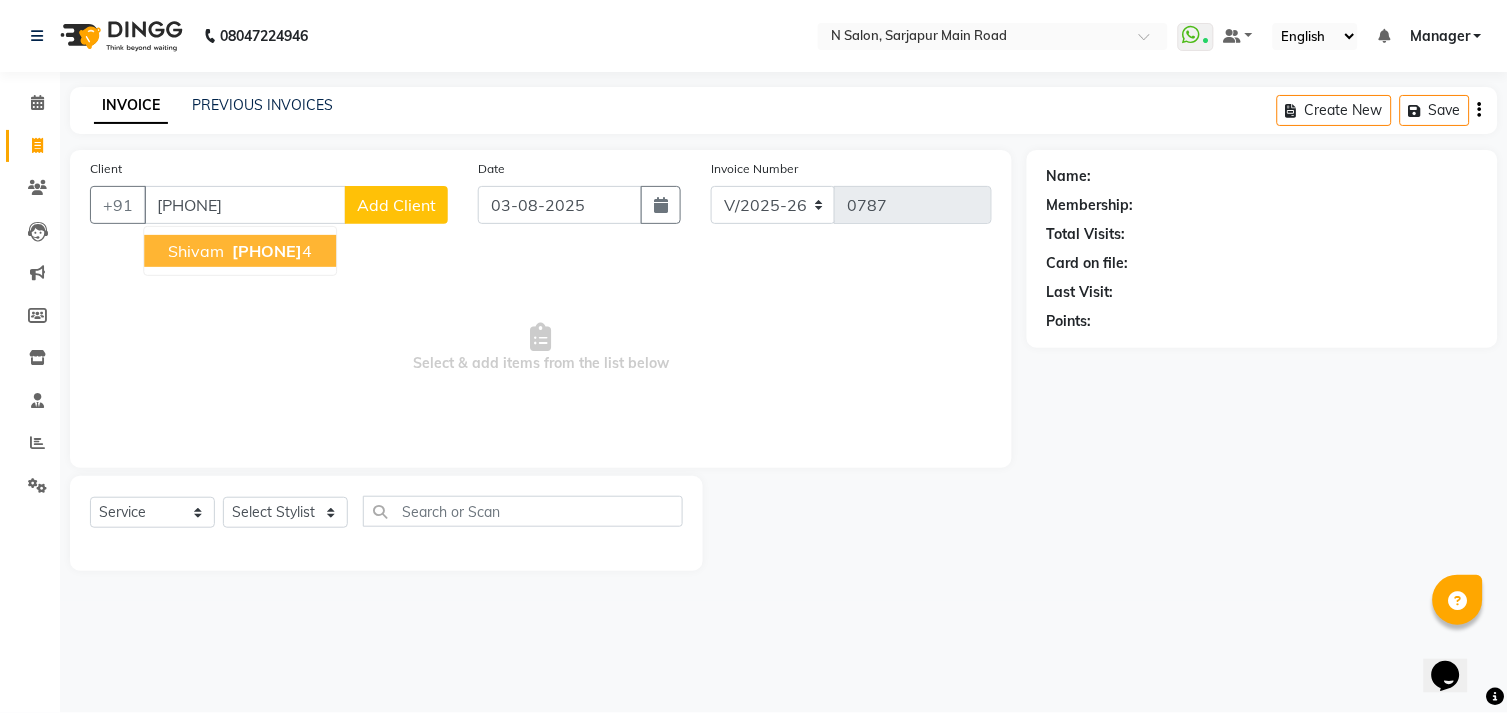 click on "[PHONE]" at bounding box center (267, 251) 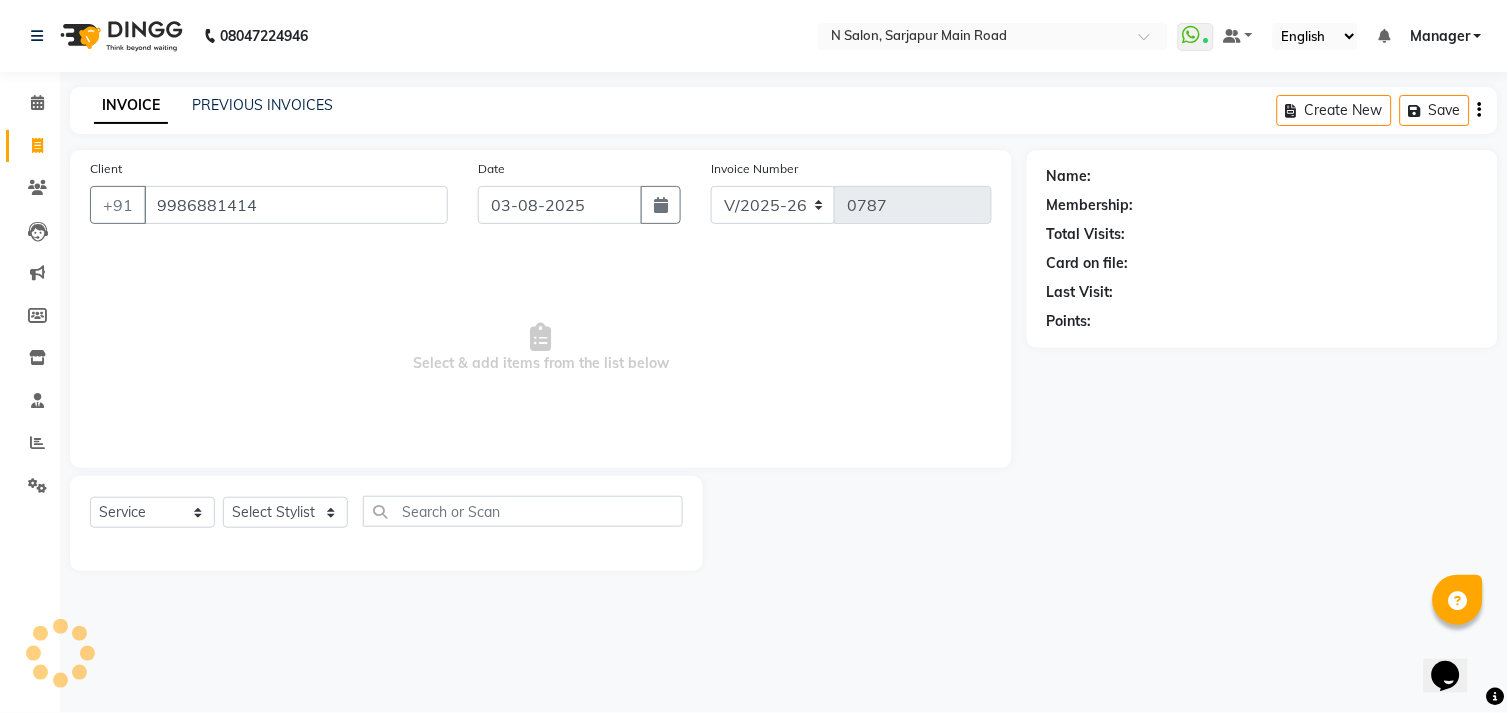 type on "9986881414" 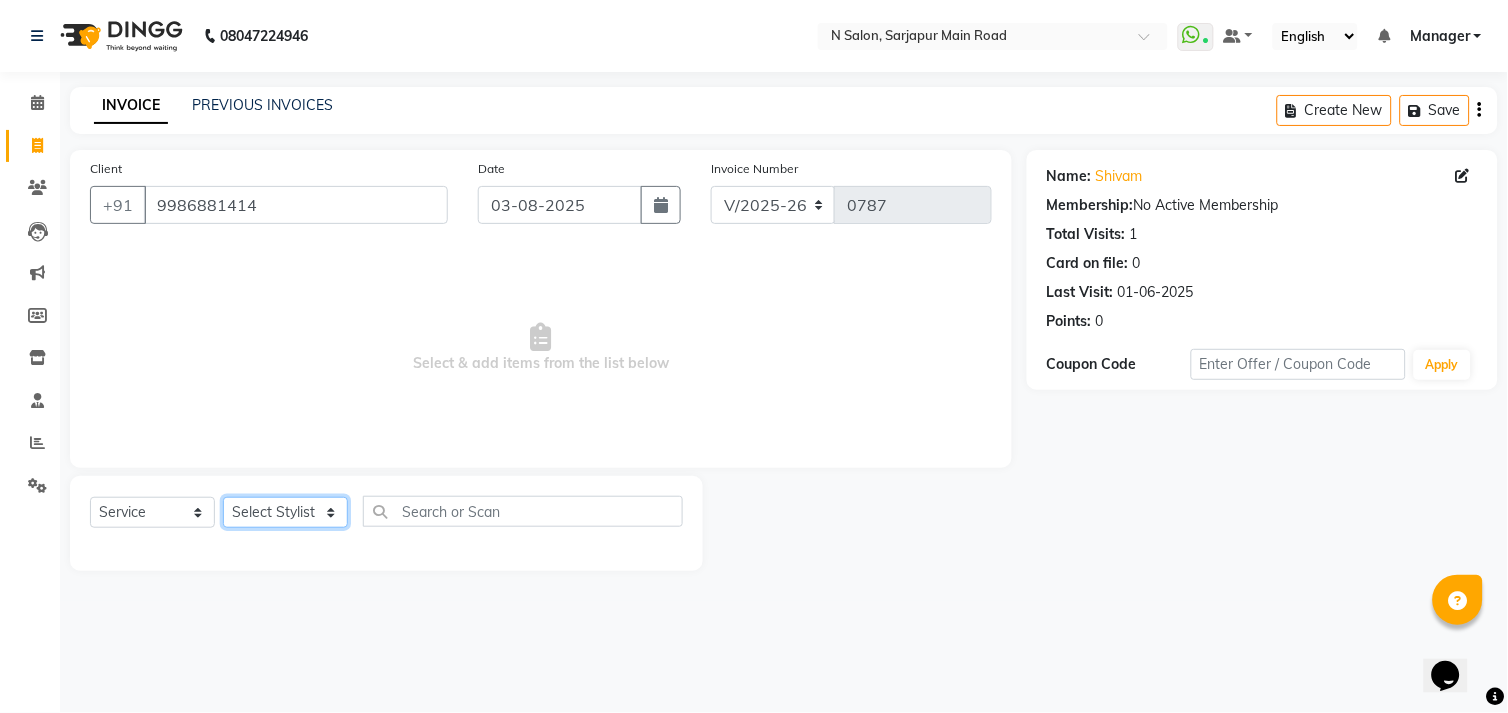 click on "Select Stylist Amgha Arish CHANDU DIPEN kajal kupu  Manager megha Mukul Aggarwal NIRJALA Owner Pankaj Rahul Sir shradha" 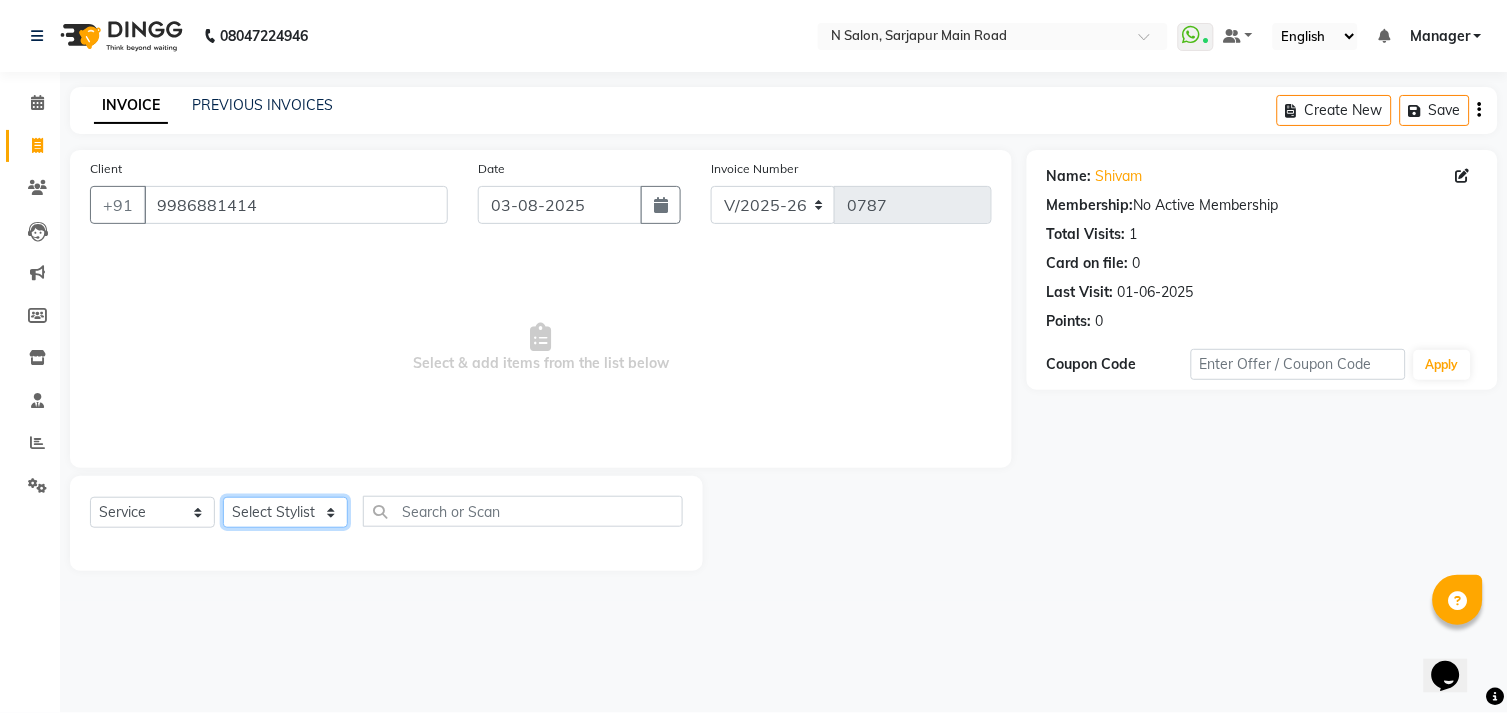 select on "70687" 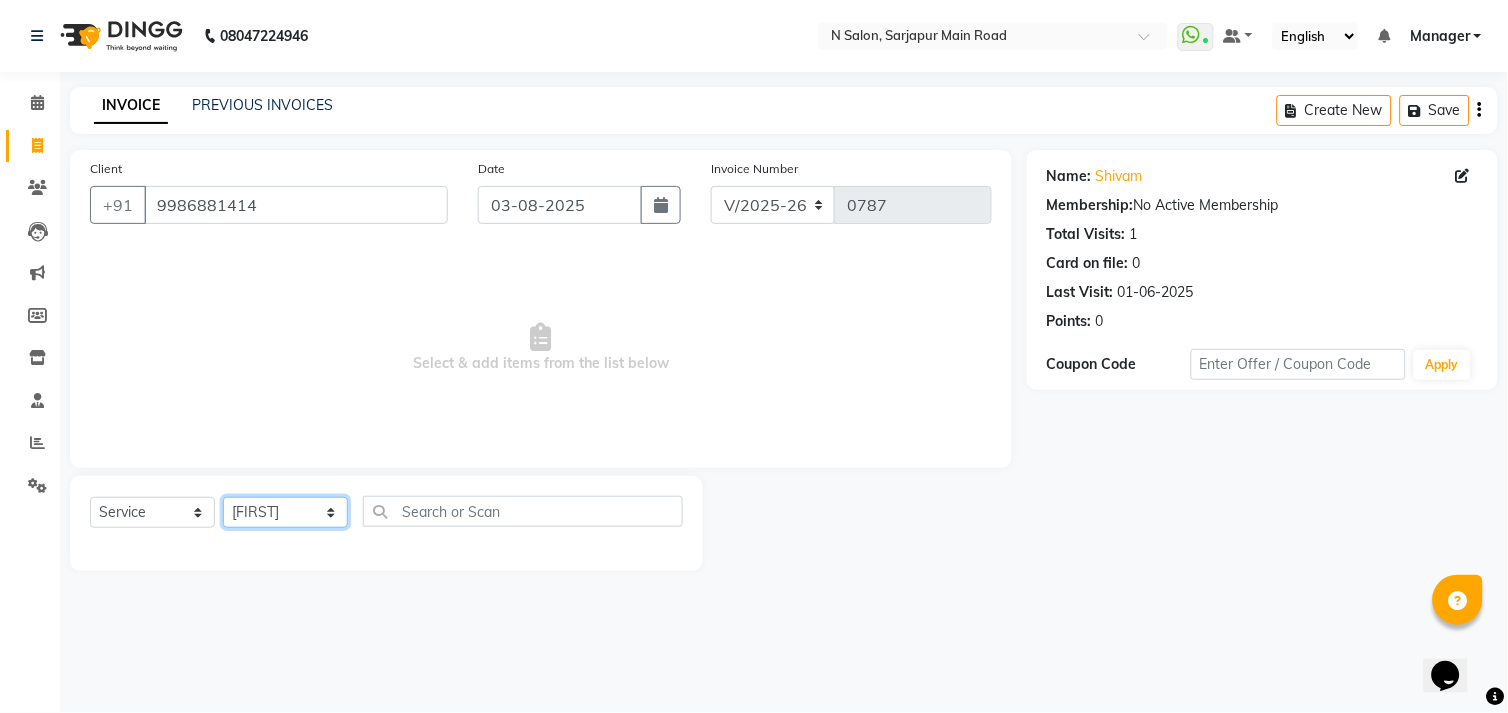 click on "Select Stylist Amgha Arish CHANDU DIPEN kajal kupu  Manager megha Mukul Aggarwal NIRJALA Owner Pankaj Rahul Sir shradha" 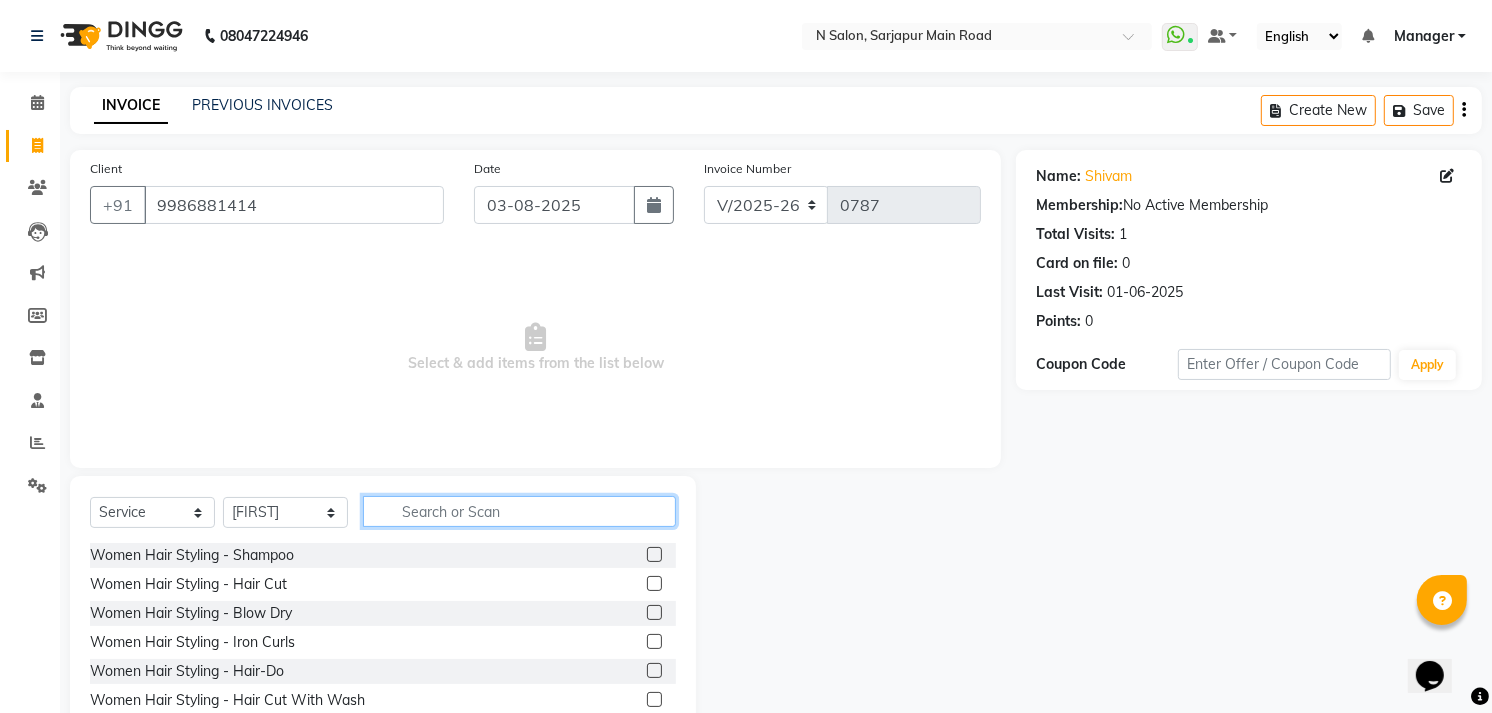 click 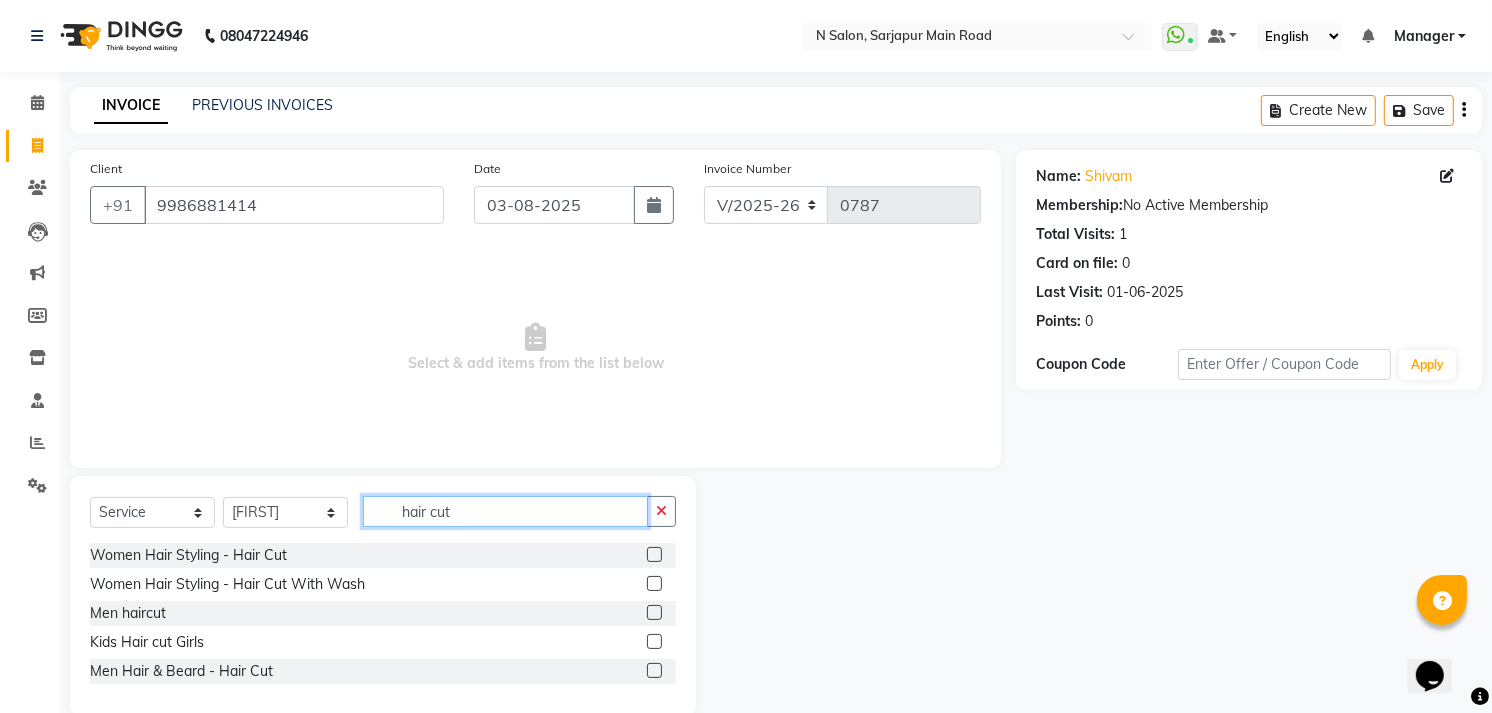 type on "hair cut" 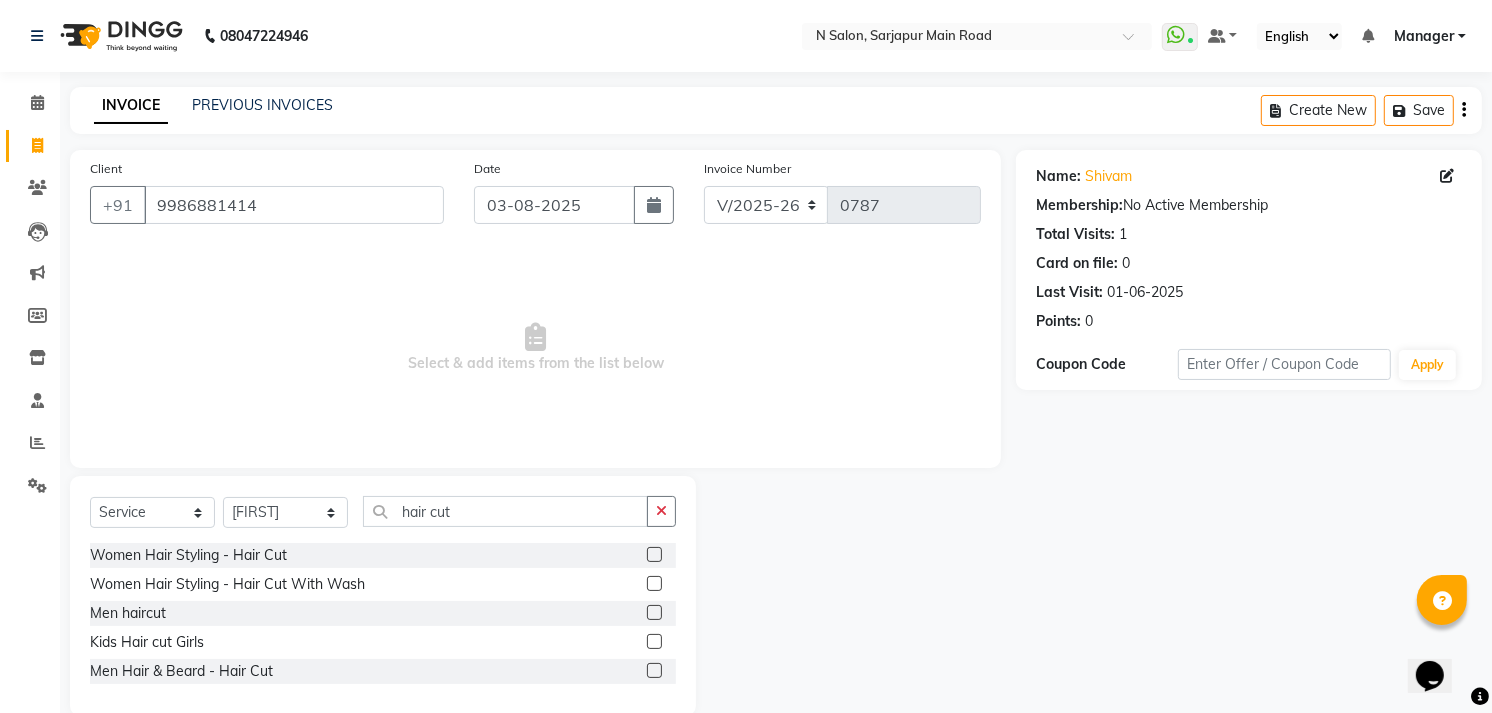 click 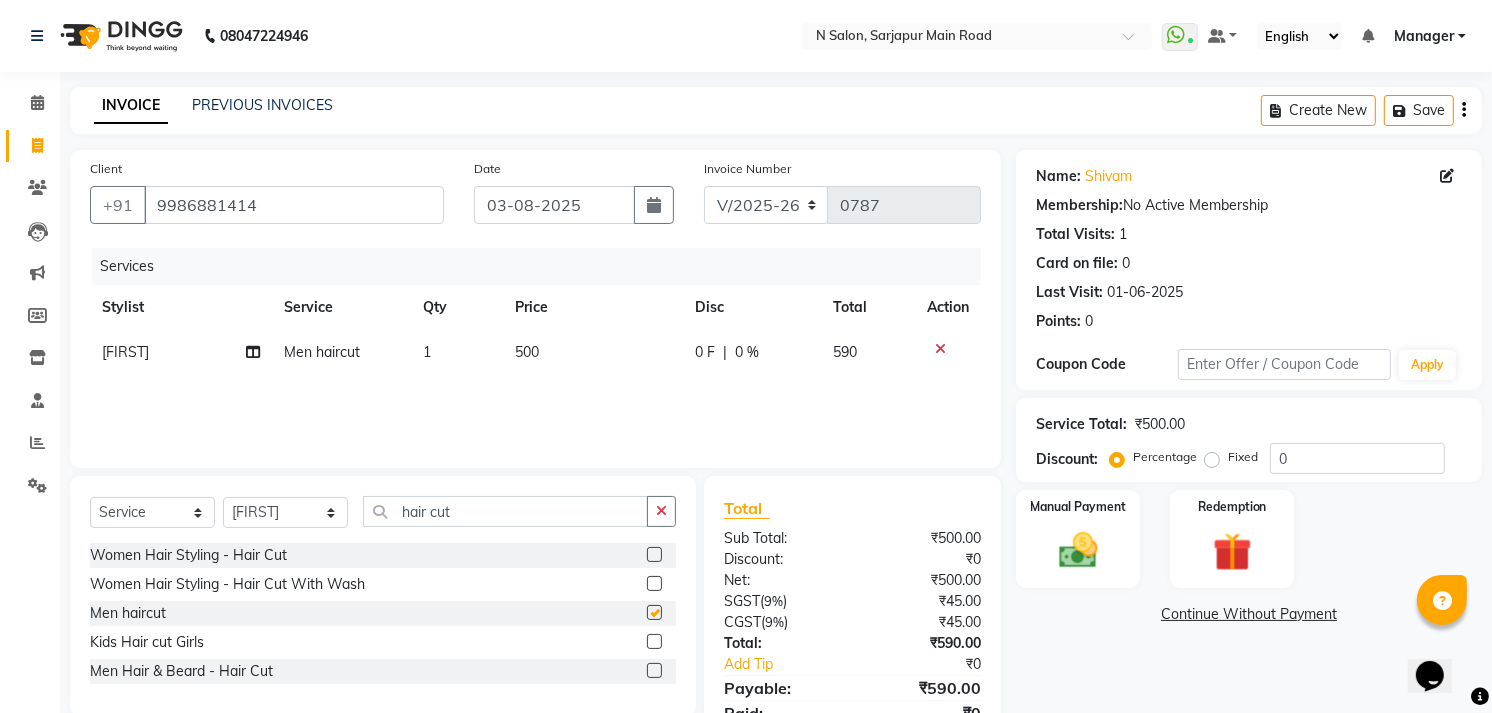 checkbox on "false" 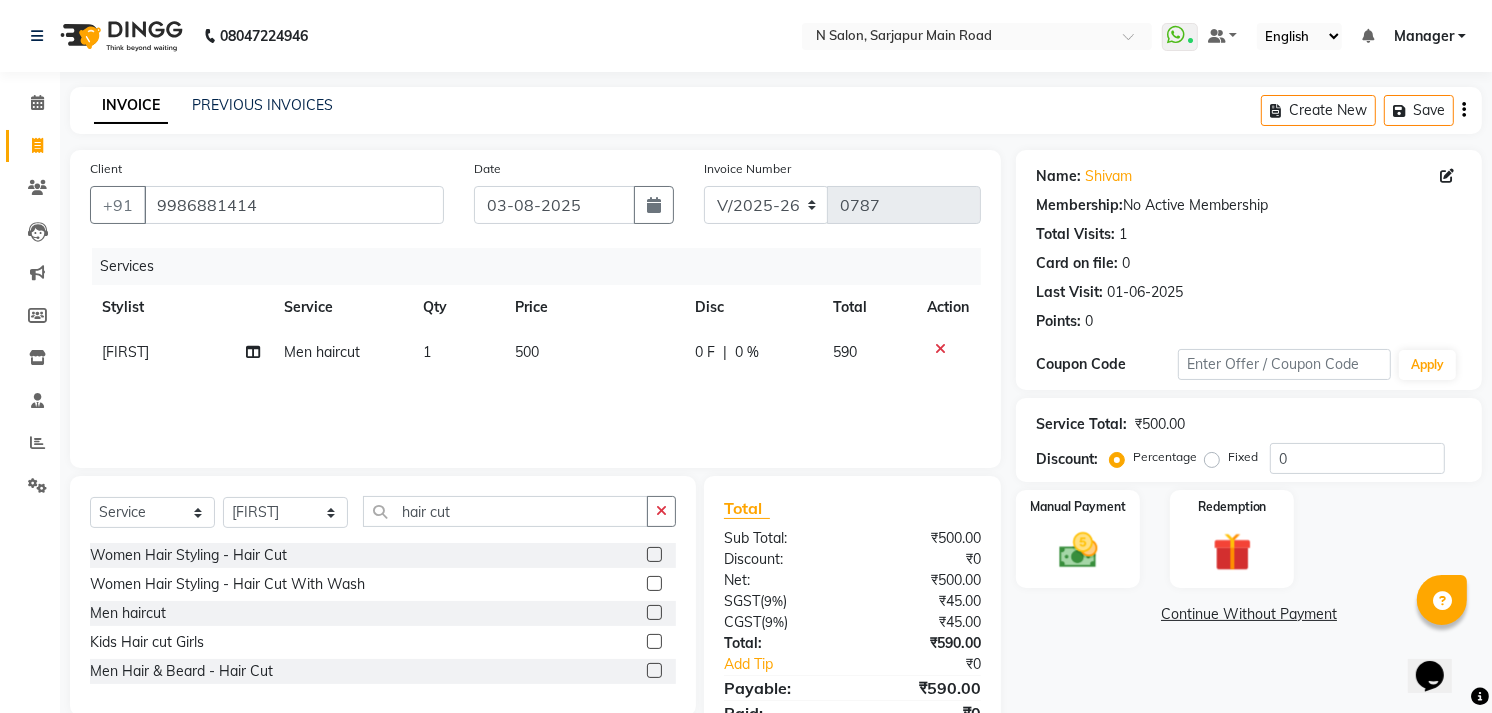scroll, scrollTop: 86, scrollLeft: 0, axis: vertical 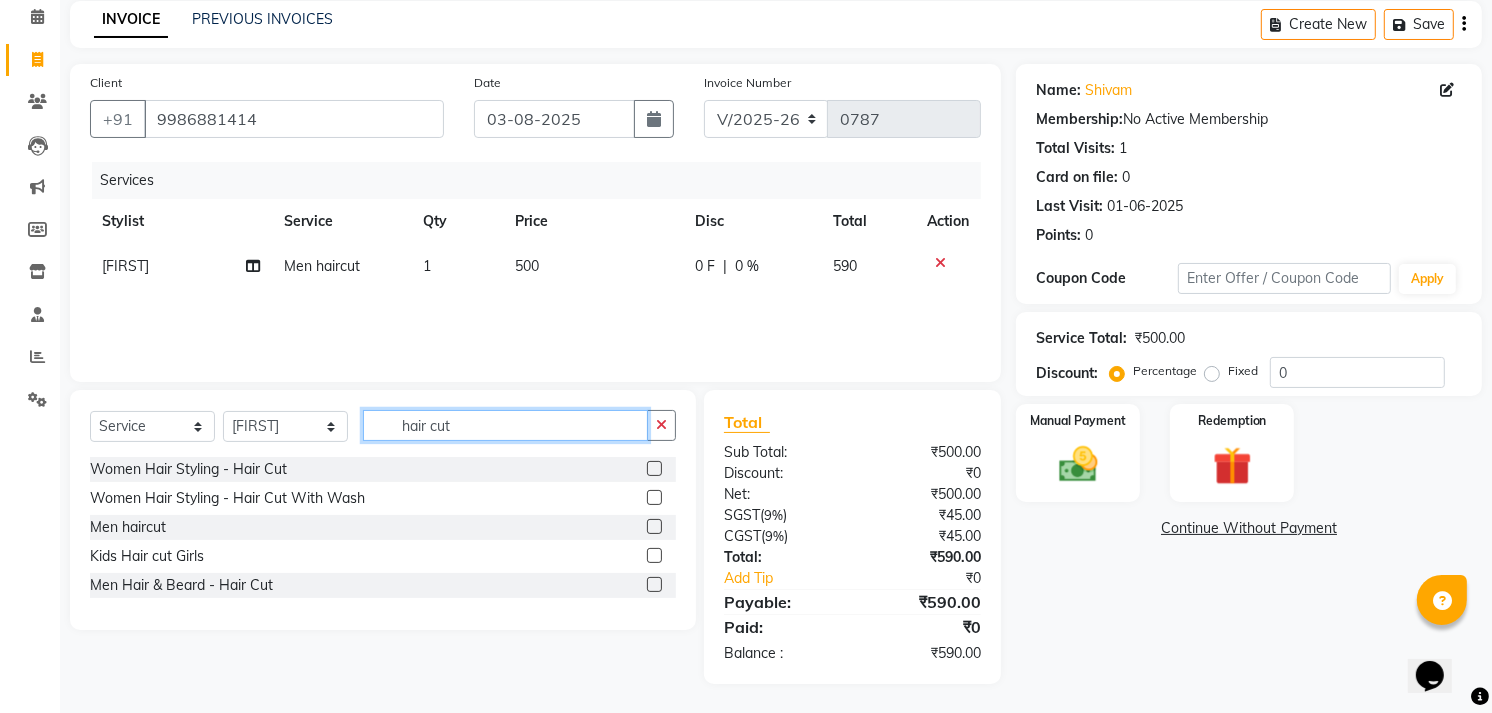click on "hair cut" 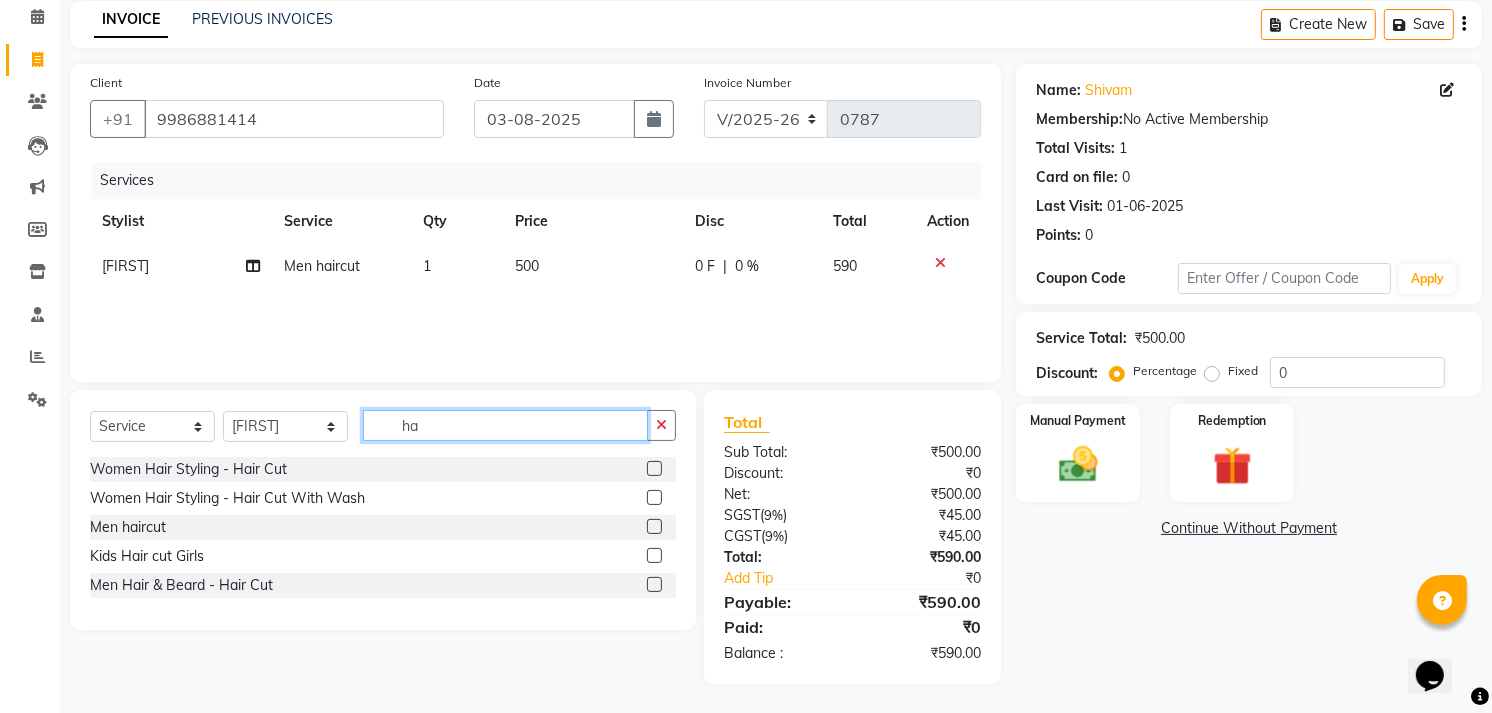 type on "h" 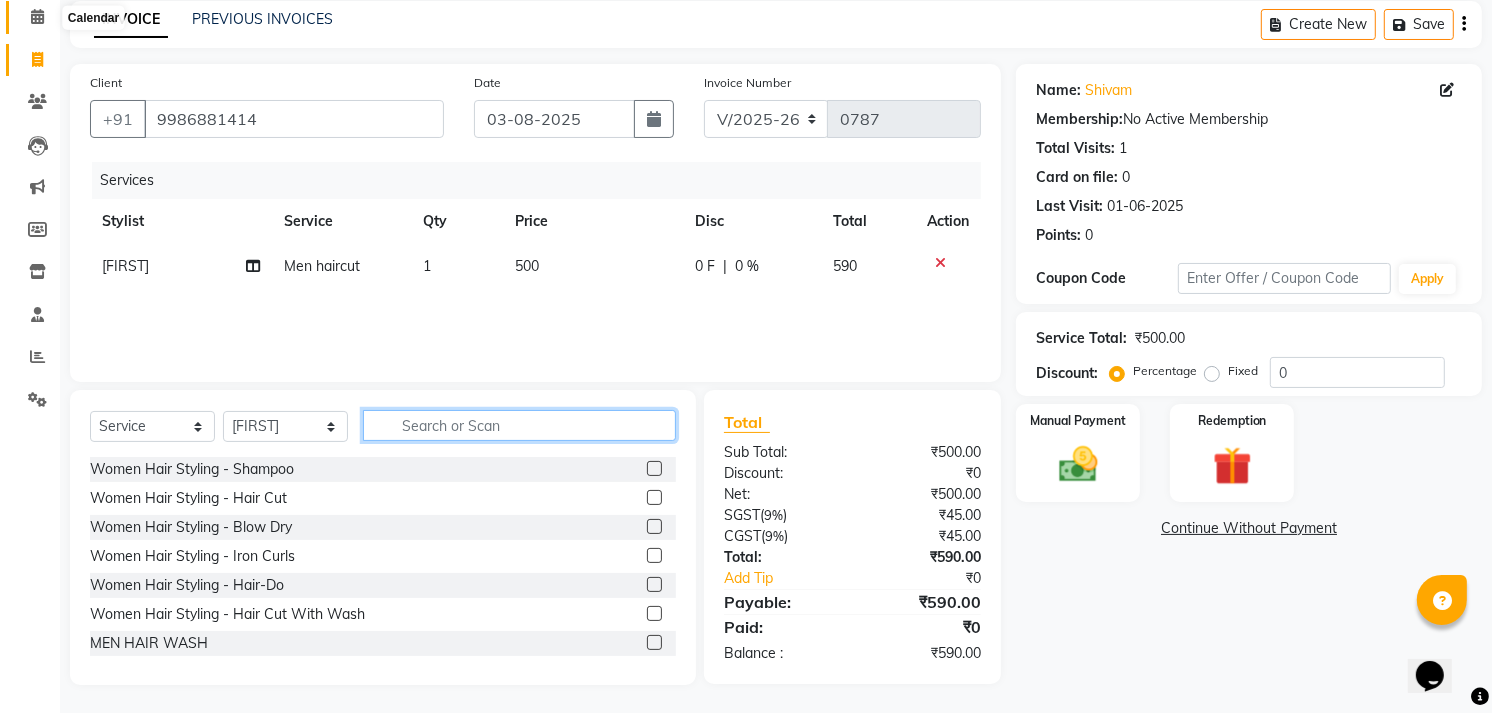 type 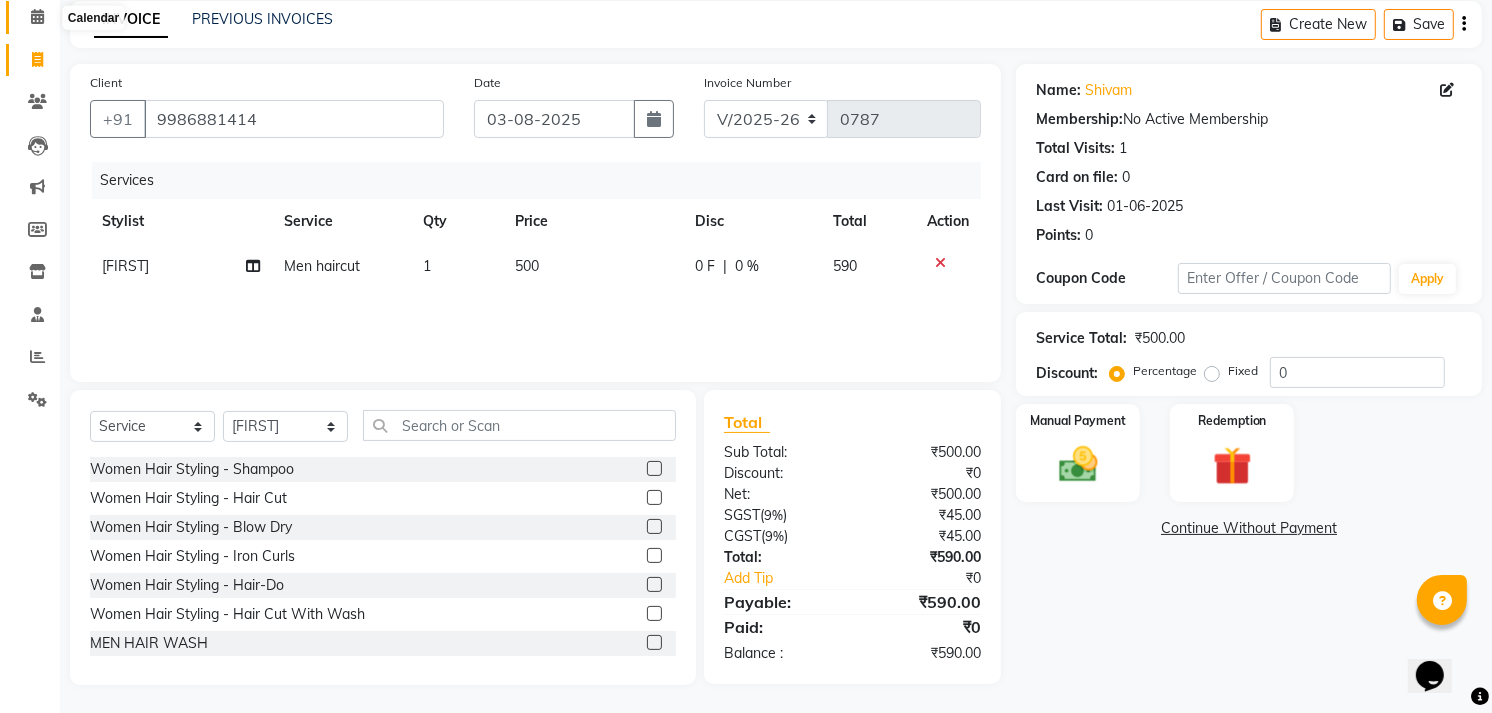click 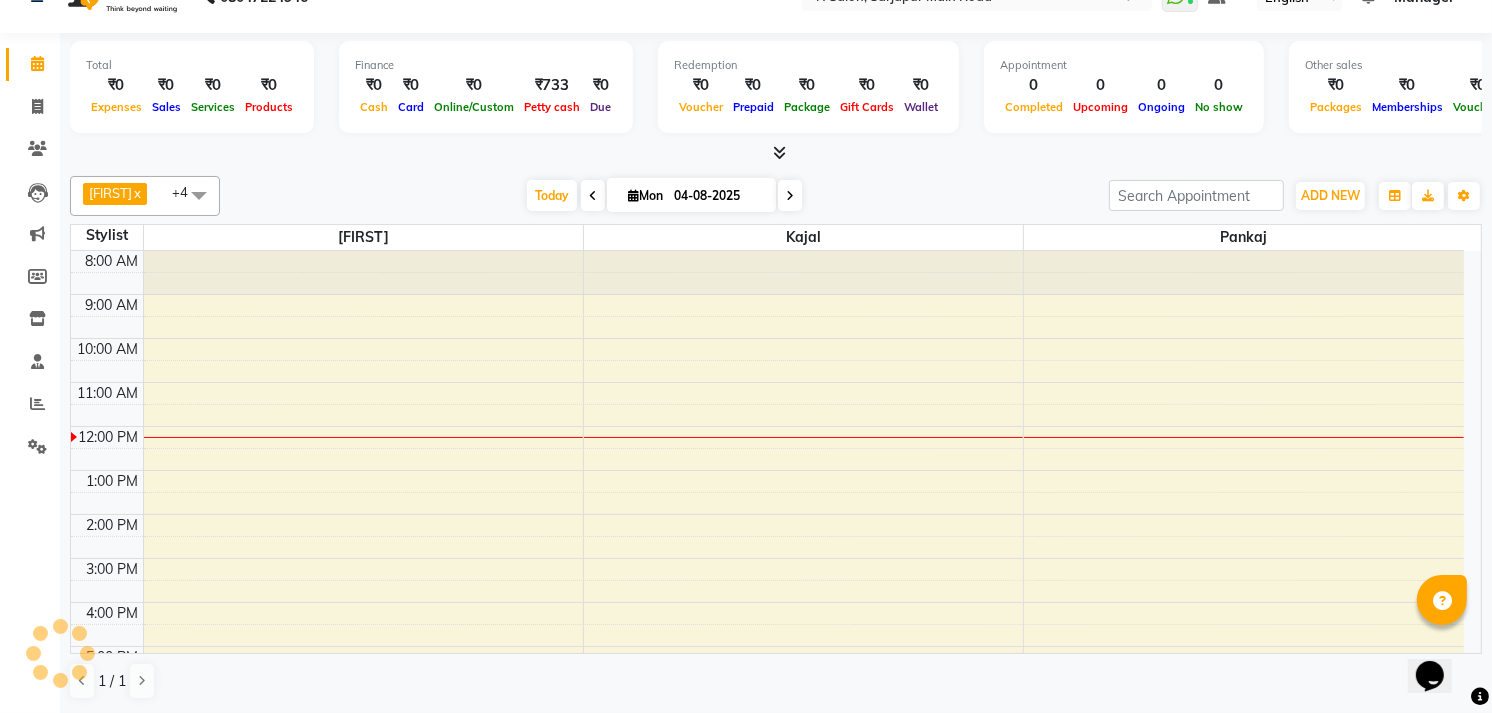 scroll, scrollTop: 0, scrollLeft: 0, axis: both 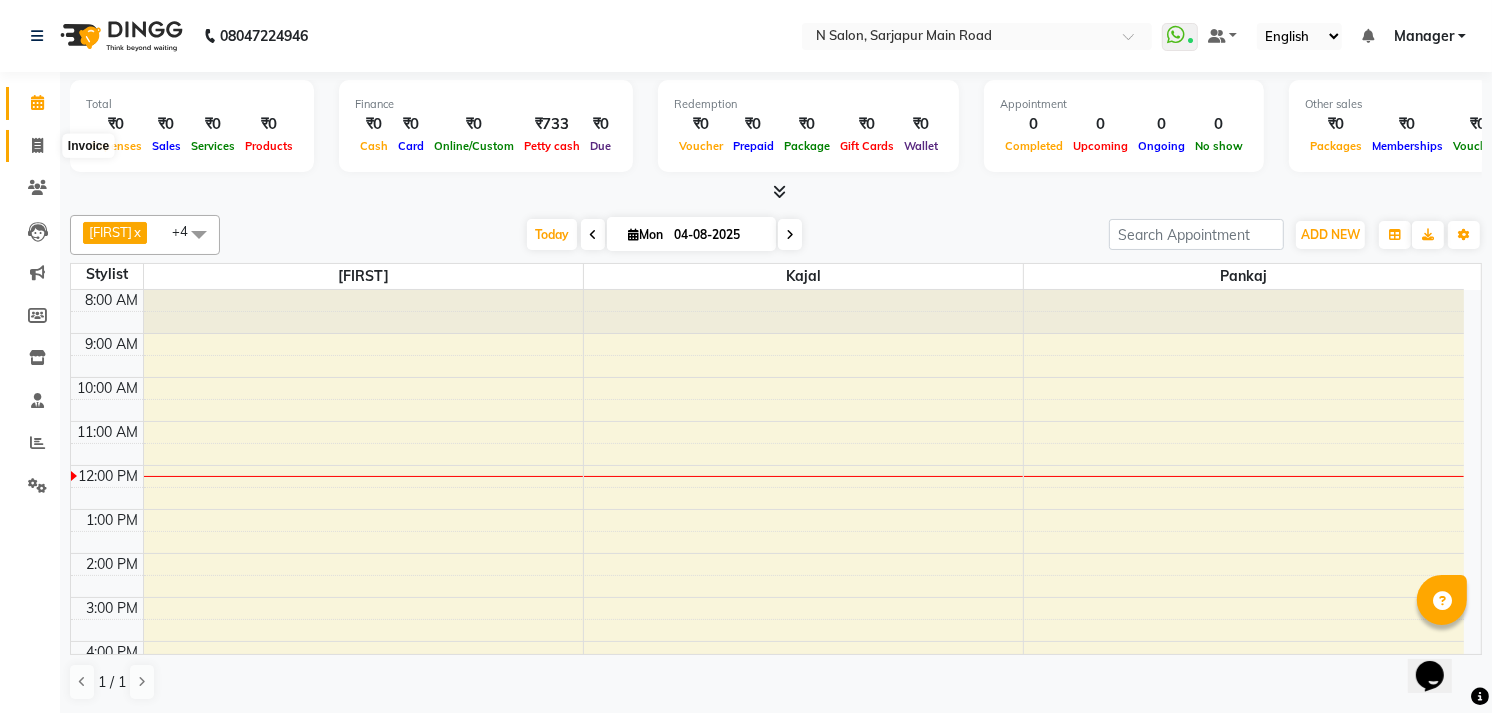 click 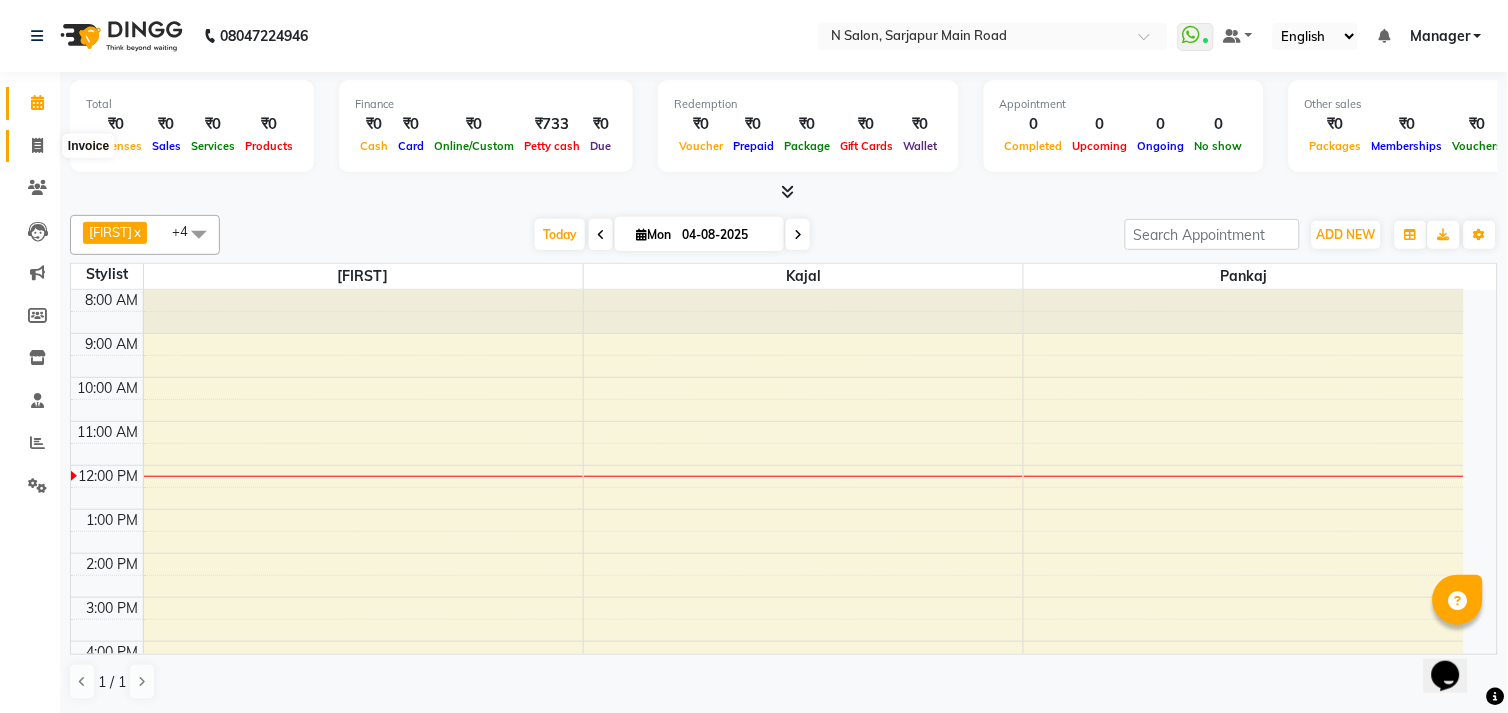 select on "service" 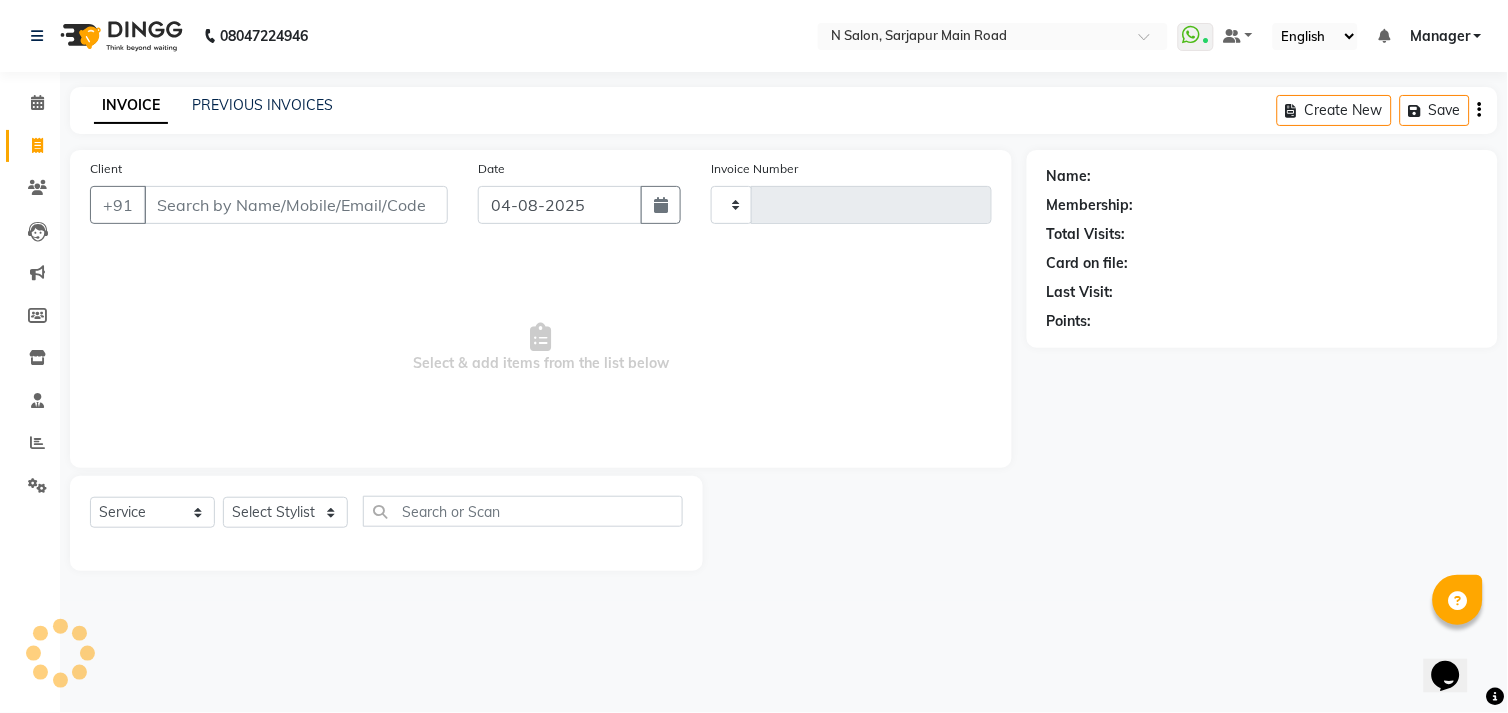 type on "0787" 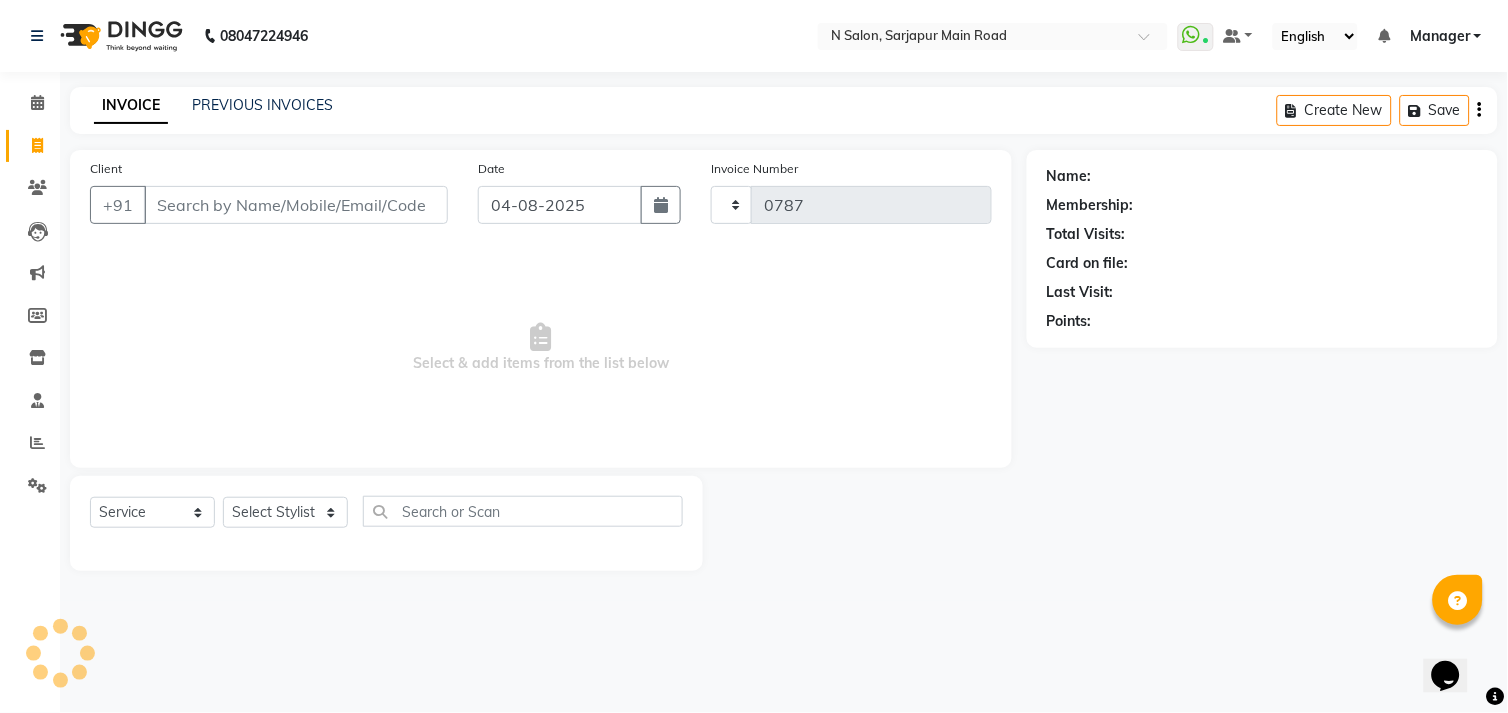 select on "7871" 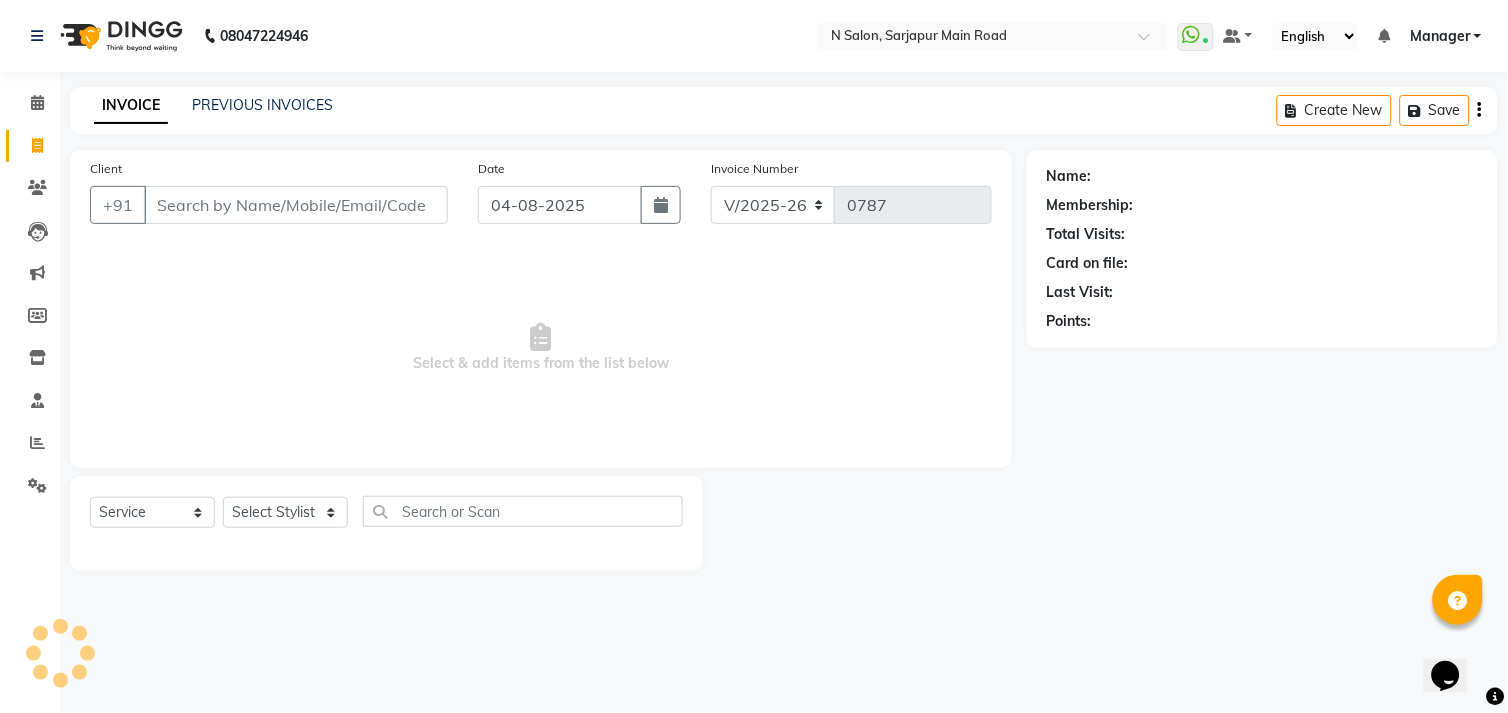 click on "Client" at bounding box center (296, 205) 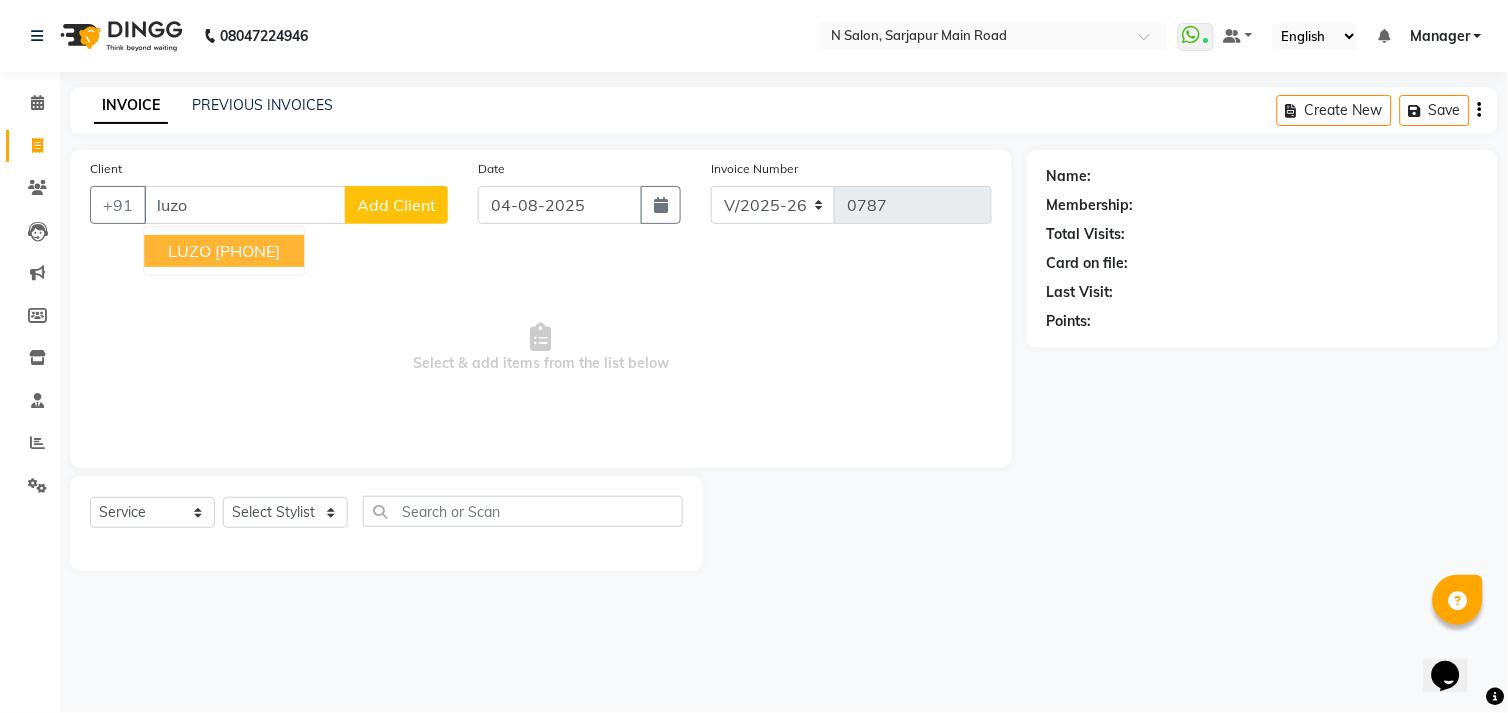 click on "[PHONE]" at bounding box center [247, 251] 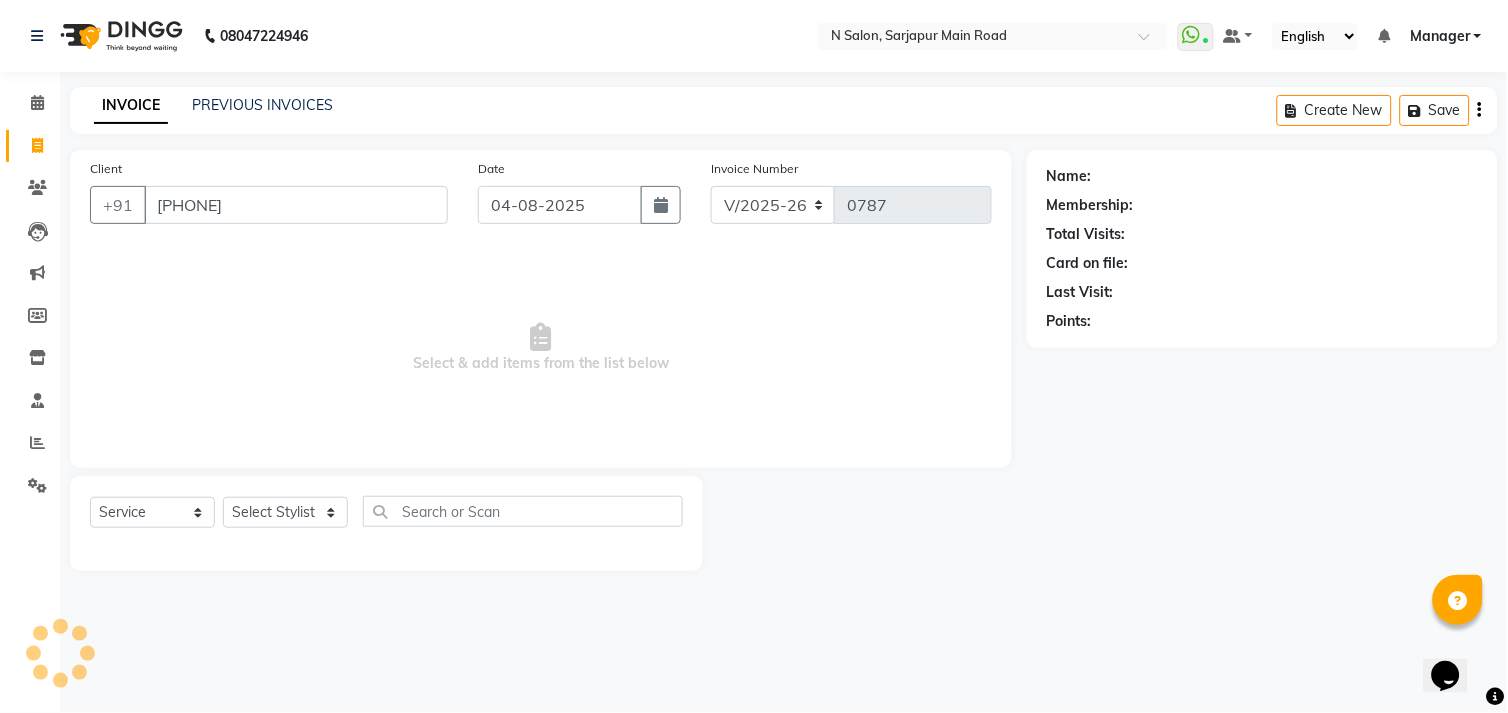 type on "[PHONE]" 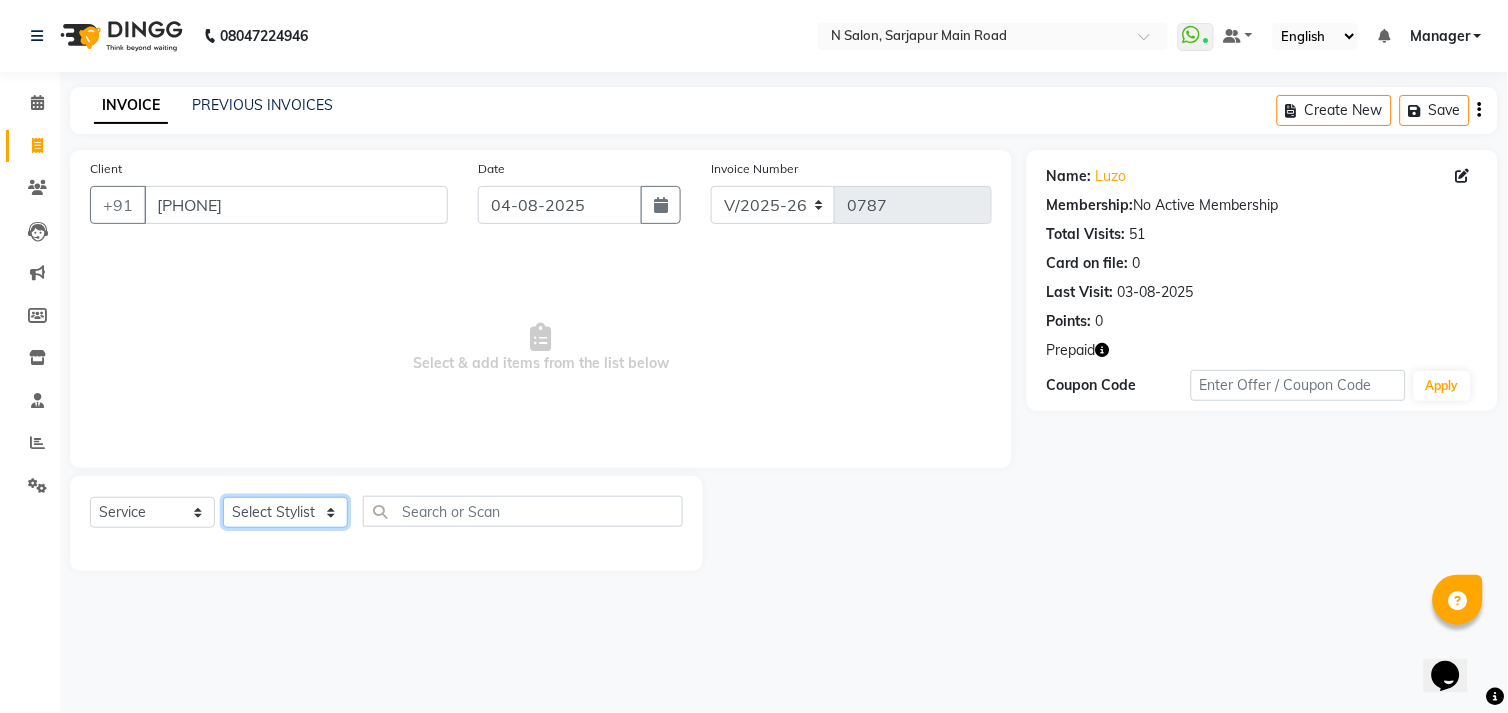 click on "Select Stylist Amgha Arish CHANDU DIPEN kajal kupu  Manager megha Mukul Aggarwal NIRJALA Owner Pankaj Rahul Sir shradha" 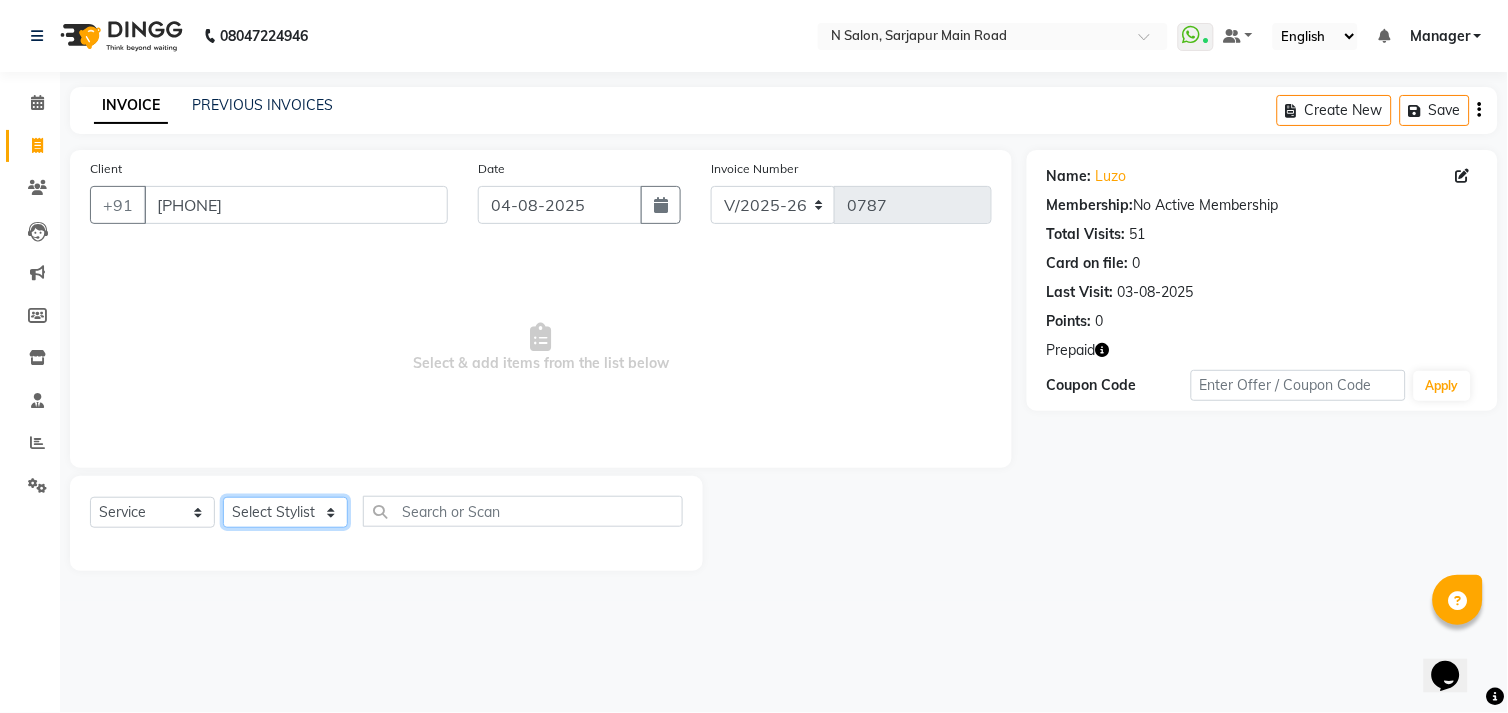 select on "70687" 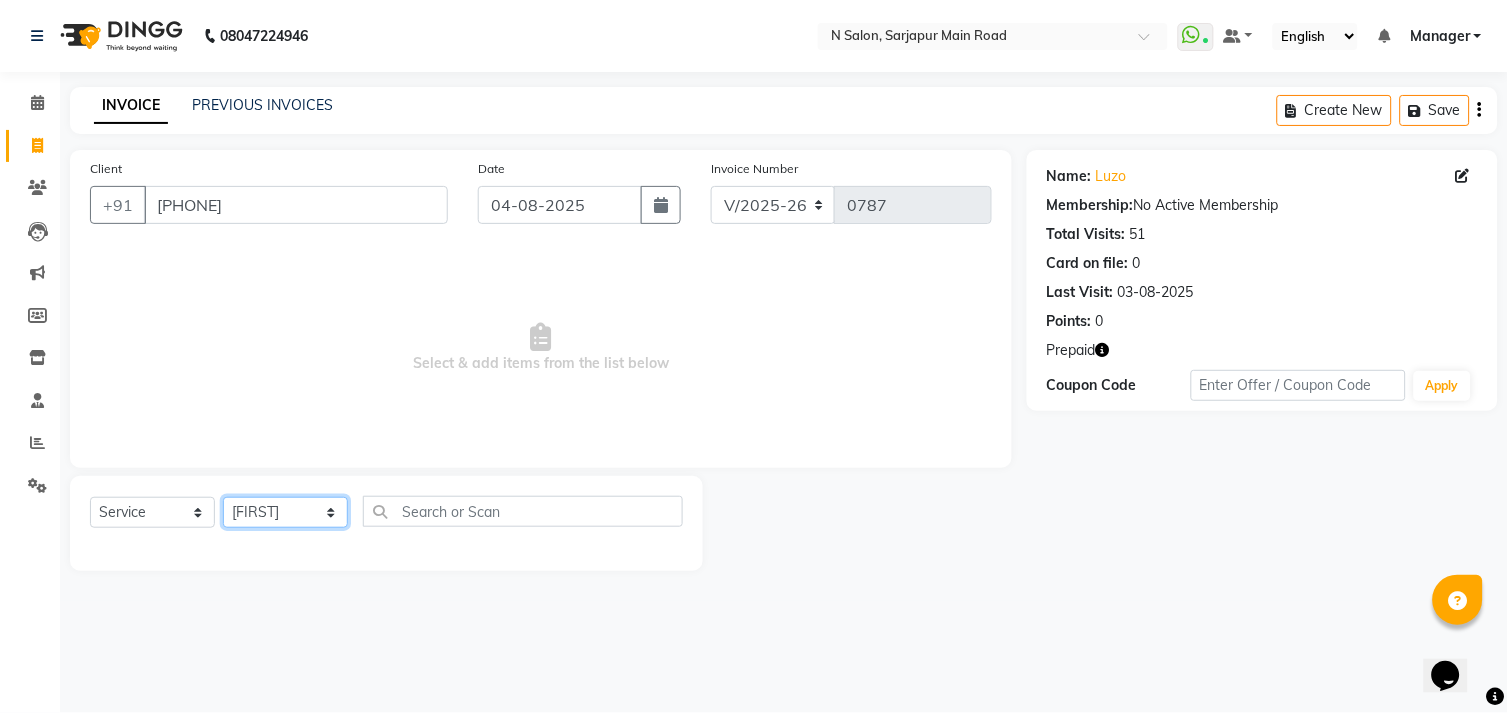 click on "Select Stylist Amgha Arish CHANDU DIPEN kajal kupu  Manager megha Mukul Aggarwal NIRJALA Owner Pankaj Rahul Sir shradha" 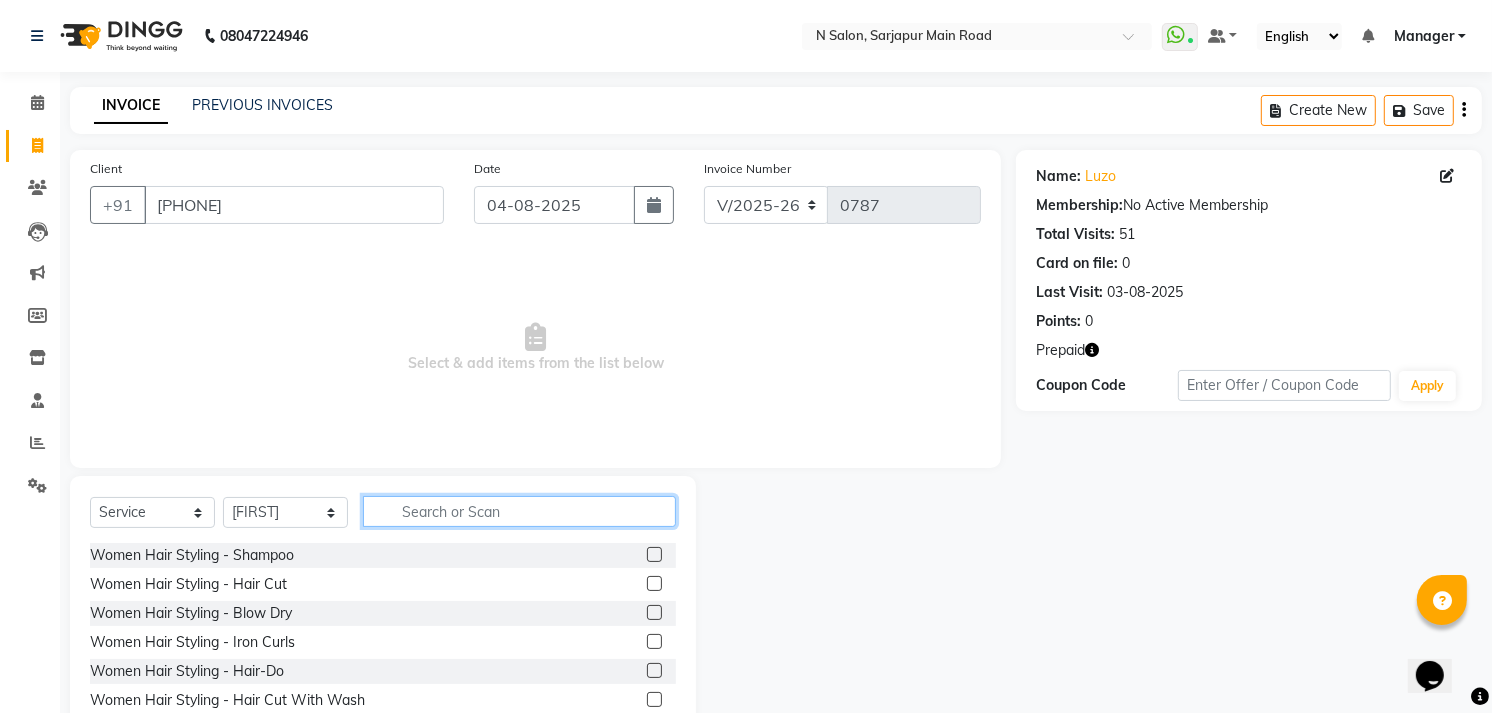 click 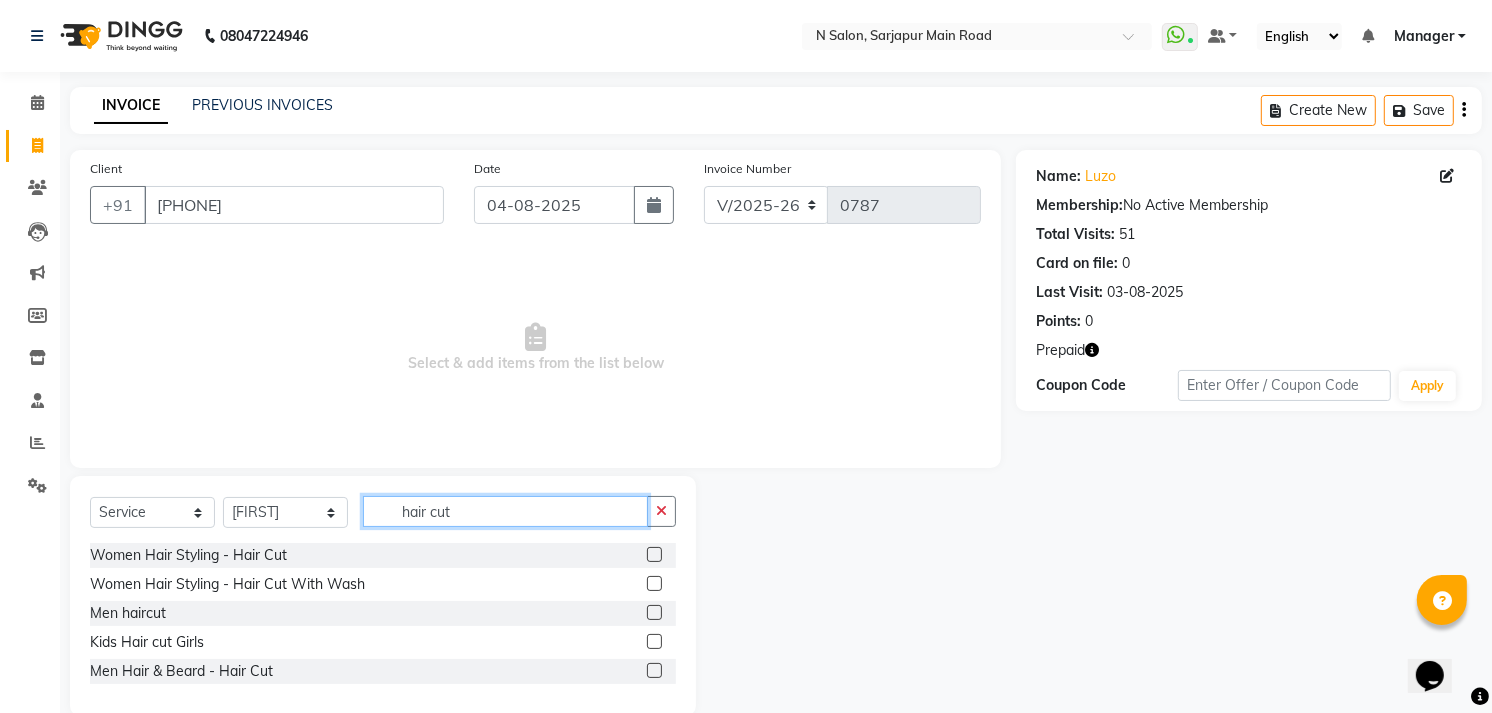 type on "hair cut" 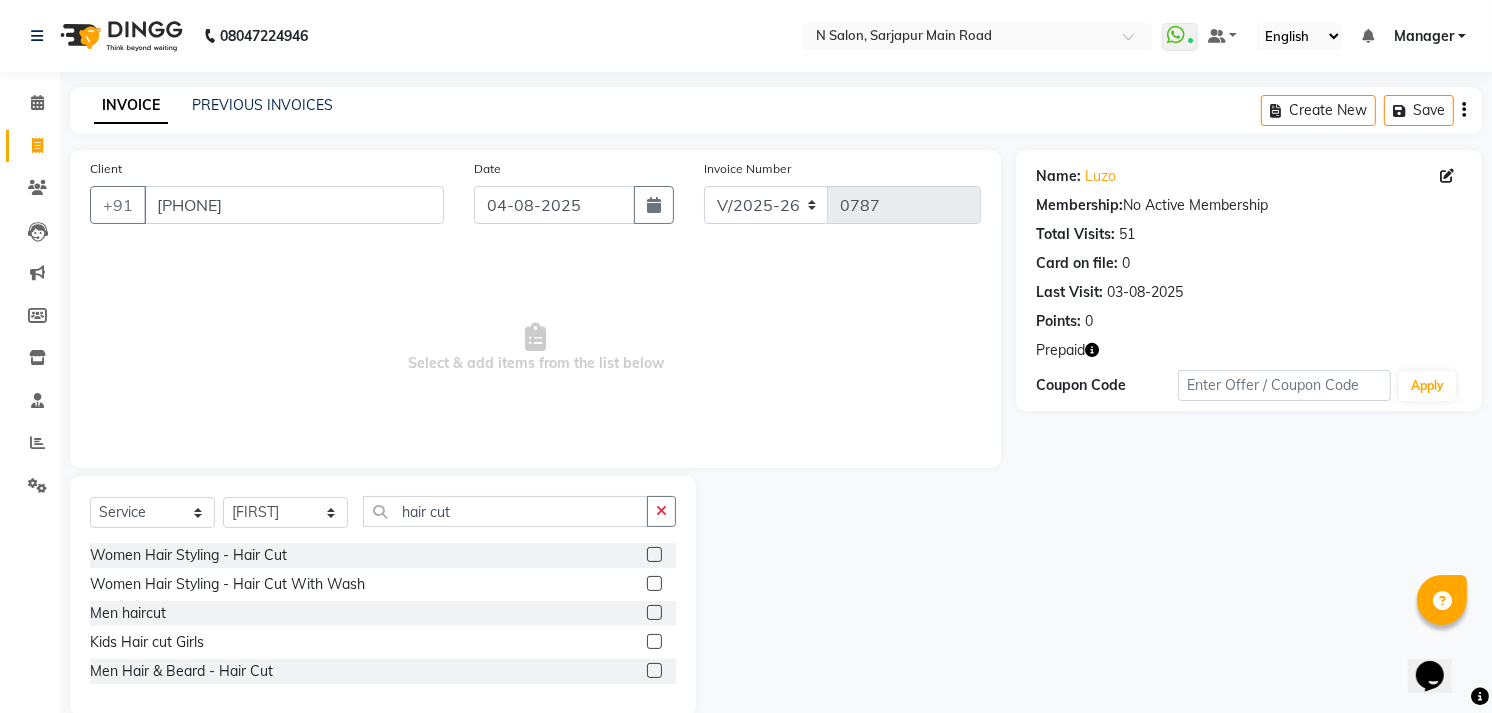 click 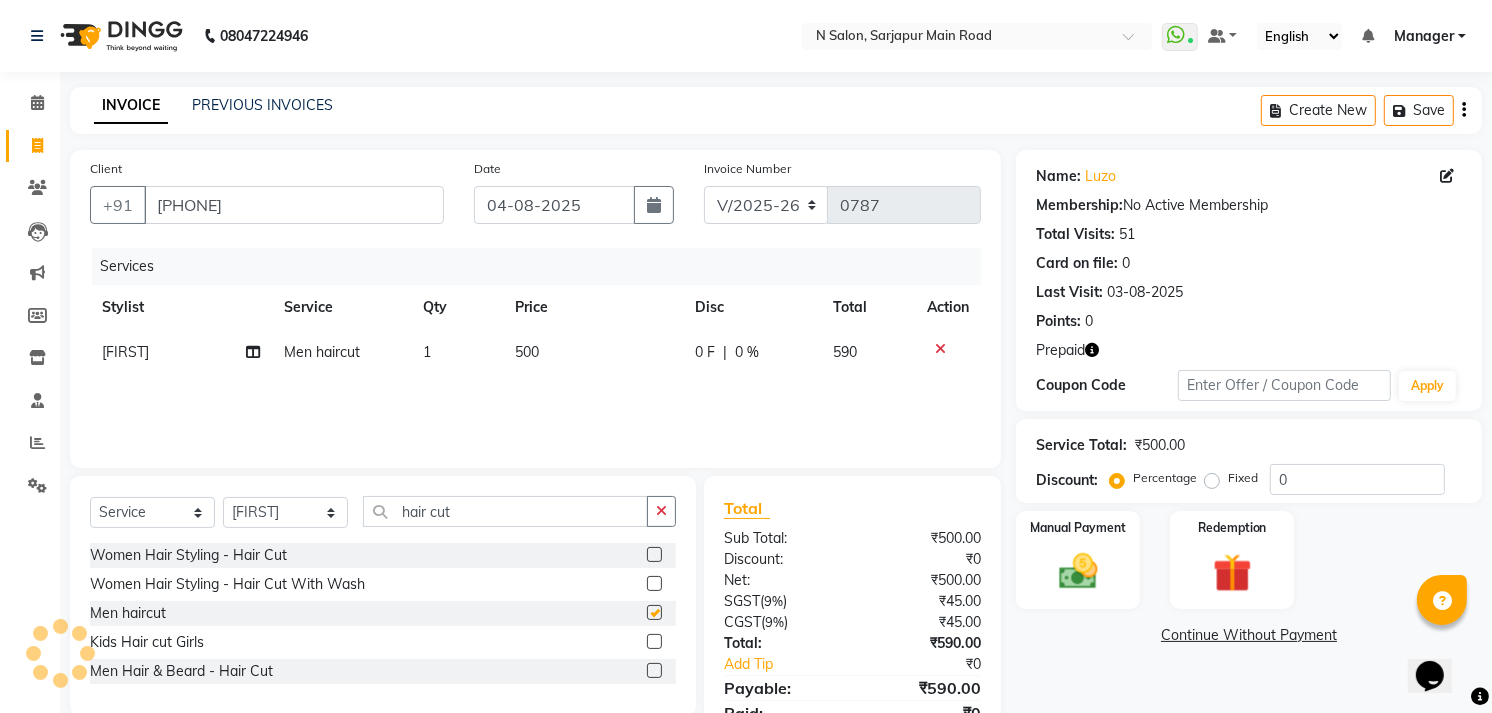 checkbox on "false" 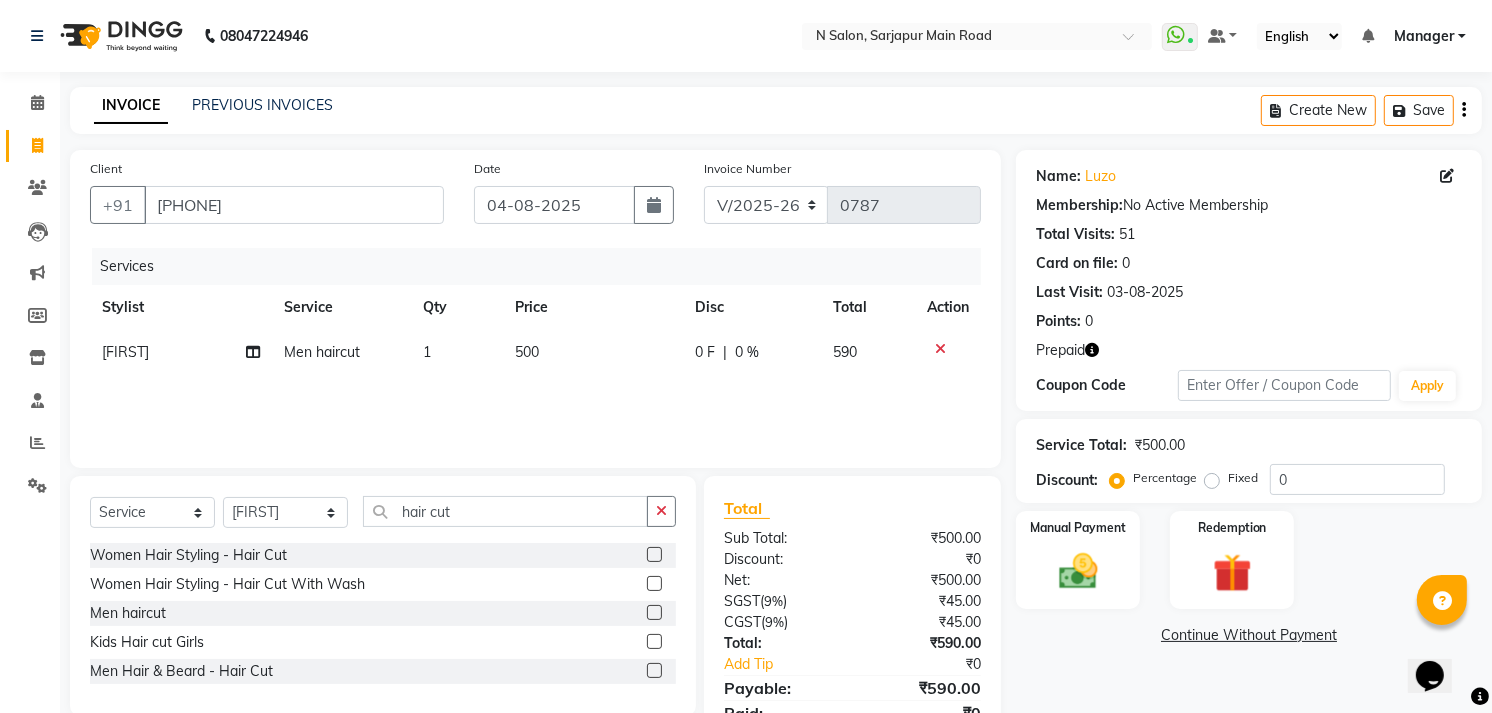 click on "500" 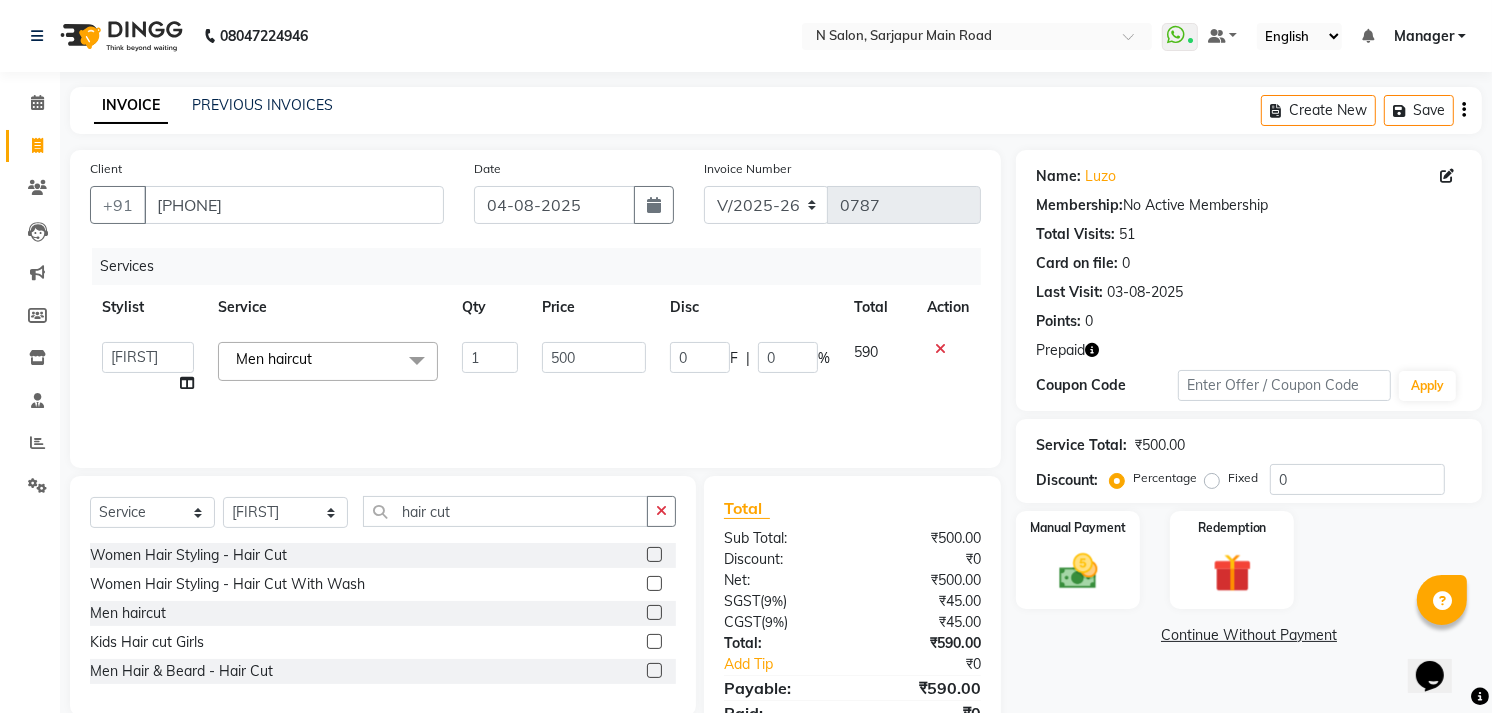 click on "500" 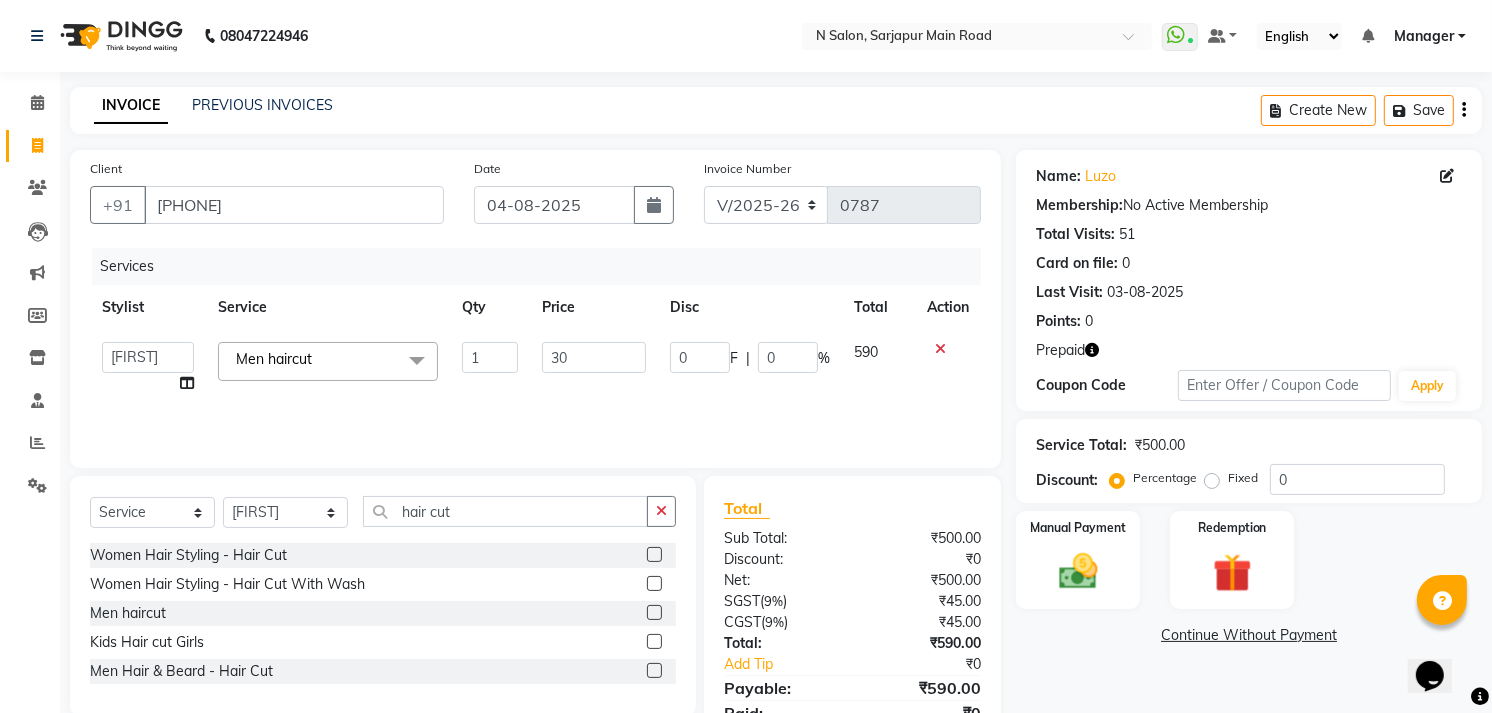type on "300" 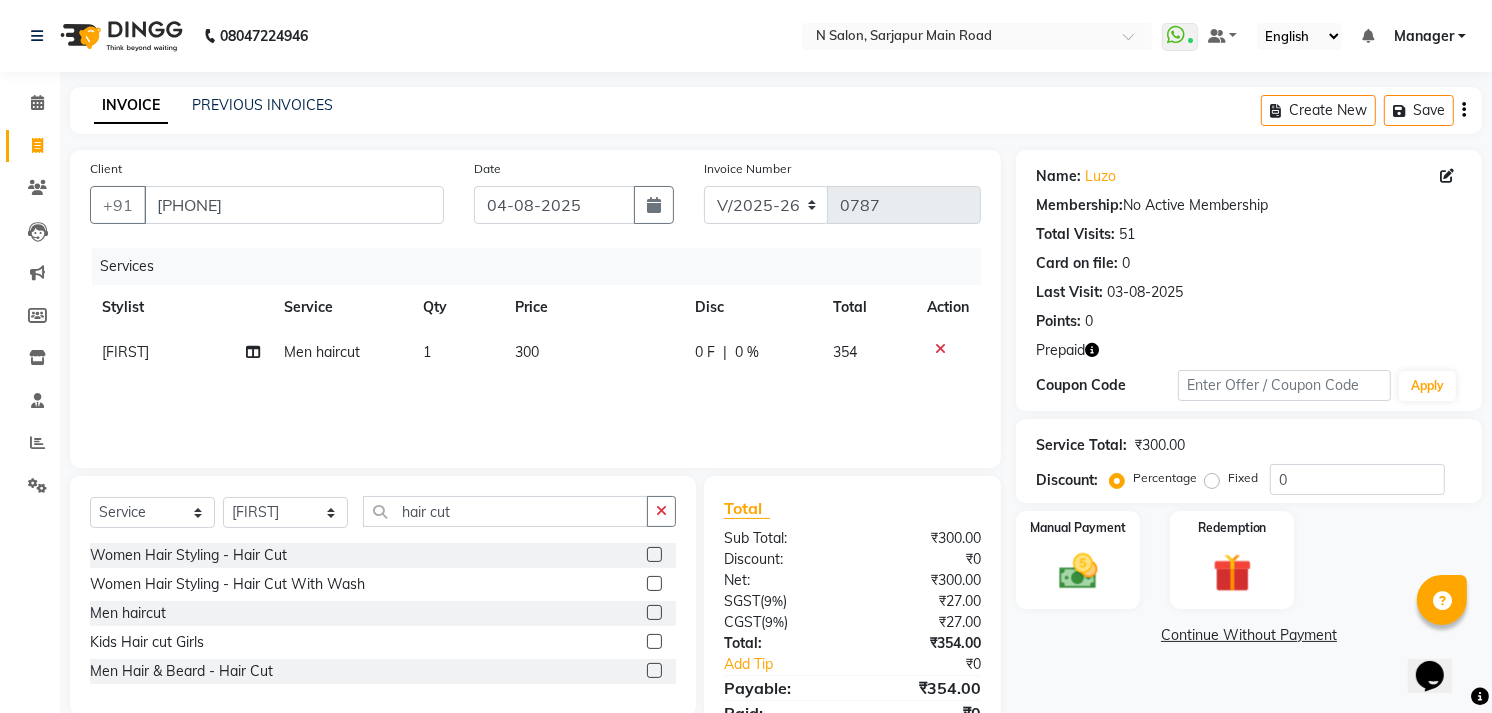click on "Services Stylist Service Qty Price Disc Total Action [FIRST] Men haircut 1 300 0 F | 0 % 354" 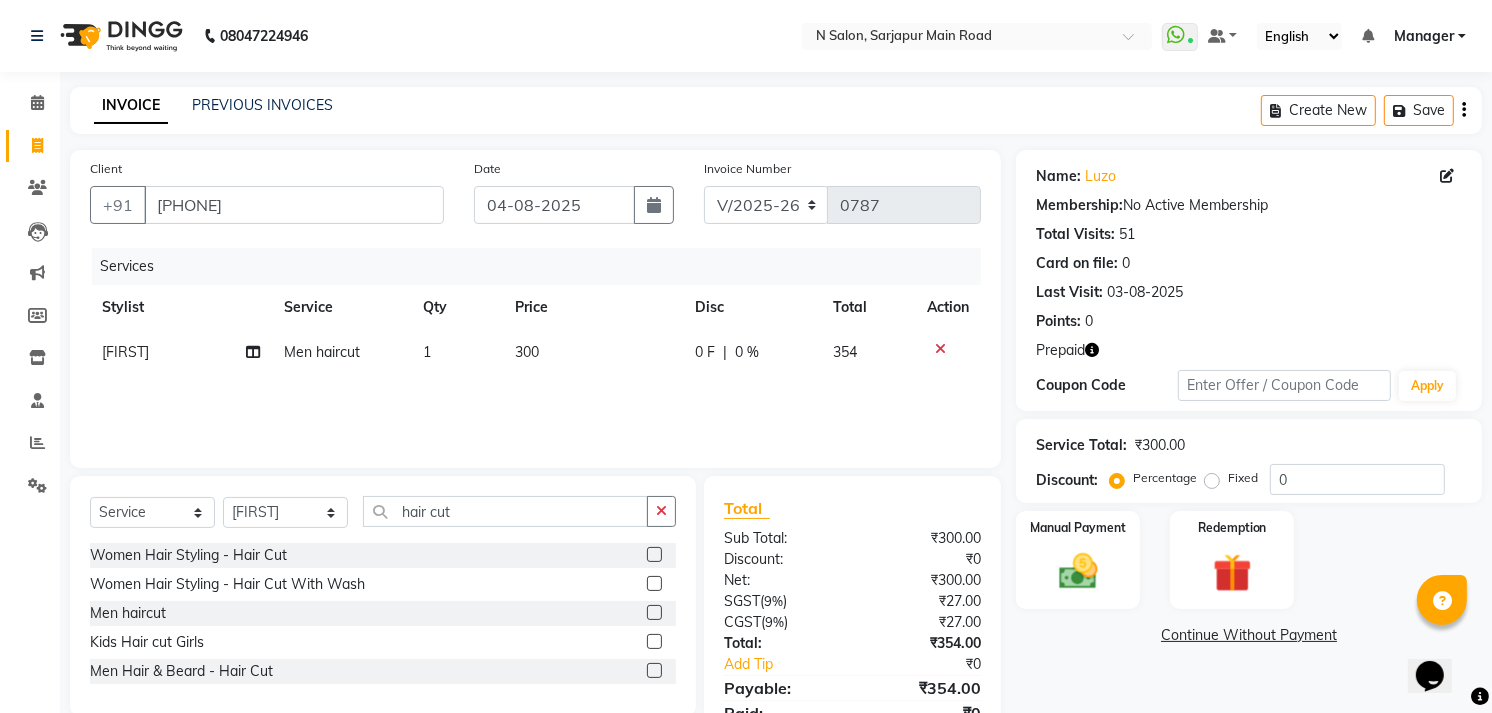 scroll, scrollTop: 86, scrollLeft: 0, axis: vertical 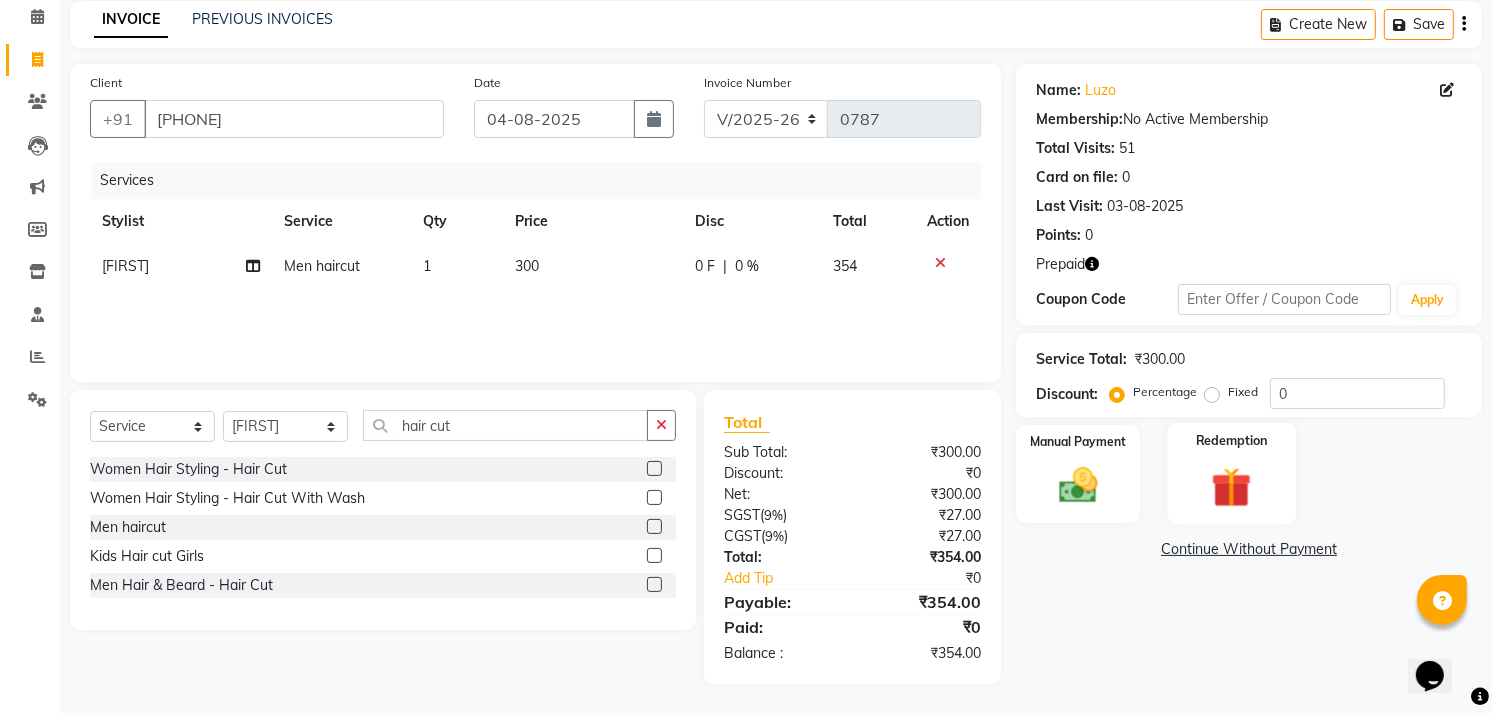 click on "Redemption" 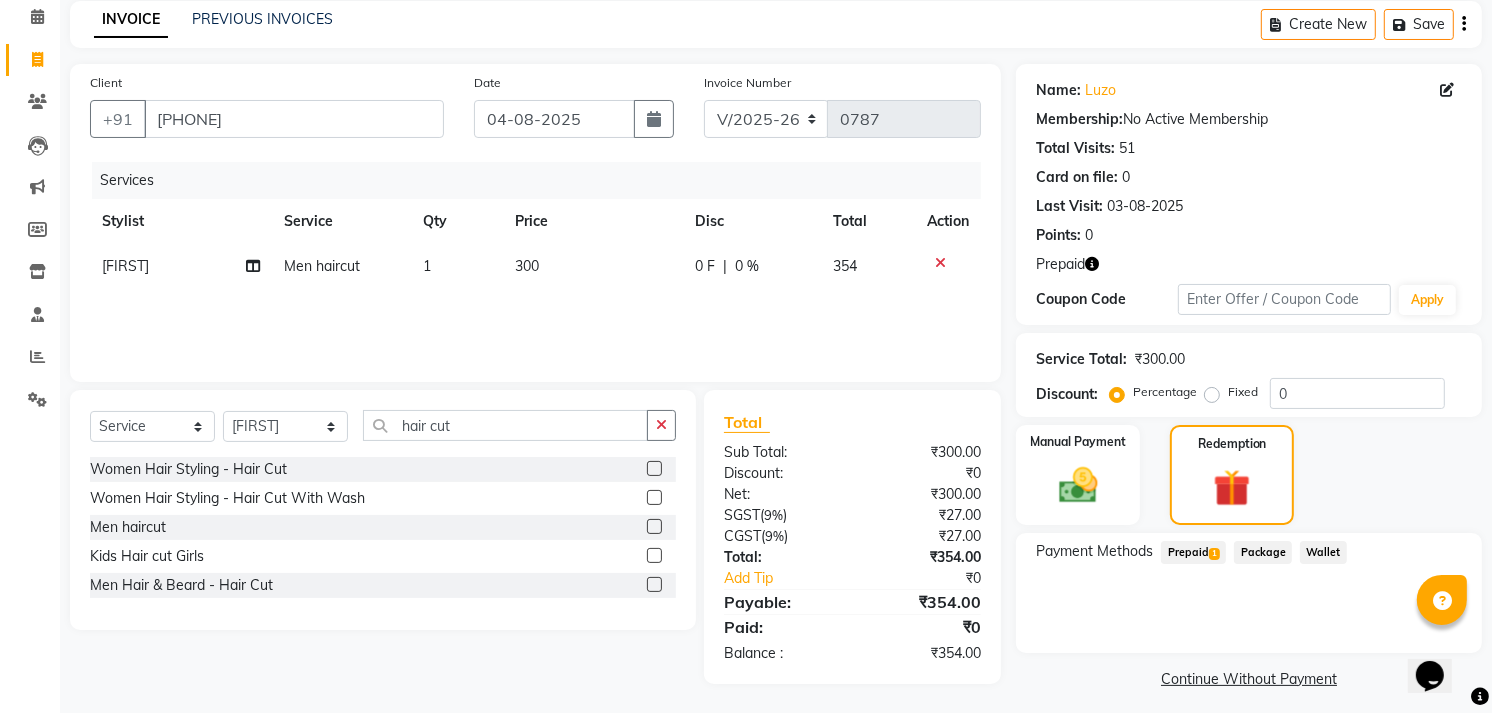 click on "Prepaid  1" 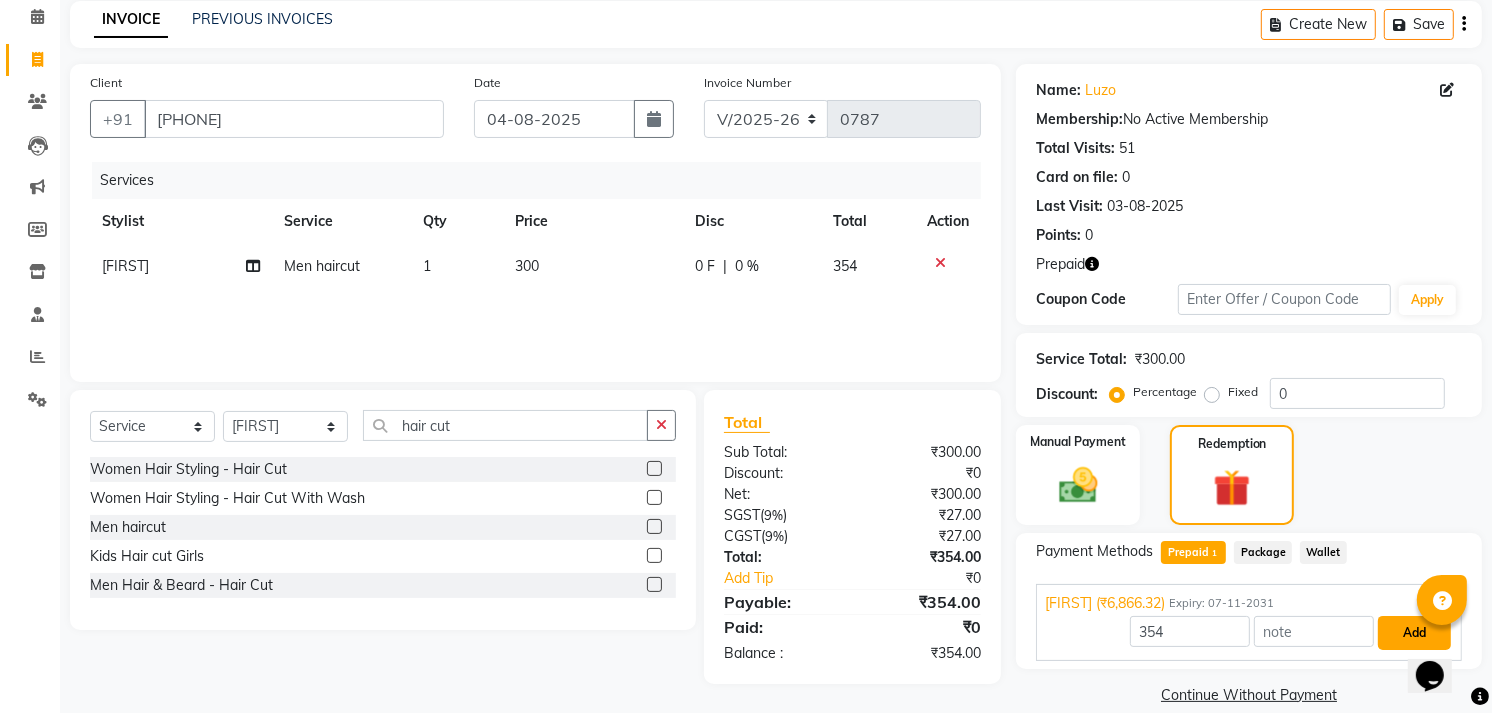 click on "Add" at bounding box center [1414, 633] 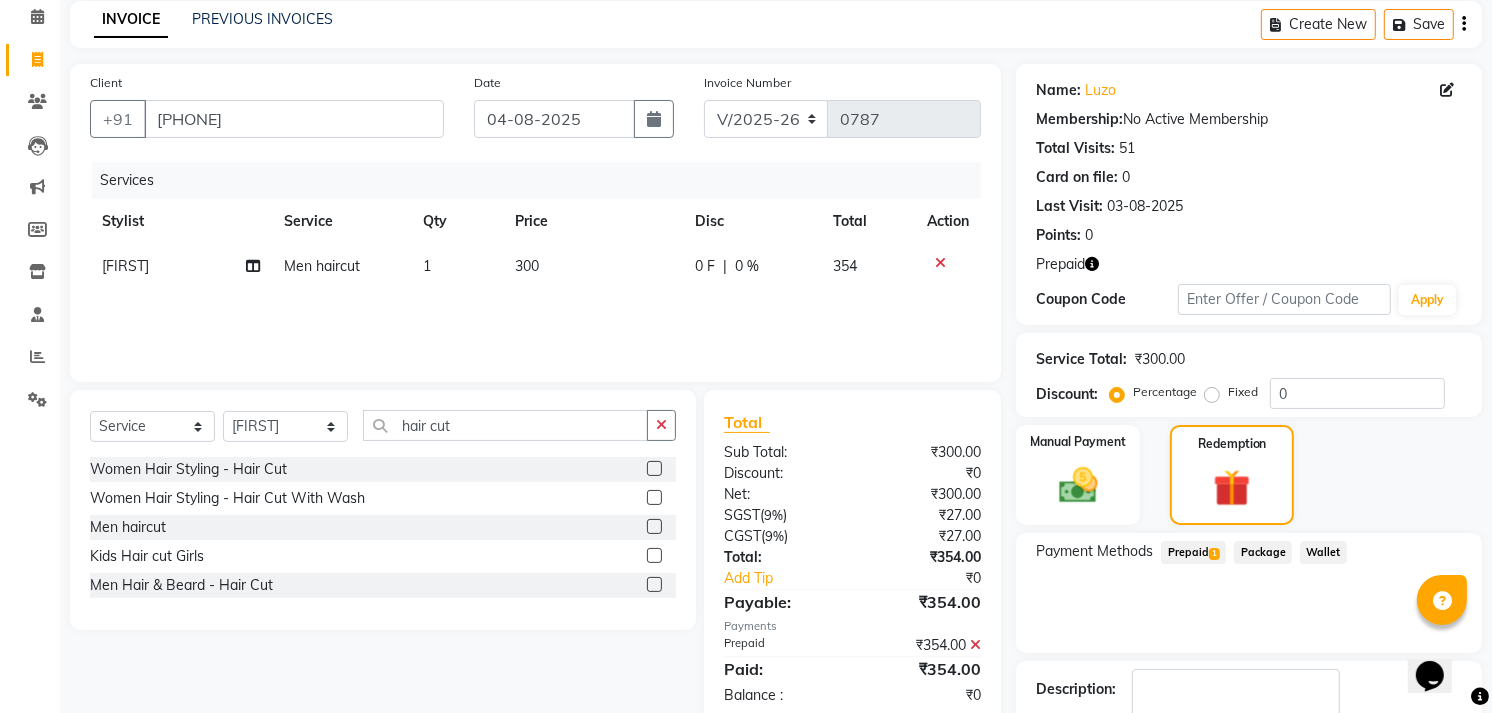 scroll, scrollTop: 208, scrollLeft: 0, axis: vertical 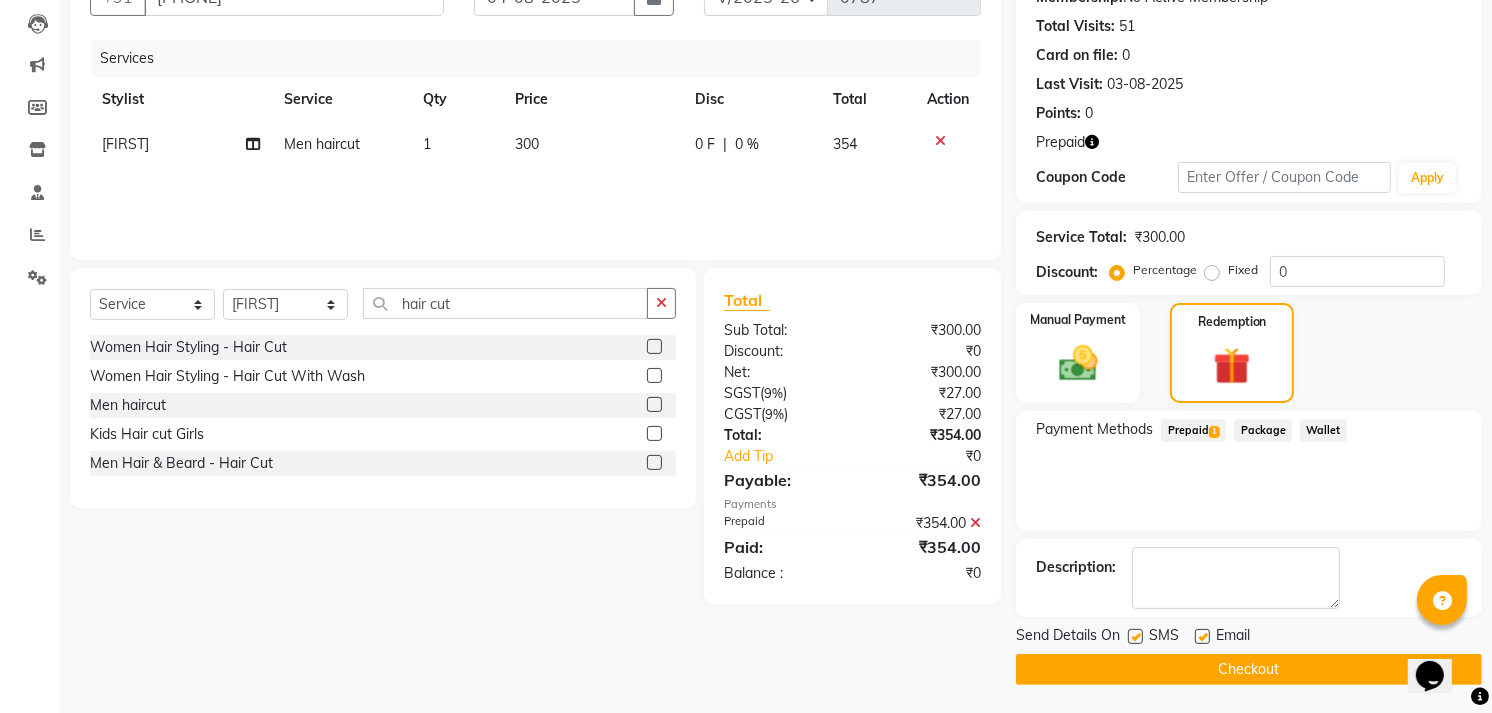 click on "Checkout" 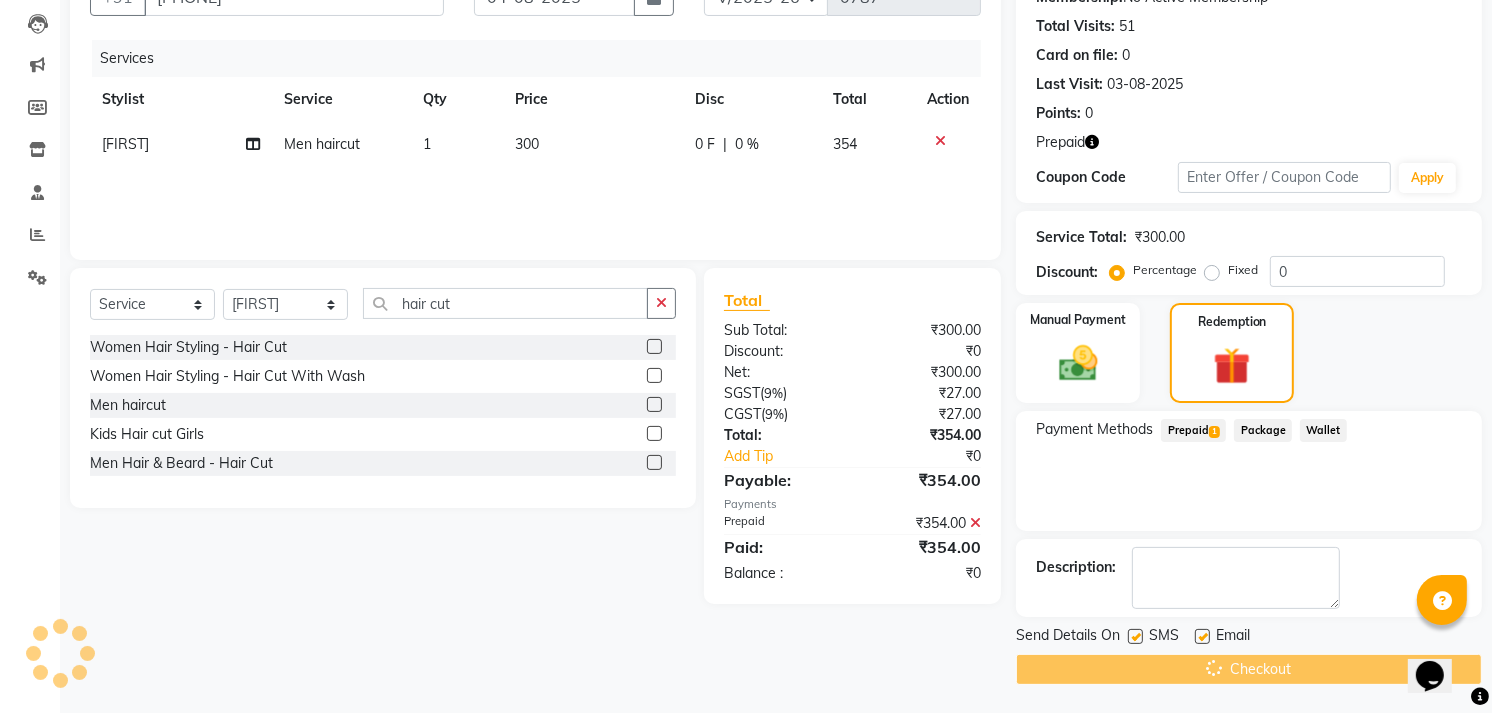 click on "Checkout" 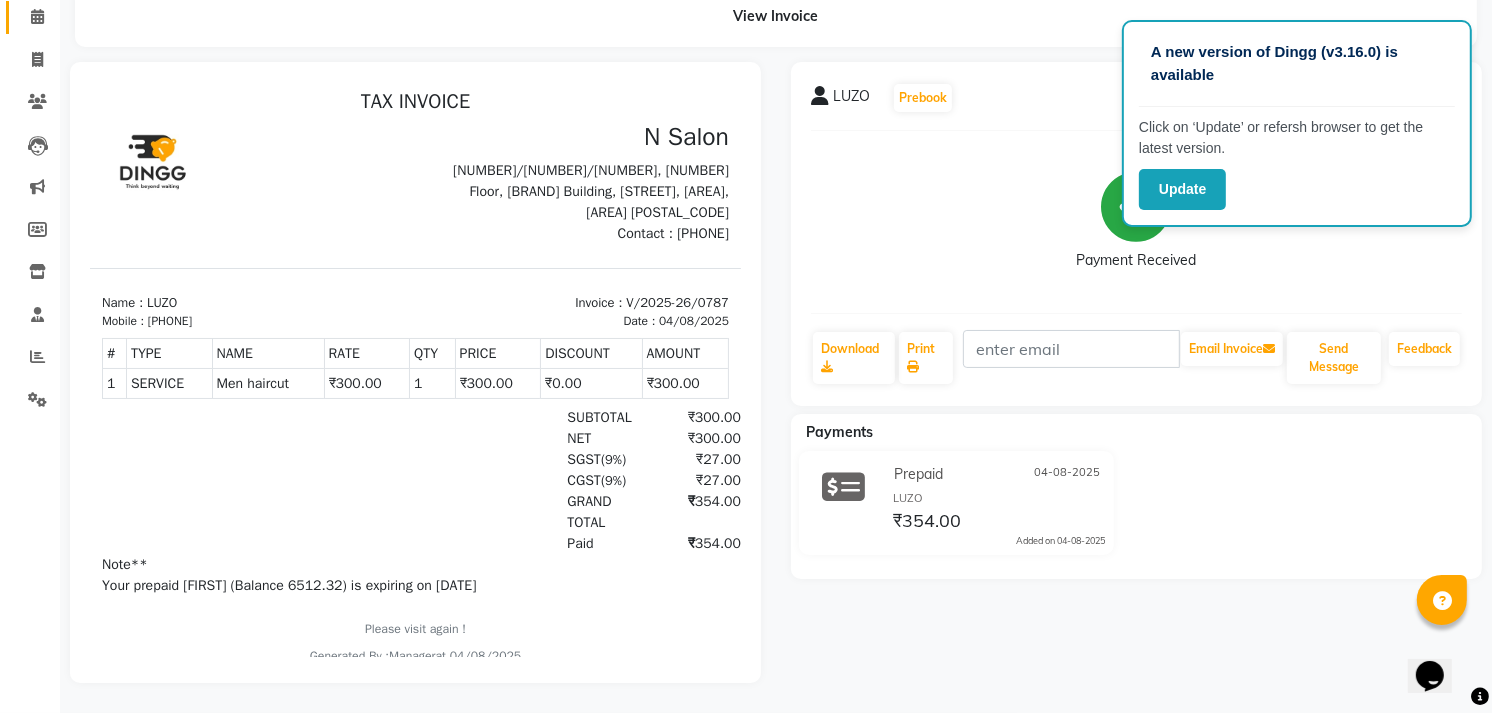 scroll, scrollTop: 0, scrollLeft: 0, axis: both 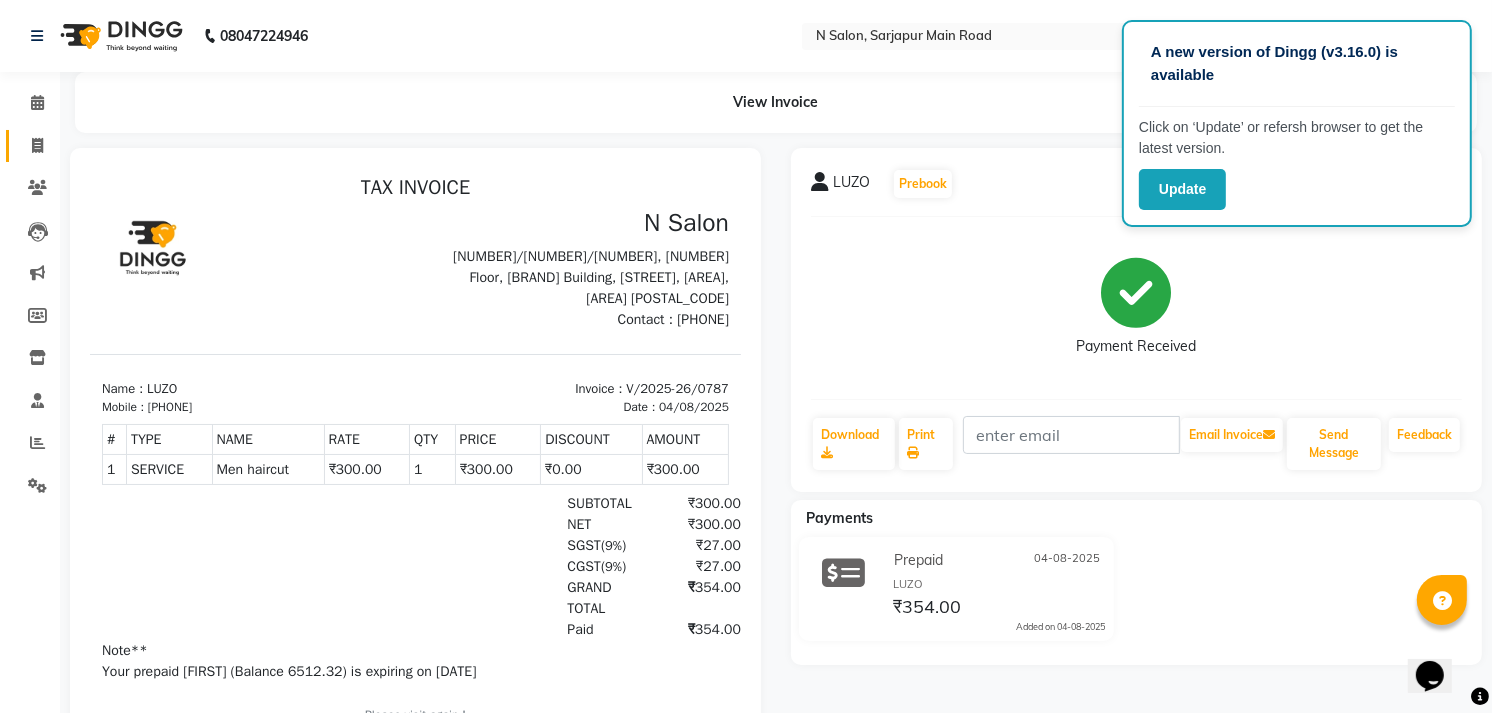 click on "Invoice" 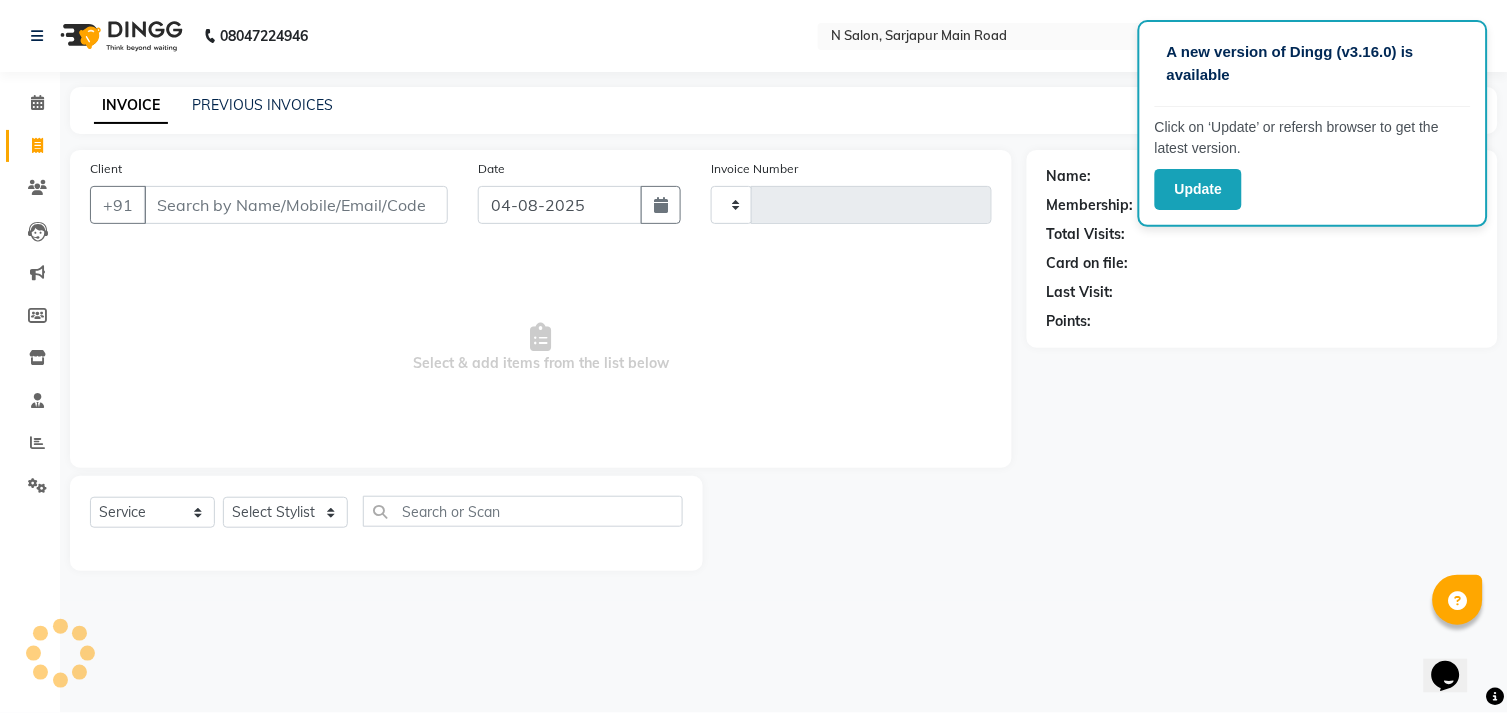 type on "0788" 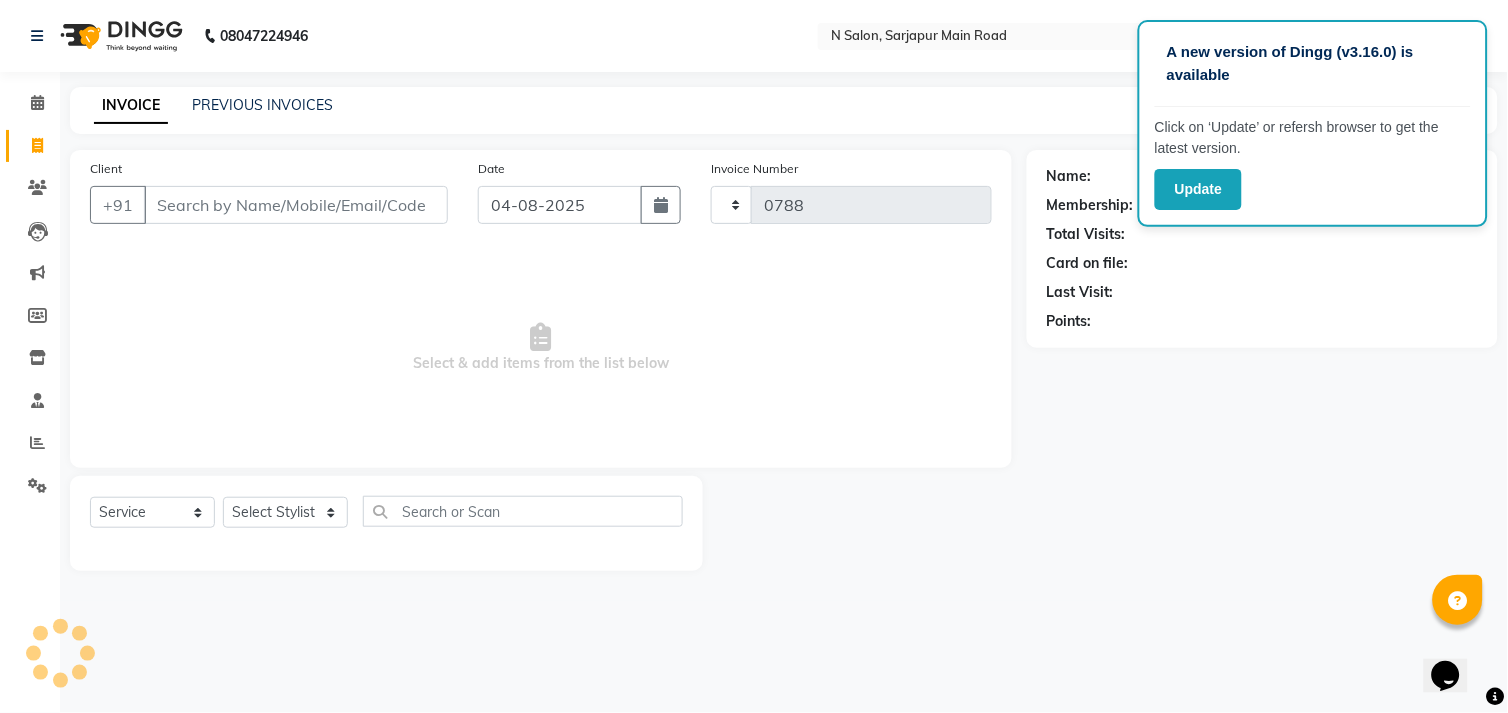 select on "7871" 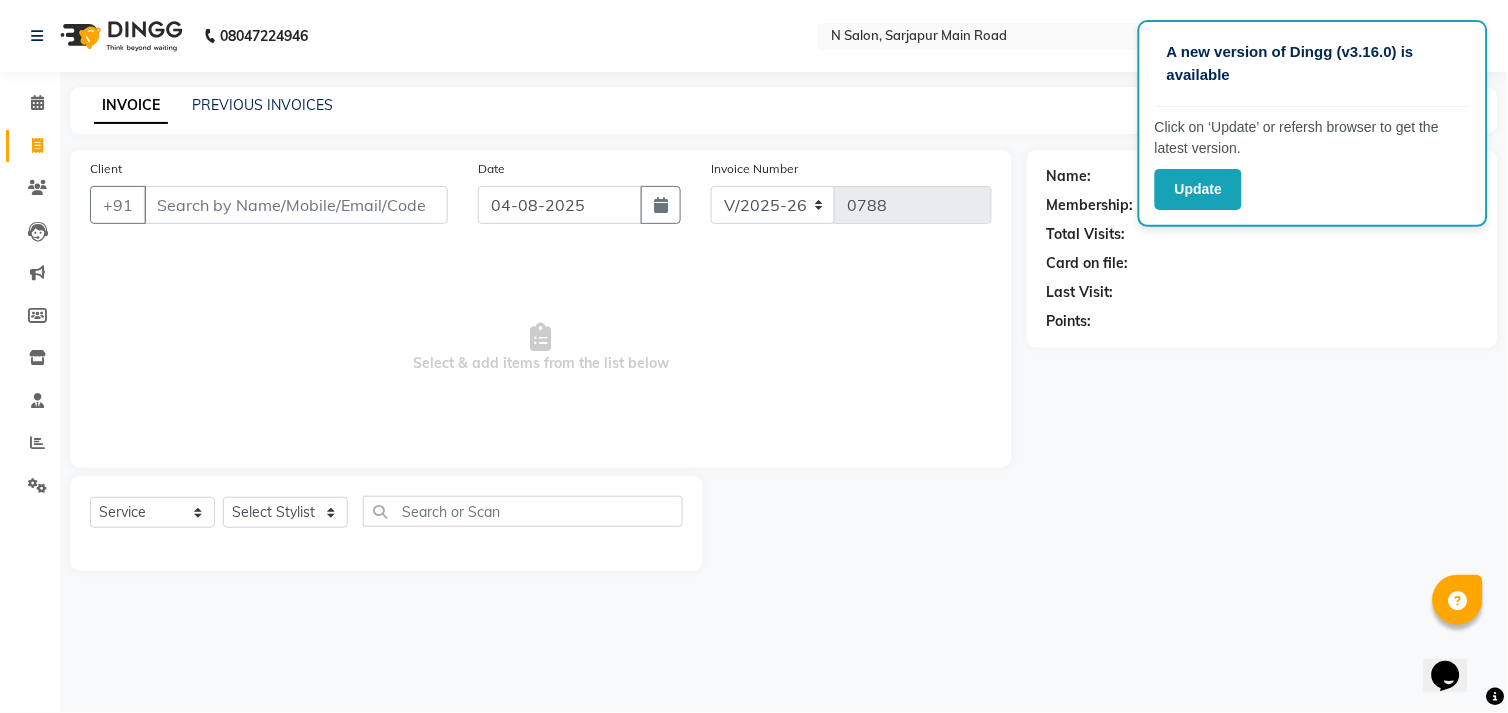 click on "Client" at bounding box center (296, 205) 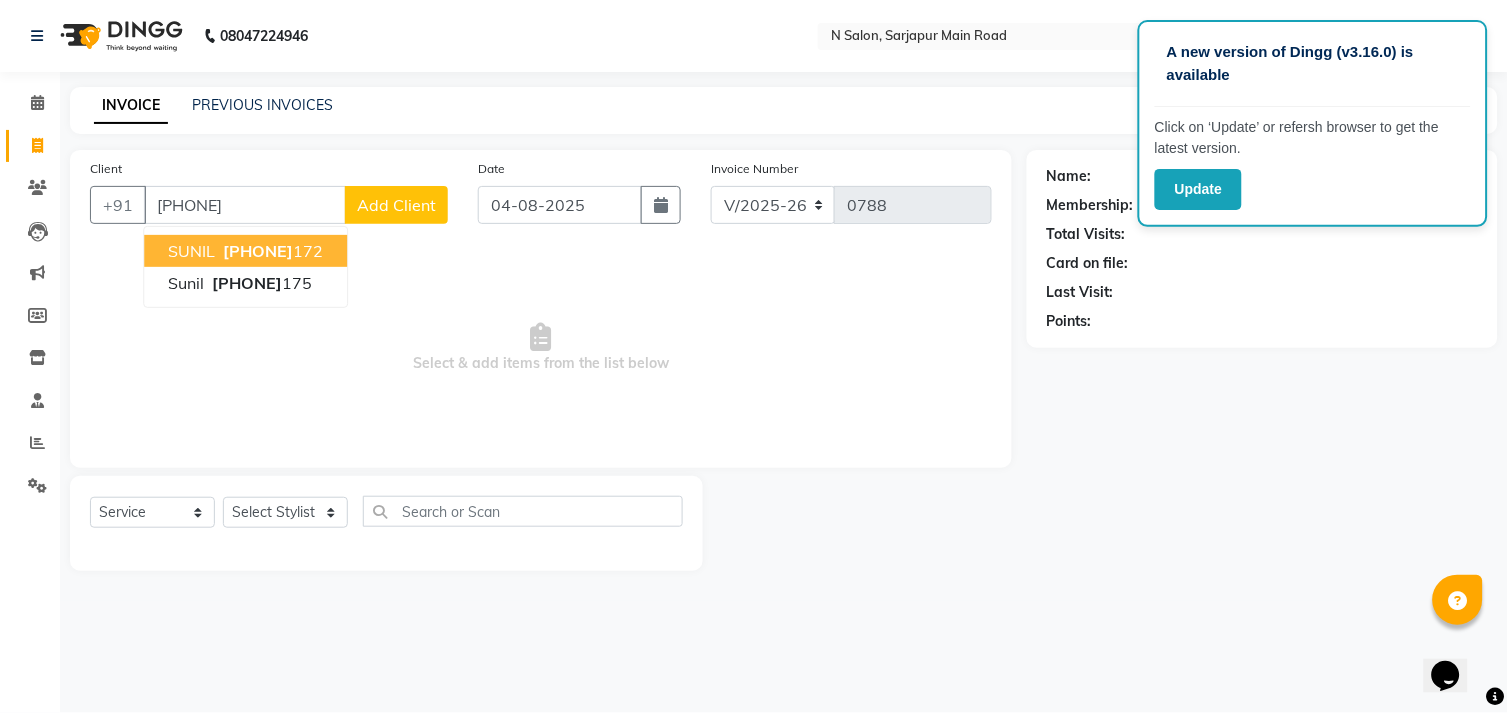 click on "[PHONE]" at bounding box center [271, 251] 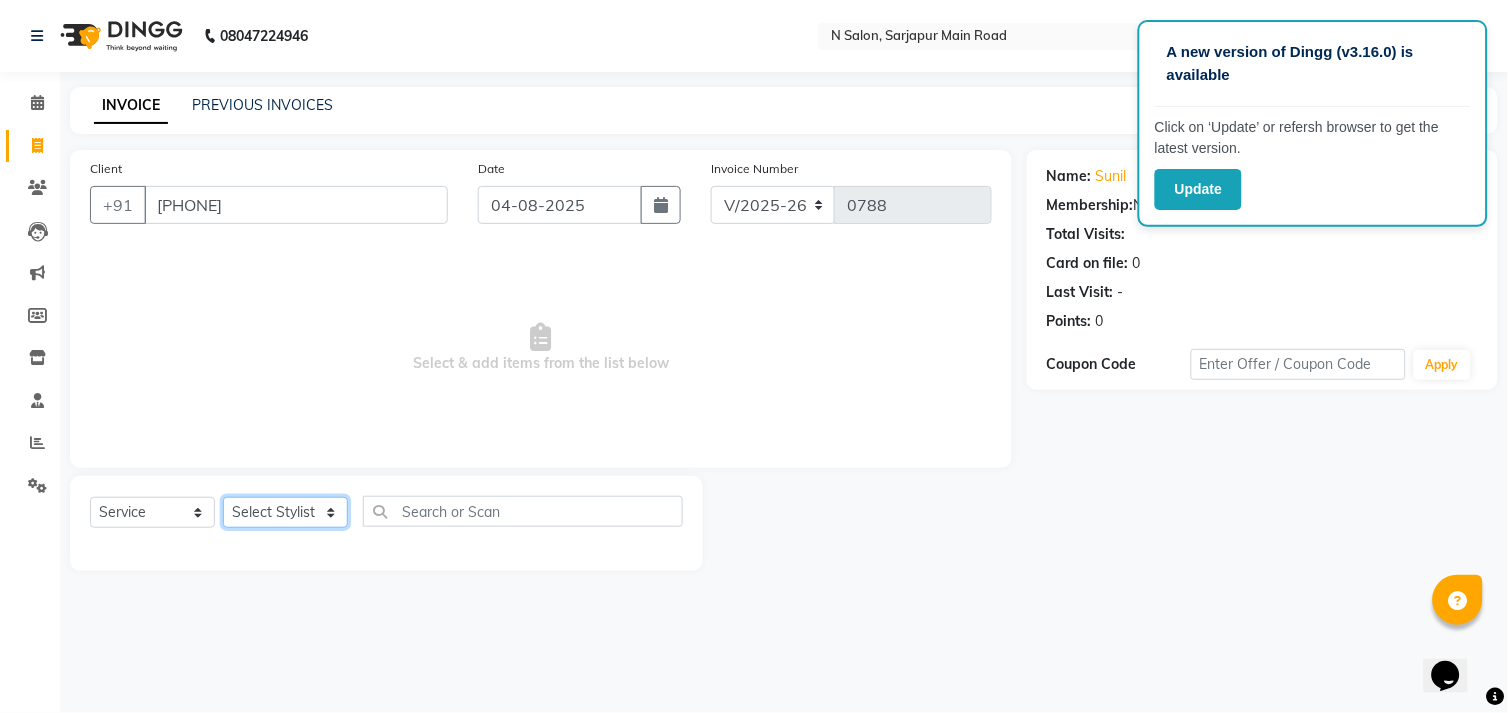 click on "Select Stylist Amgha Arish CHANDU DIPEN kajal kupu  Manager megha Mukul Aggarwal NIRJALA Owner Pankaj Rahul Sir shradha" 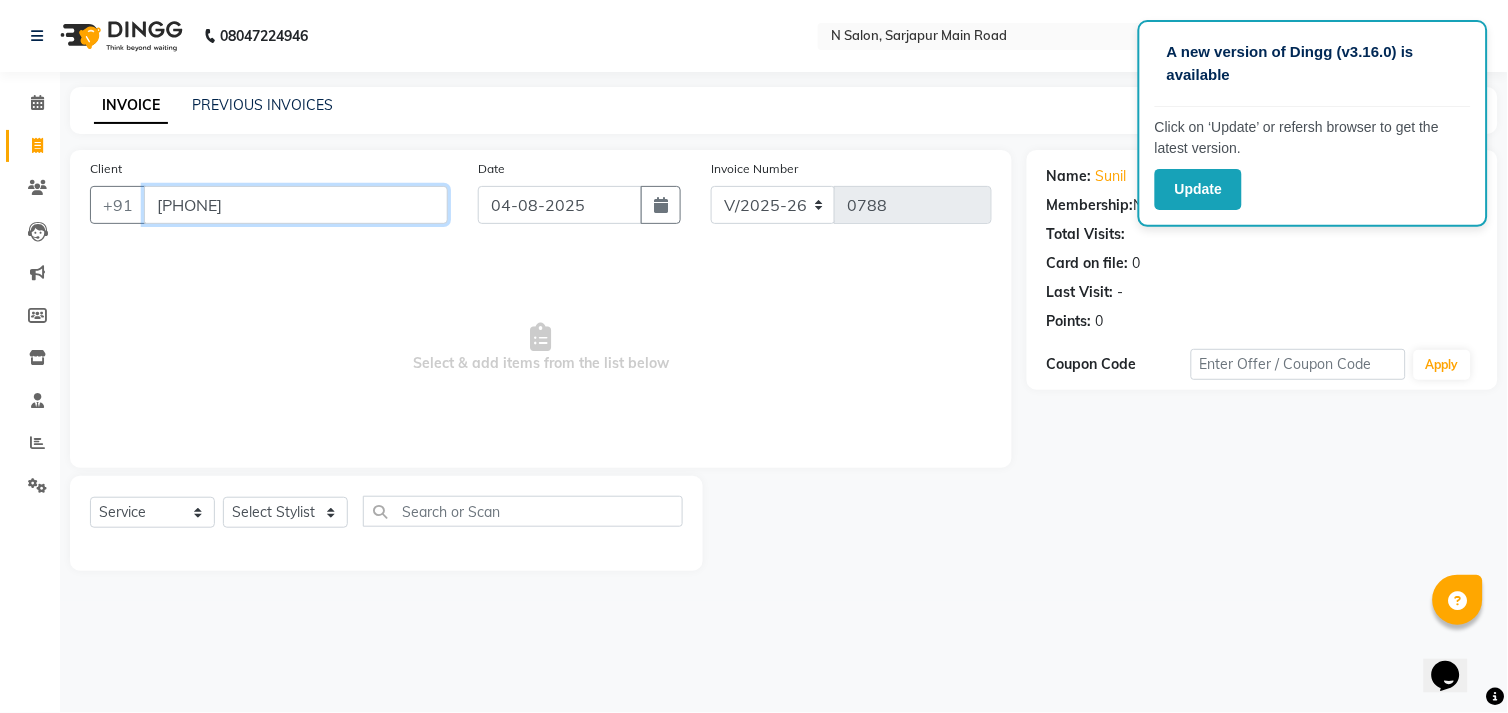 click on "[PHONE]" at bounding box center [296, 205] 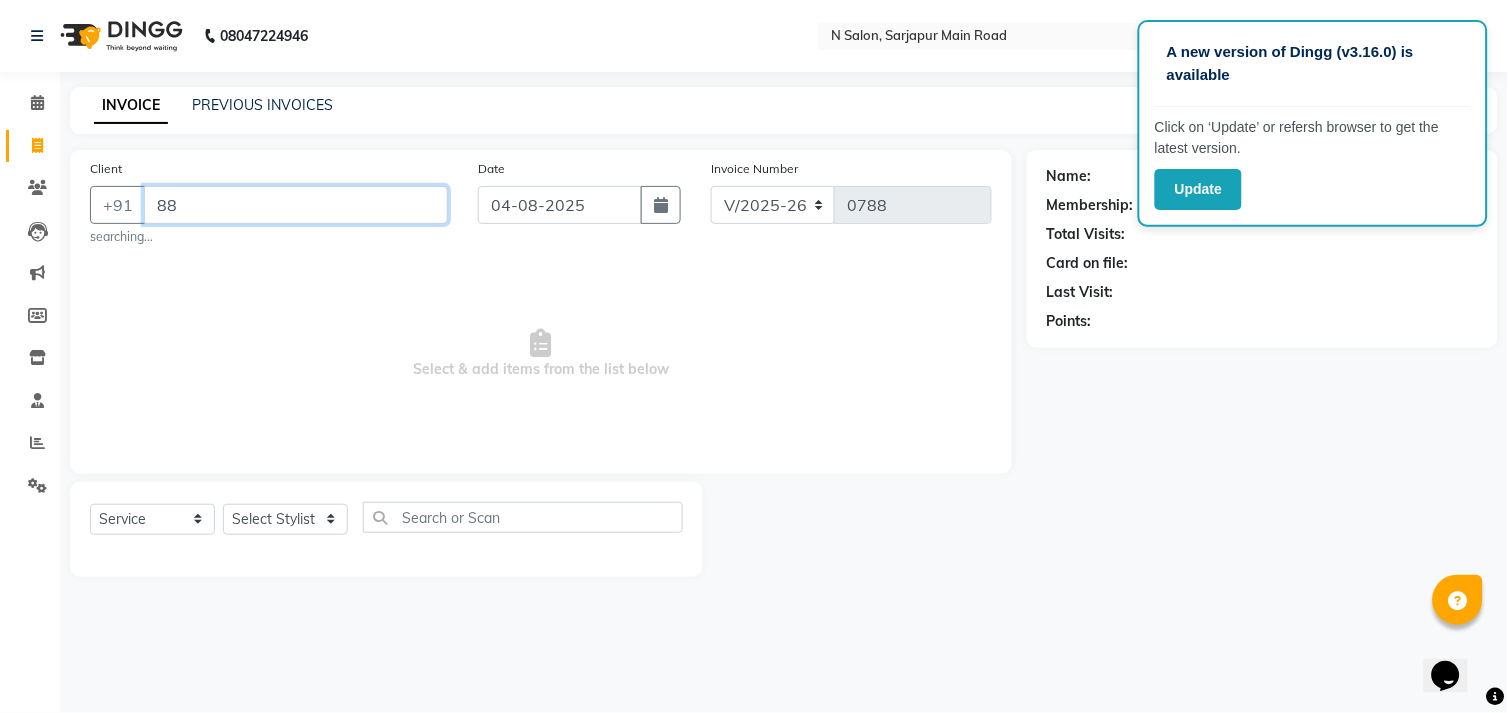 type on "8" 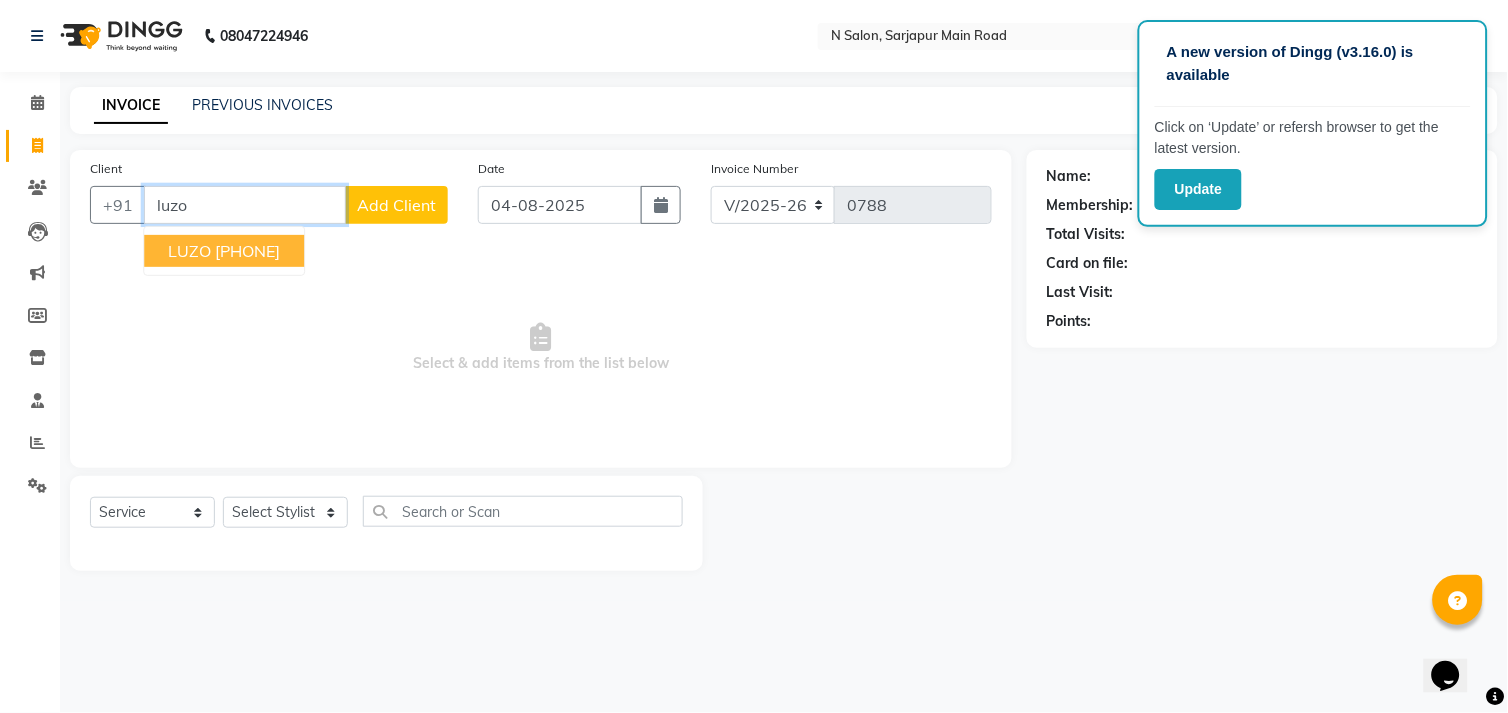 drag, startPoint x: 214, startPoint y: 207, endPoint x: 247, endPoint y: 234, distance: 42.638012 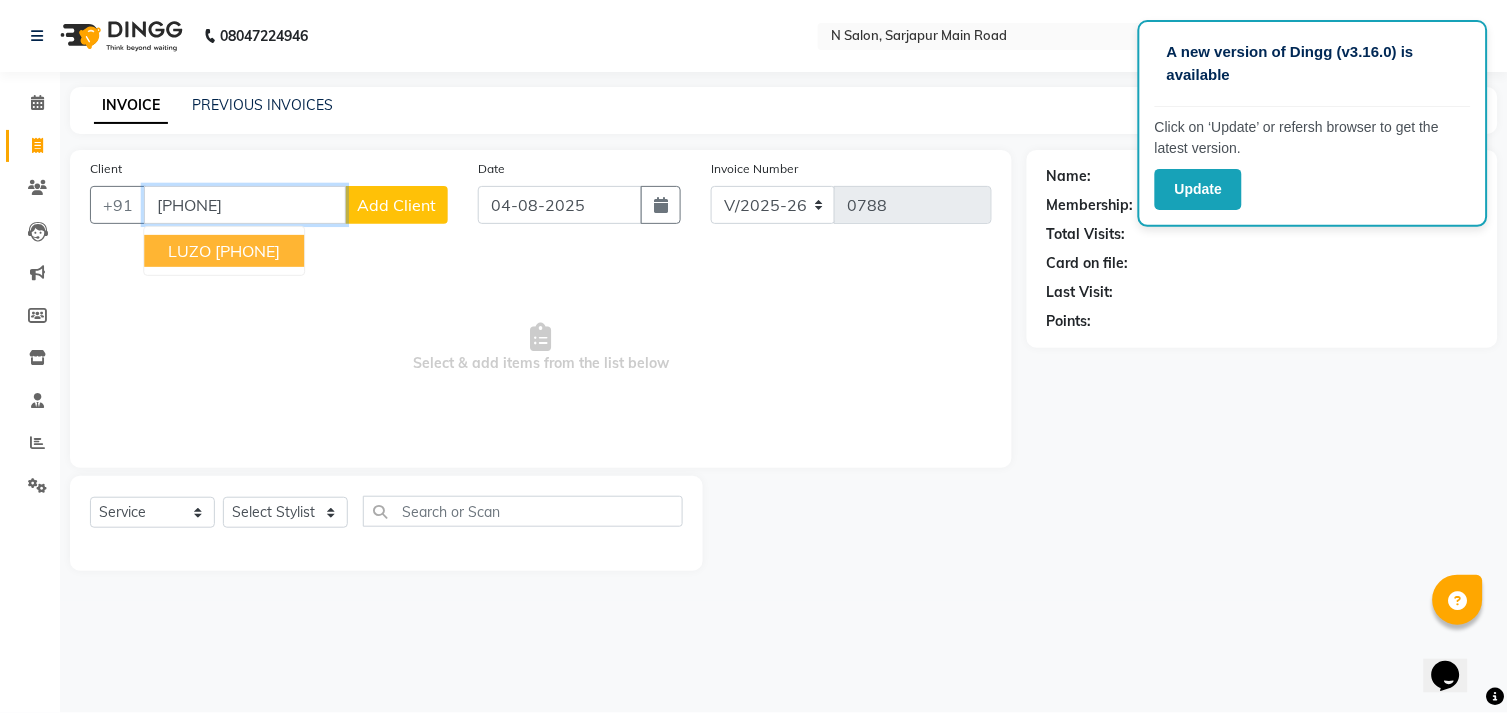 type on "[PHONE]" 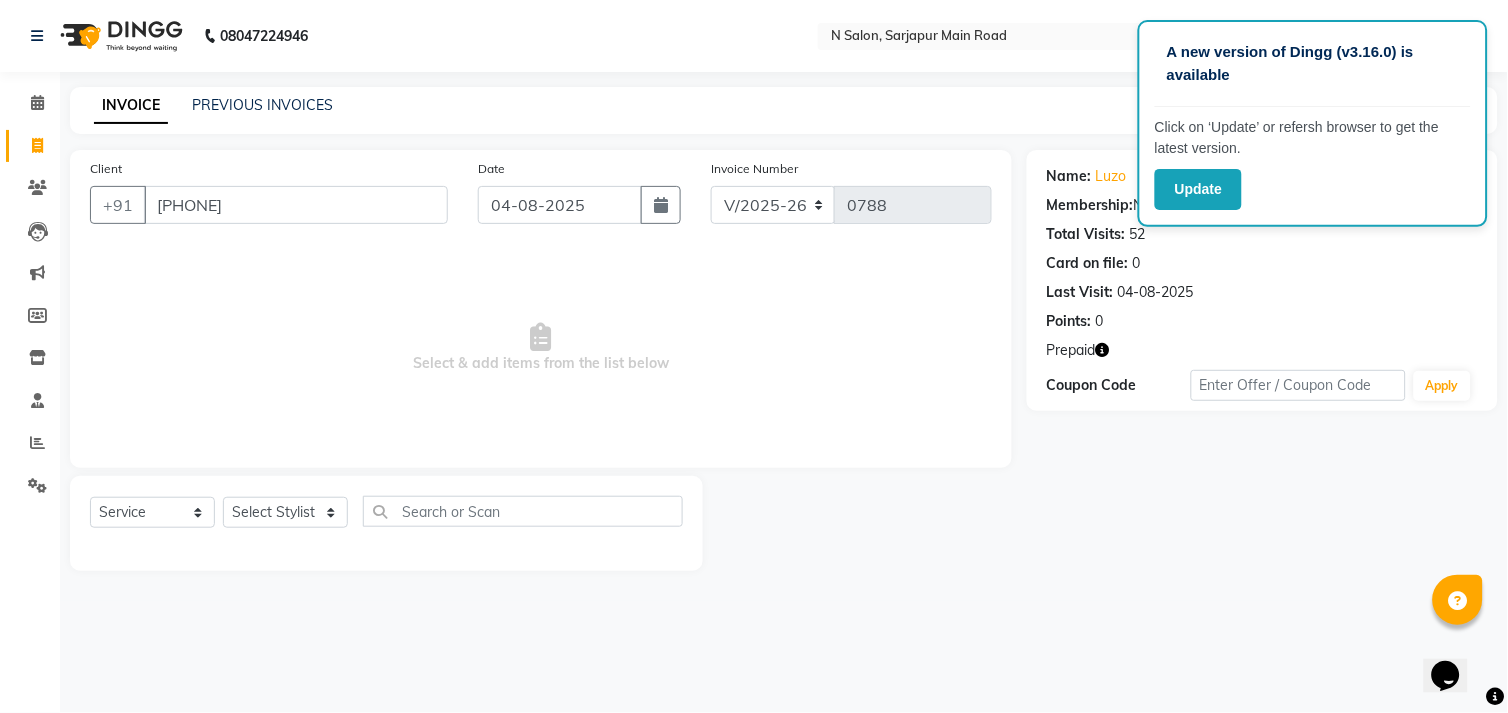 click on "Select Service Product Membership Package Voucher Prepaid Gift Card Select Stylist [FIRST] [FIRST] [FIRST] [FIRST] [FIRST] [FIRST] Manager [FIRST] [FIRST] [FIRST] Owner [FIRST] [FIRST] Sir [FIRST]" 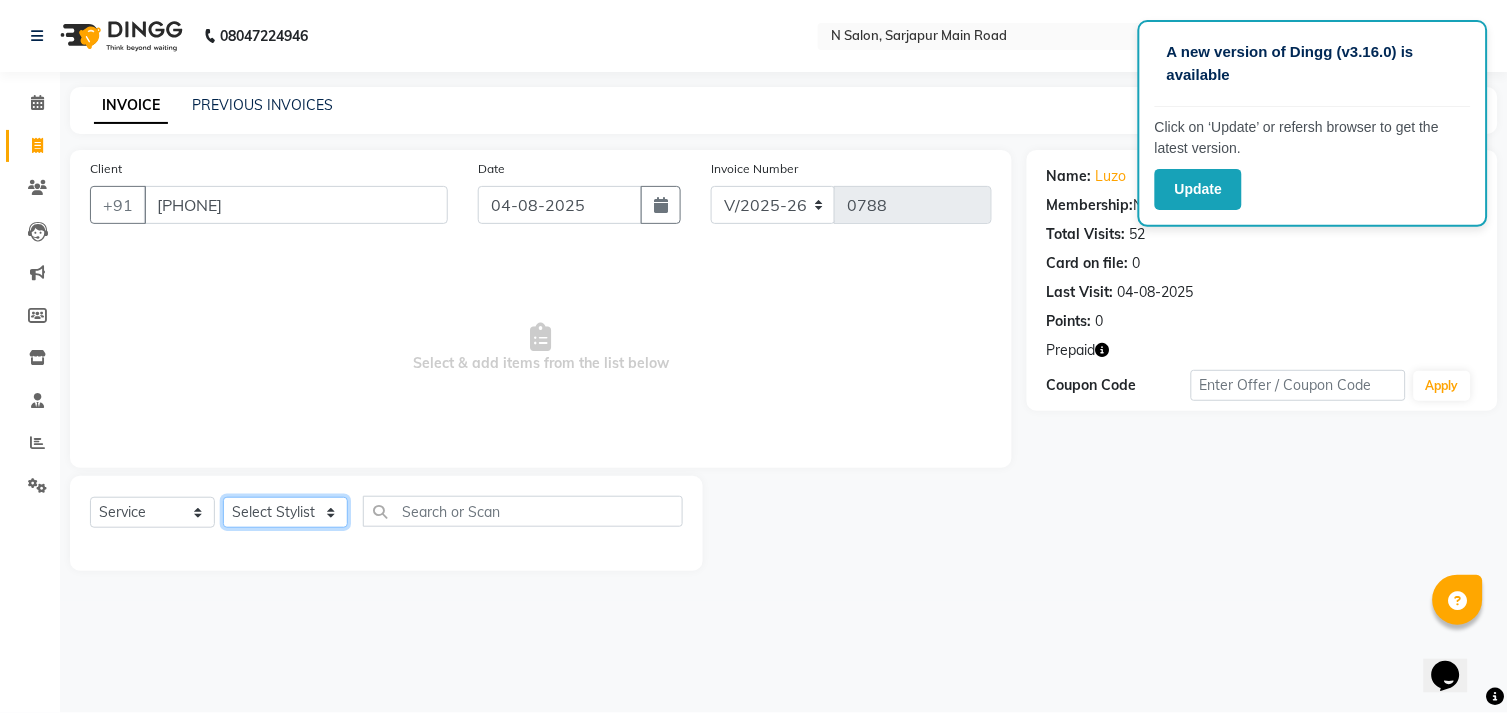 click on "Select Stylist Amgha Arish CHANDU DIPEN kajal kupu  Manager megha Mukul Aggarwal NIRJALA Owner Pankaj Rahul Sir shradha" 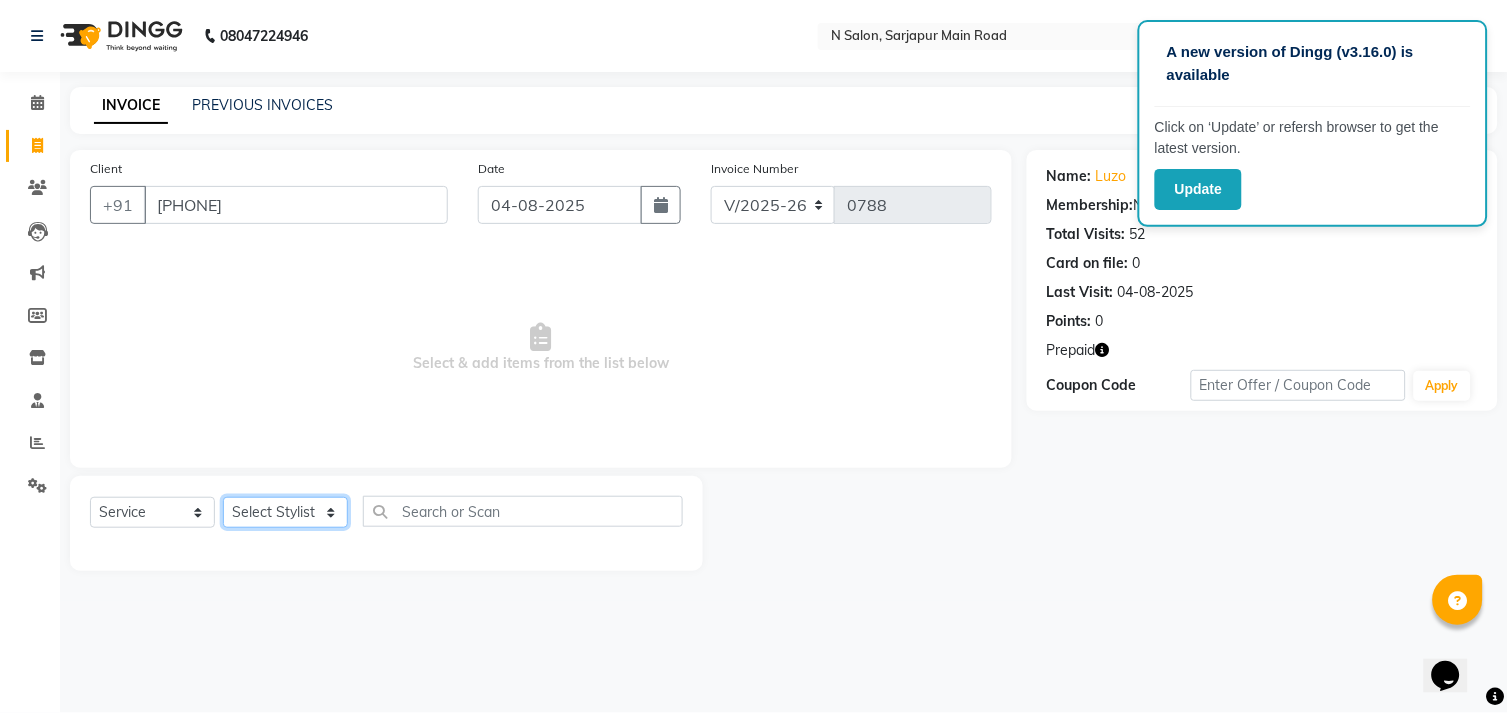 select on "78759" 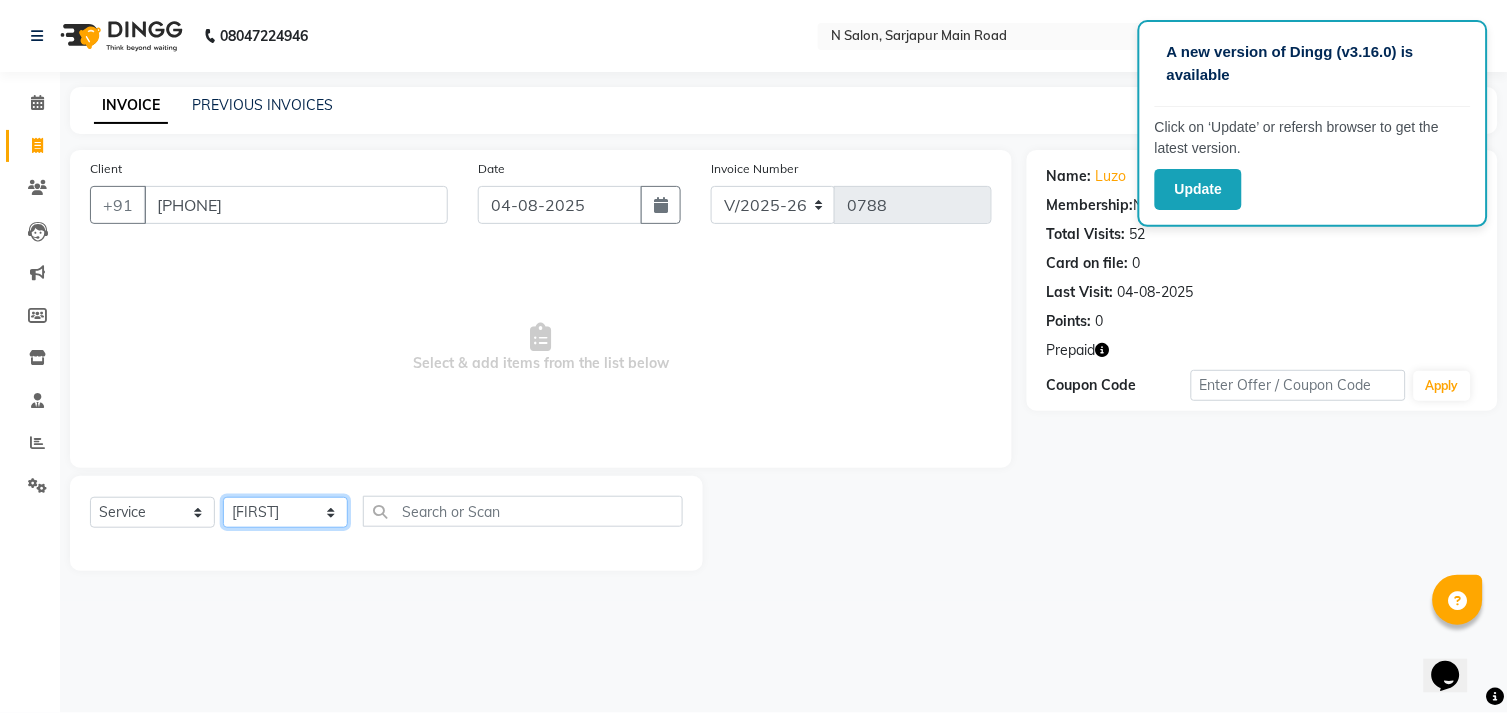click on "Select Stylist Amgha Arish CHANDU DIPEN kajal kupu  Manager megha Mukul Aggarwal NIRJALA Owner Pankaj Rahul Sir shradha" 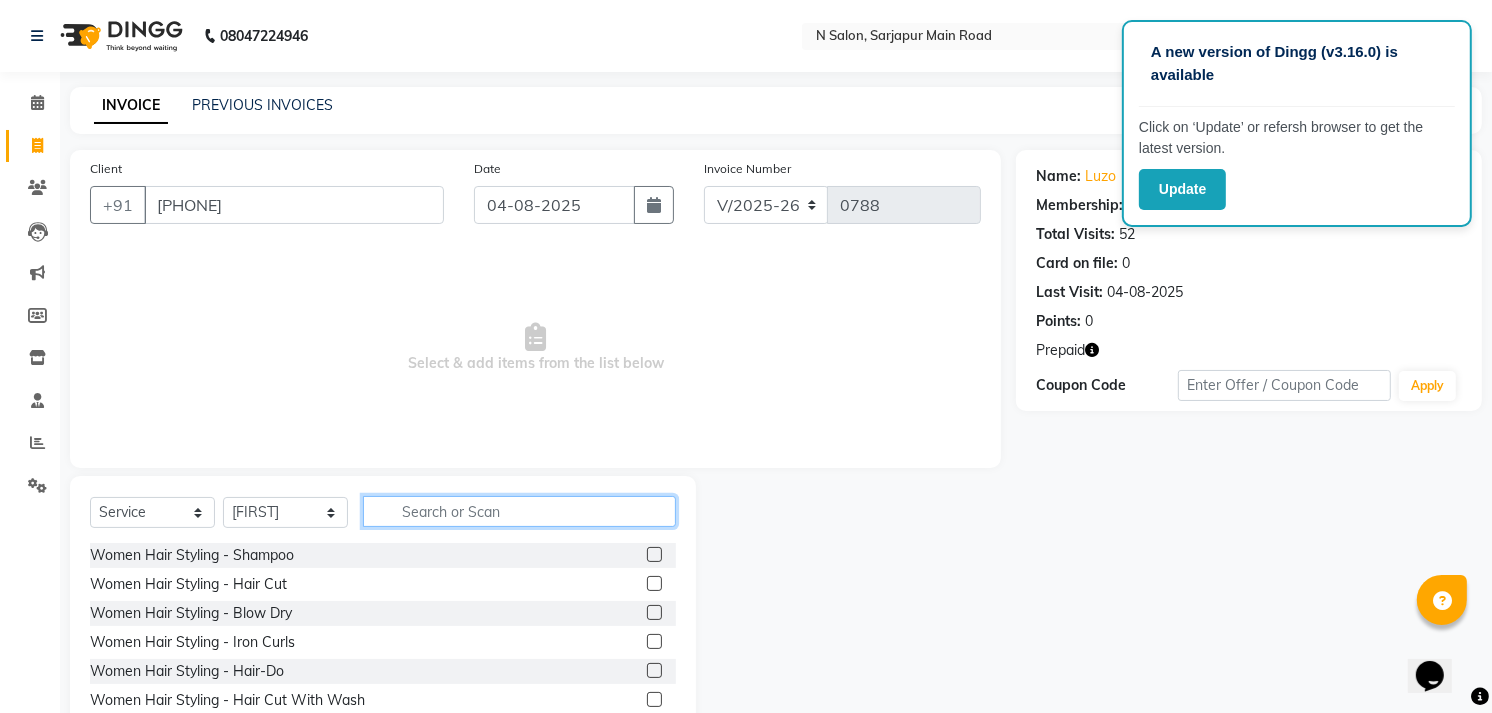 drag, startPoint x: 468, startPoint y: 507, endPoint x: 443, endPoint y: 495, distance: 27.730848 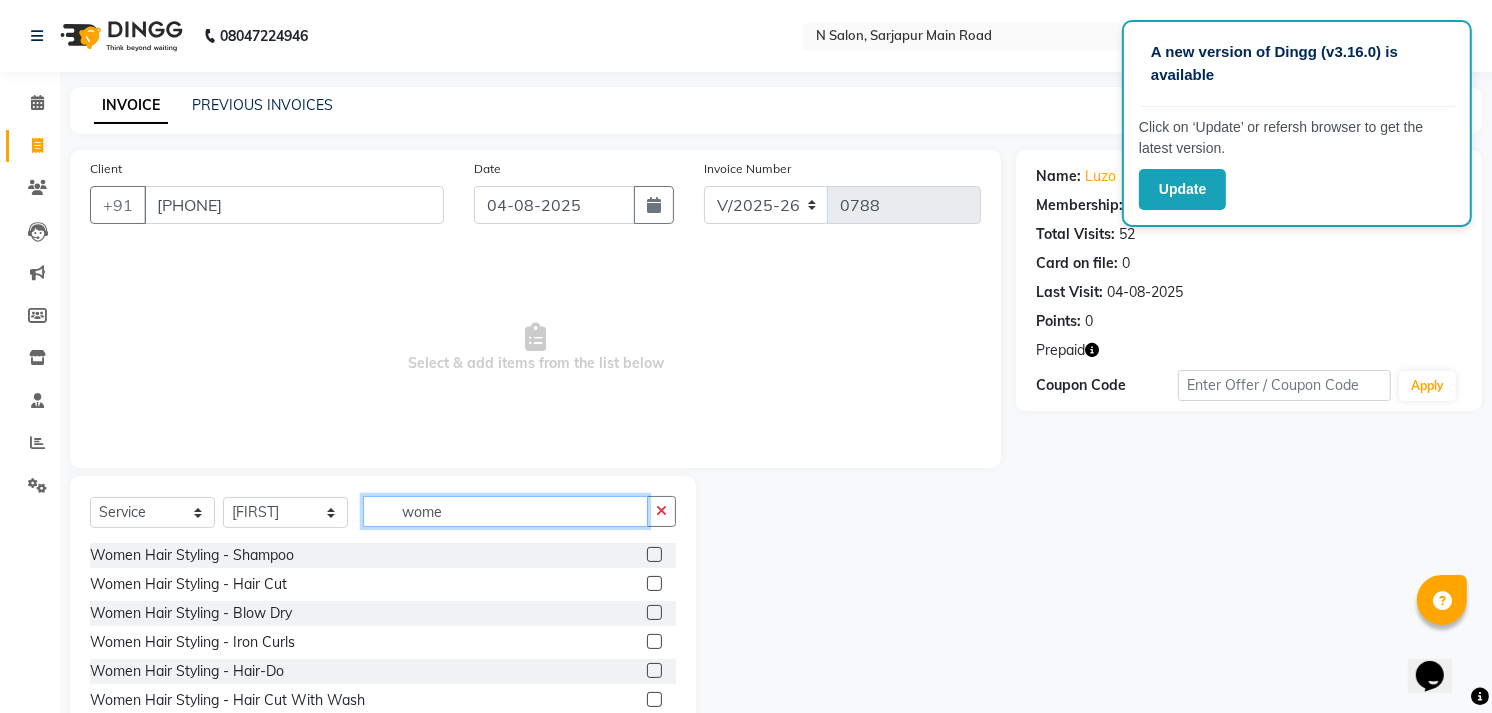type on "wome" 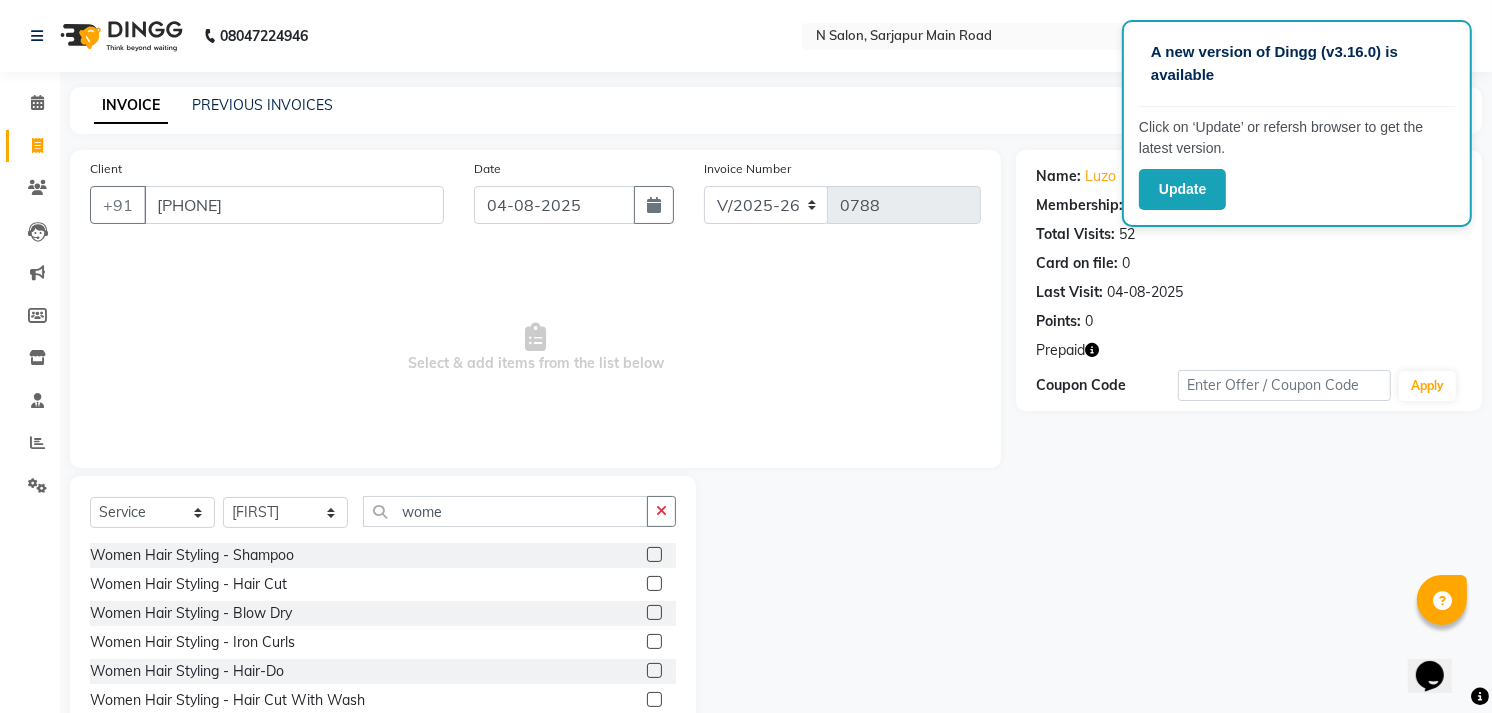 drag, startPoint x: 636, startPoint y: 697, endPoint x: 623, endPoint y: 680, distance: 21.400934 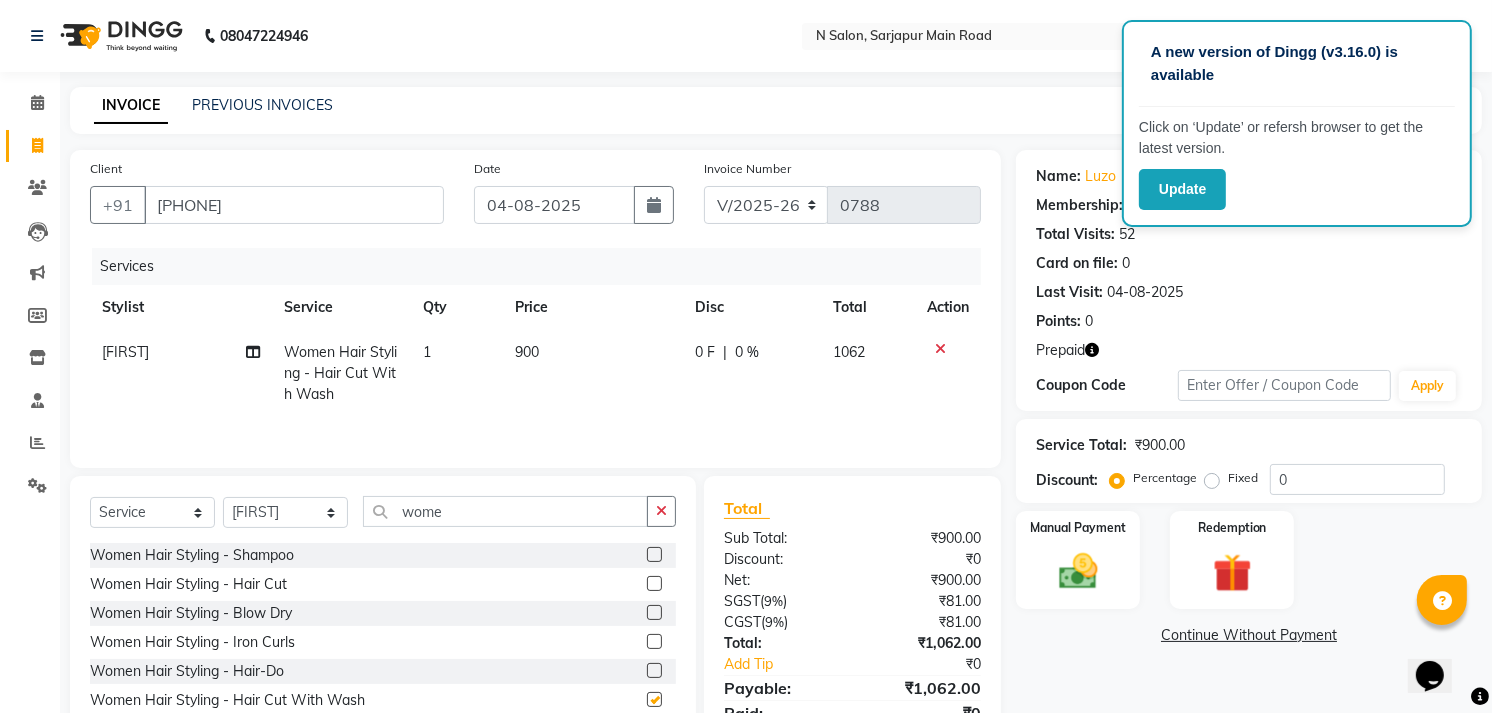 checkbox on "false" 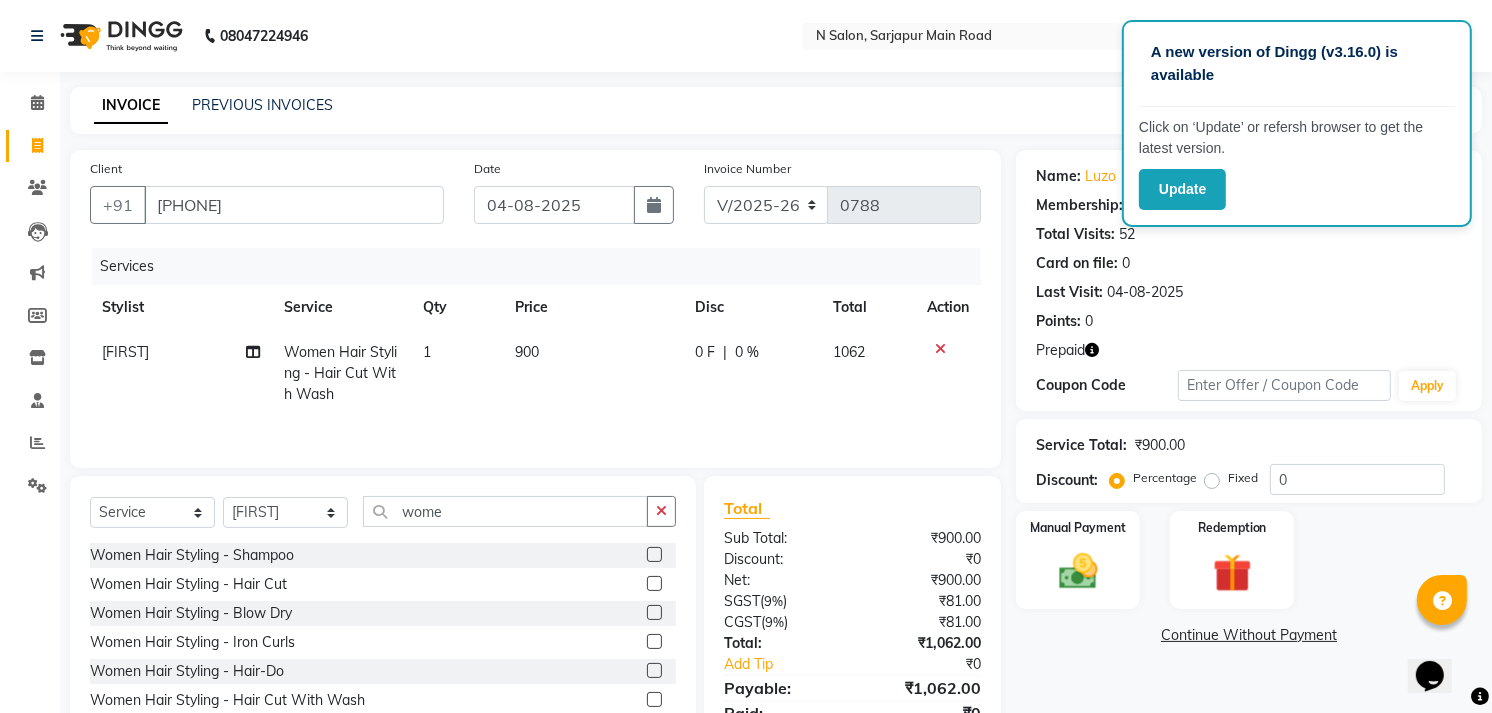 click on "900" 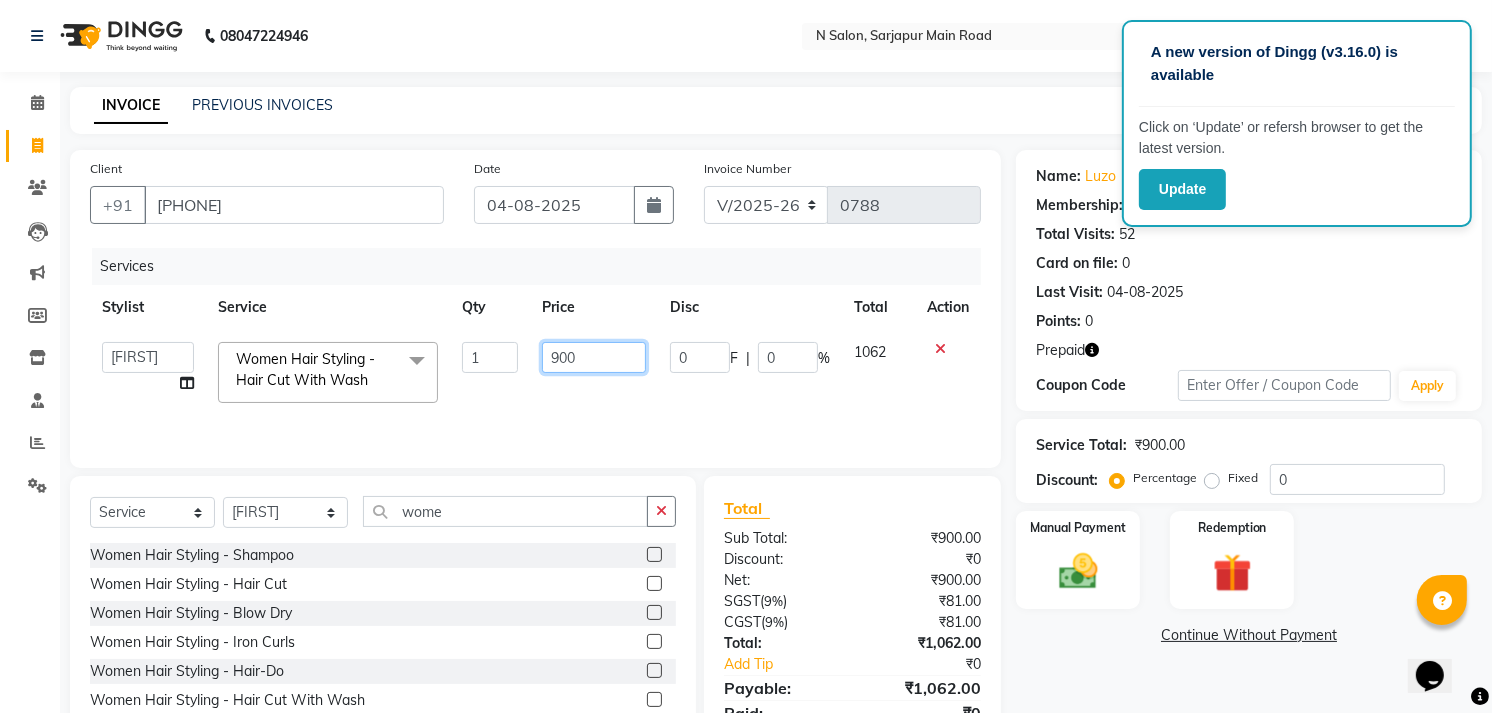 click on "900" 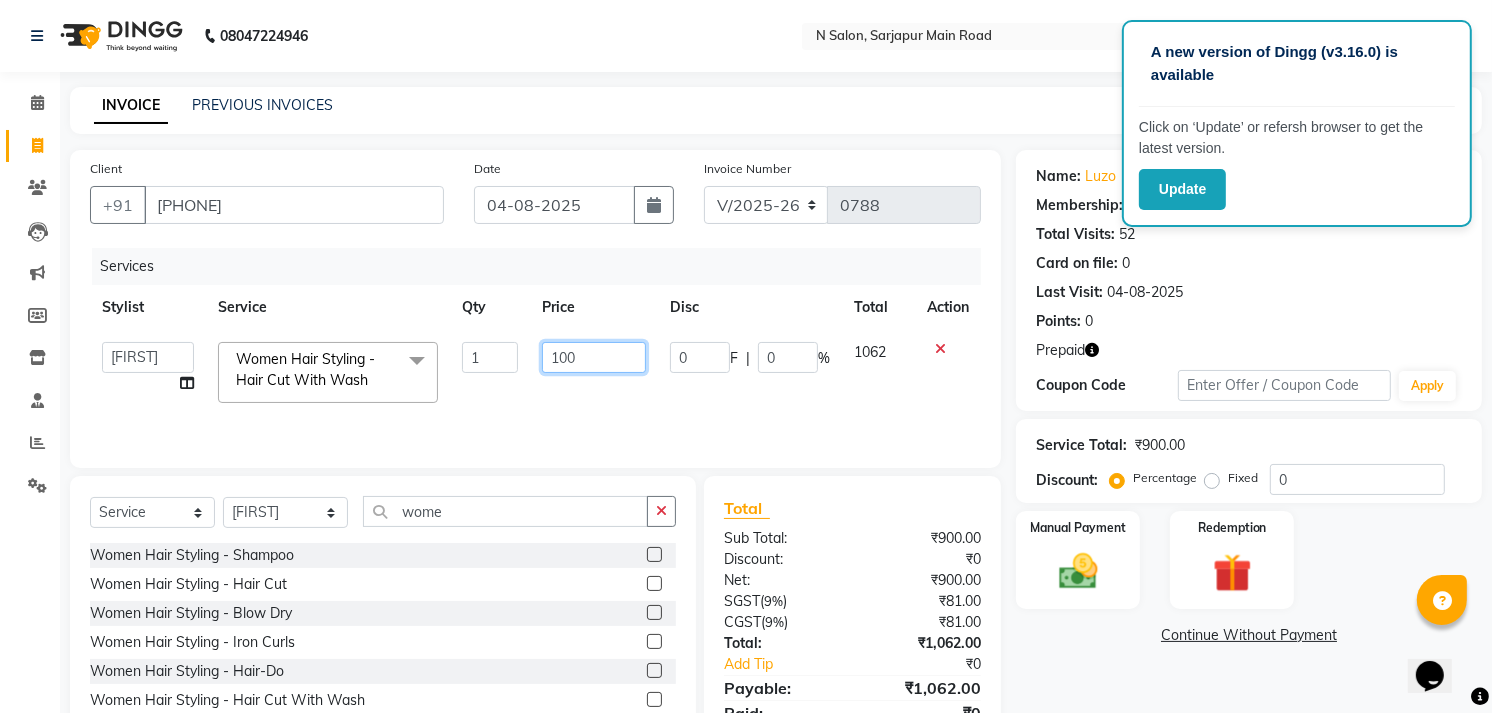 type on "1000" 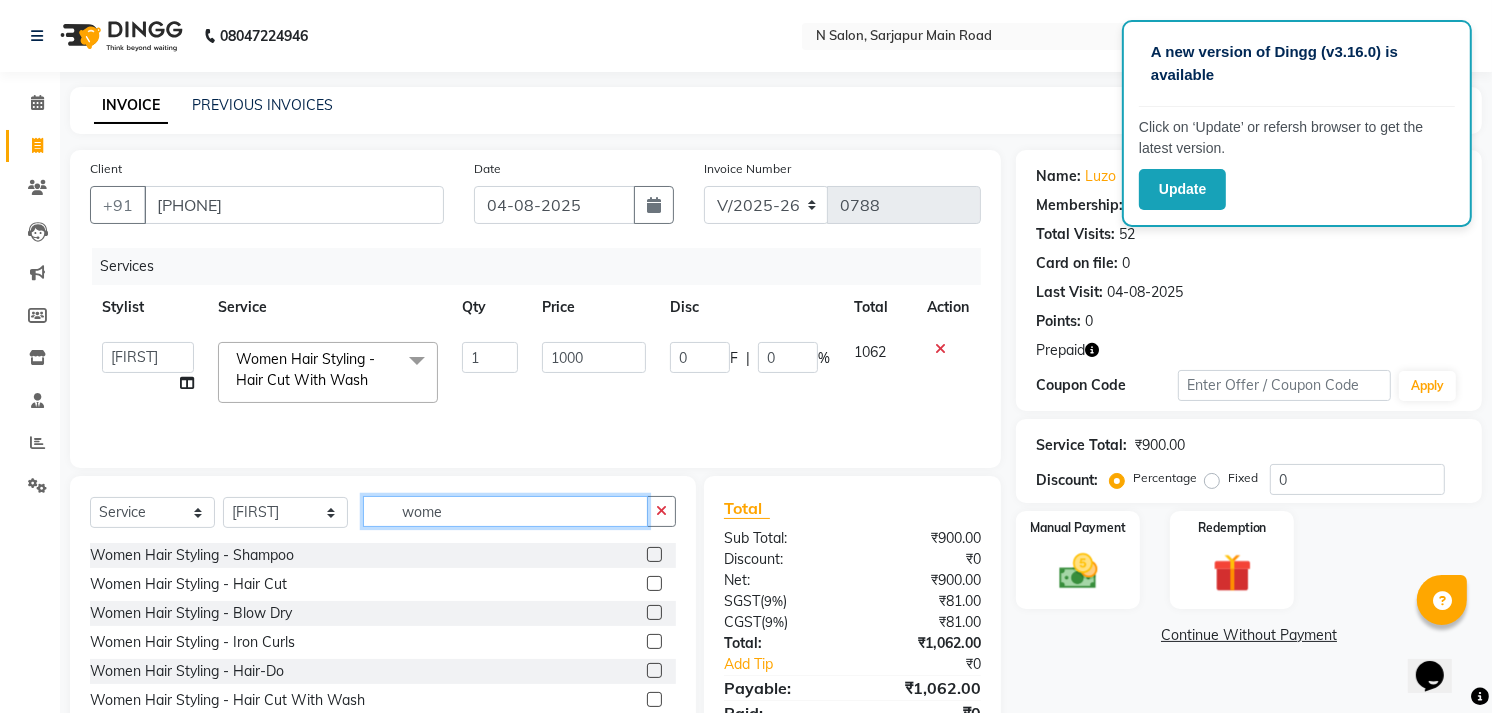 click on "wome" 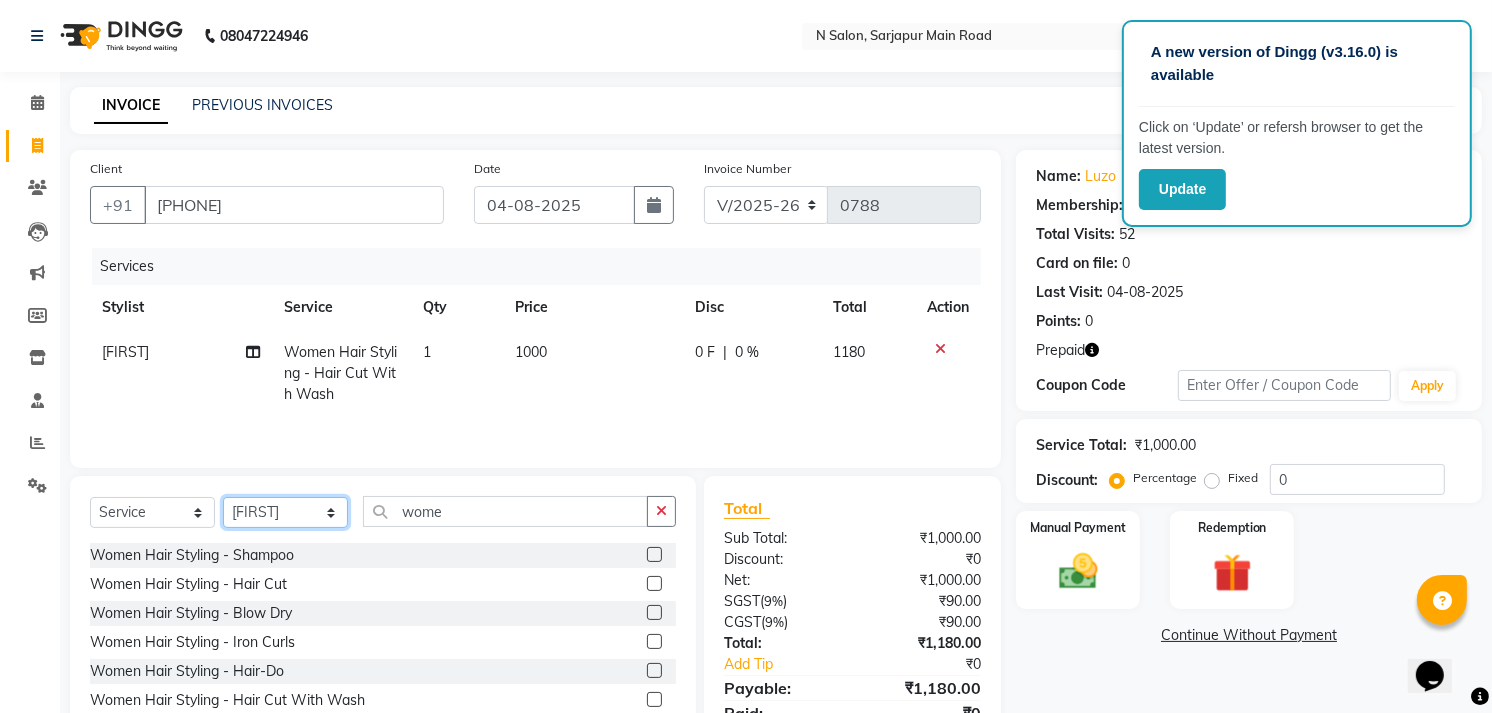 click on "Select Stylist Amgha Arish CHANDU DIPEN kajal kupu  Manager megha Mukul Aggarwal NIRJALA Owner Pankaj Rahul Sir shradha" 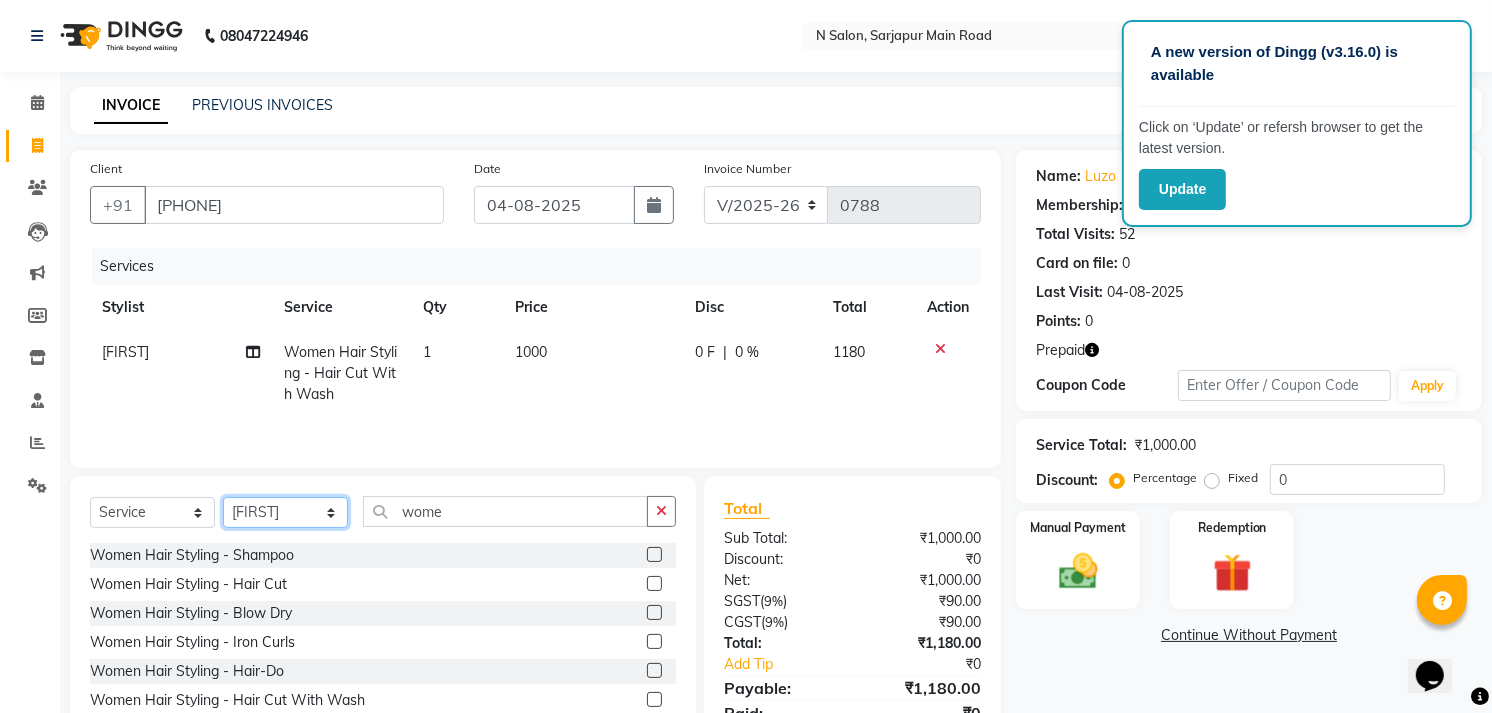 select on "70884" 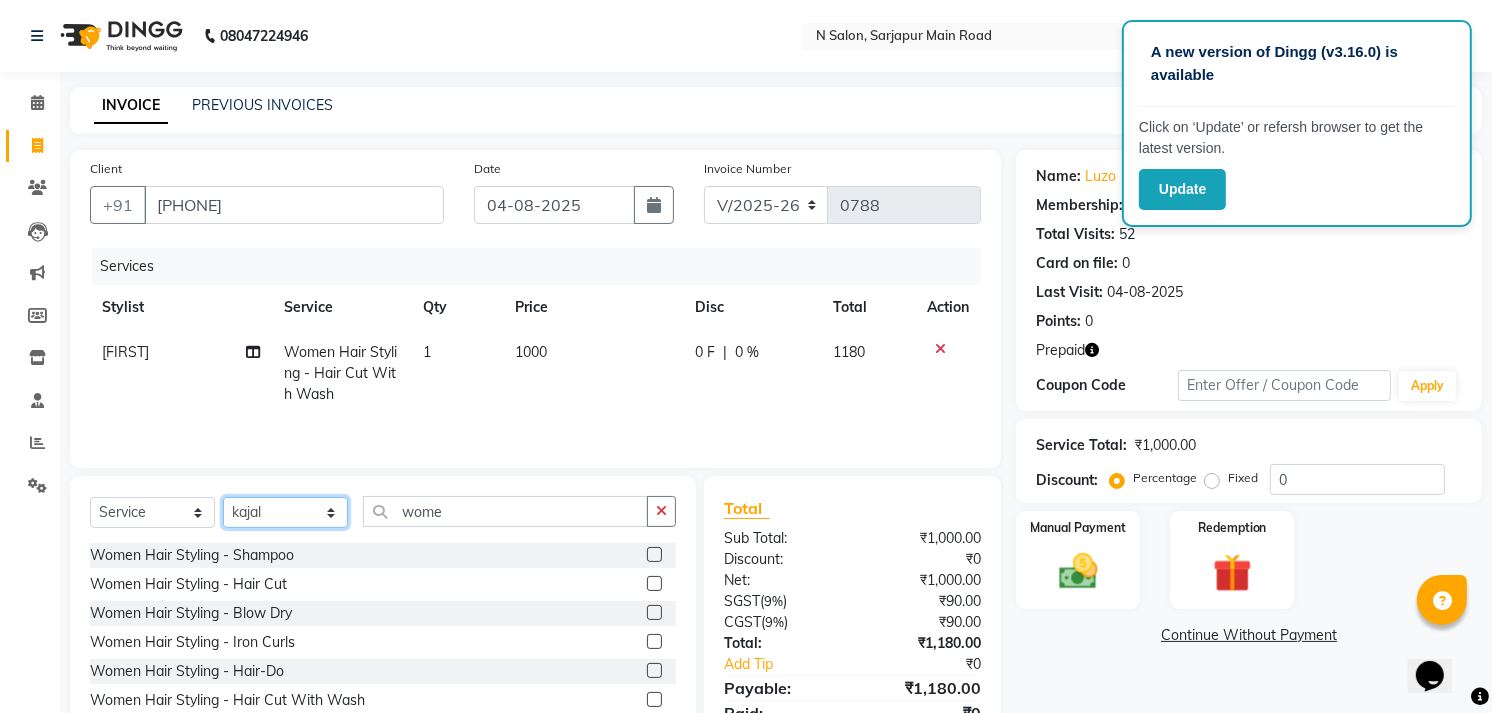 click on "Select Stylist Amgha Arish CHANDU DIPEN kajal kupu  Manager megha Mukul Aggarwal NIRJALA Owner Pankaj Rahul Sir shradha" 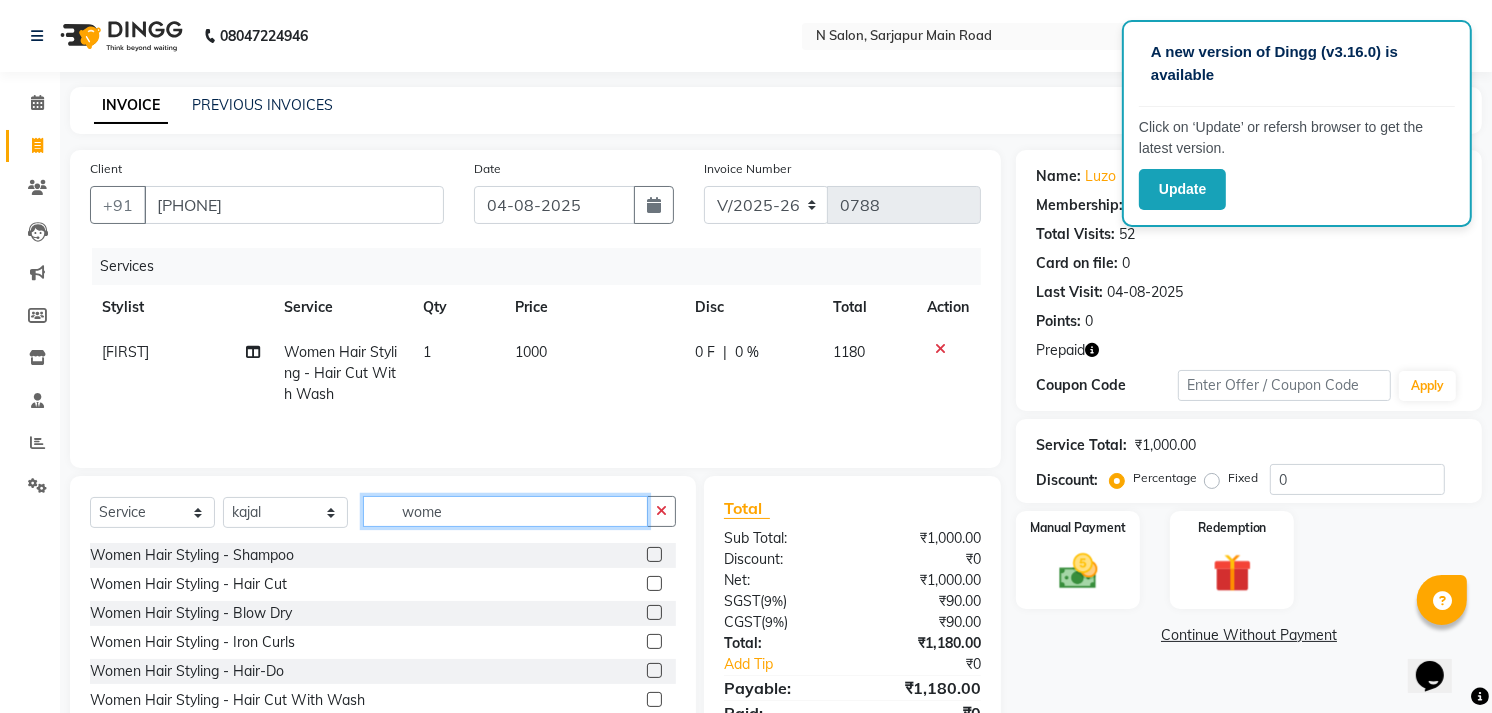 click on "wome" 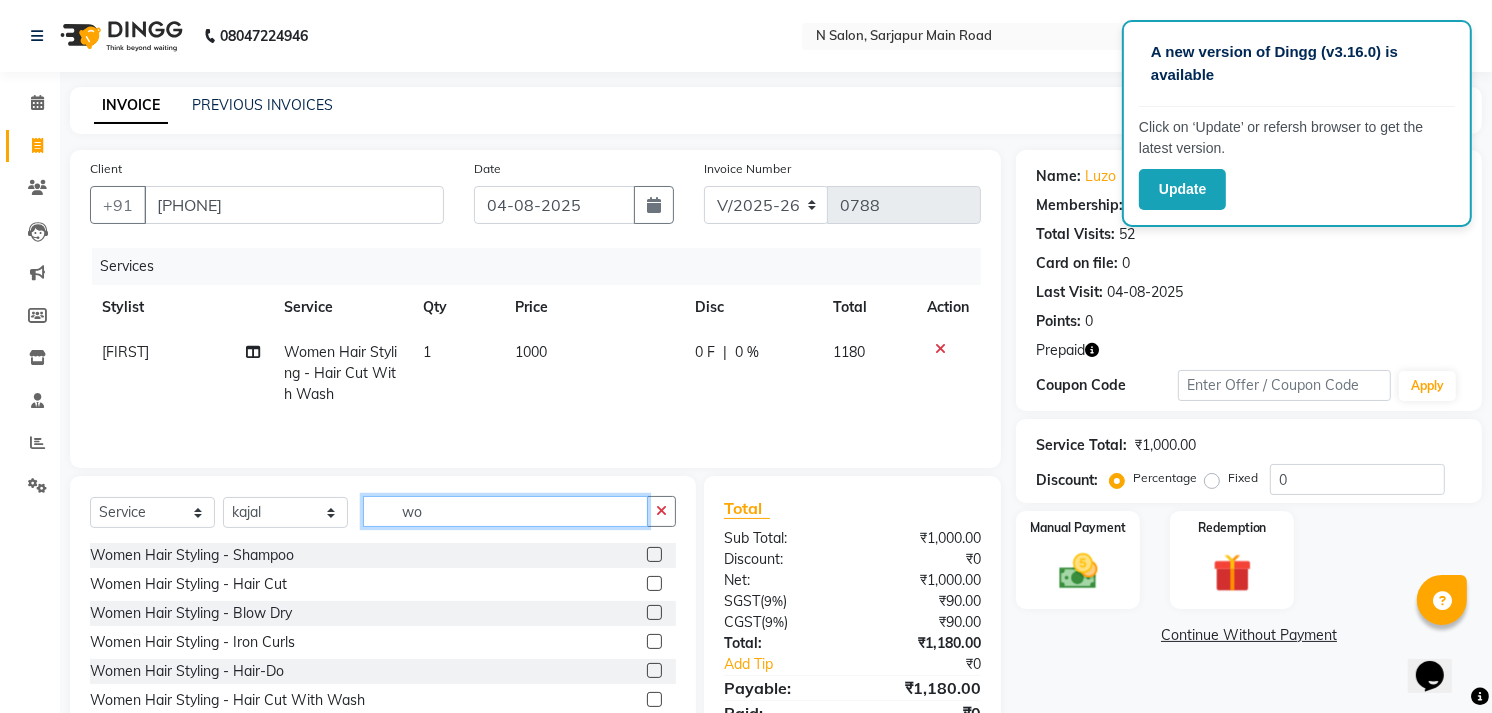 type on "w" 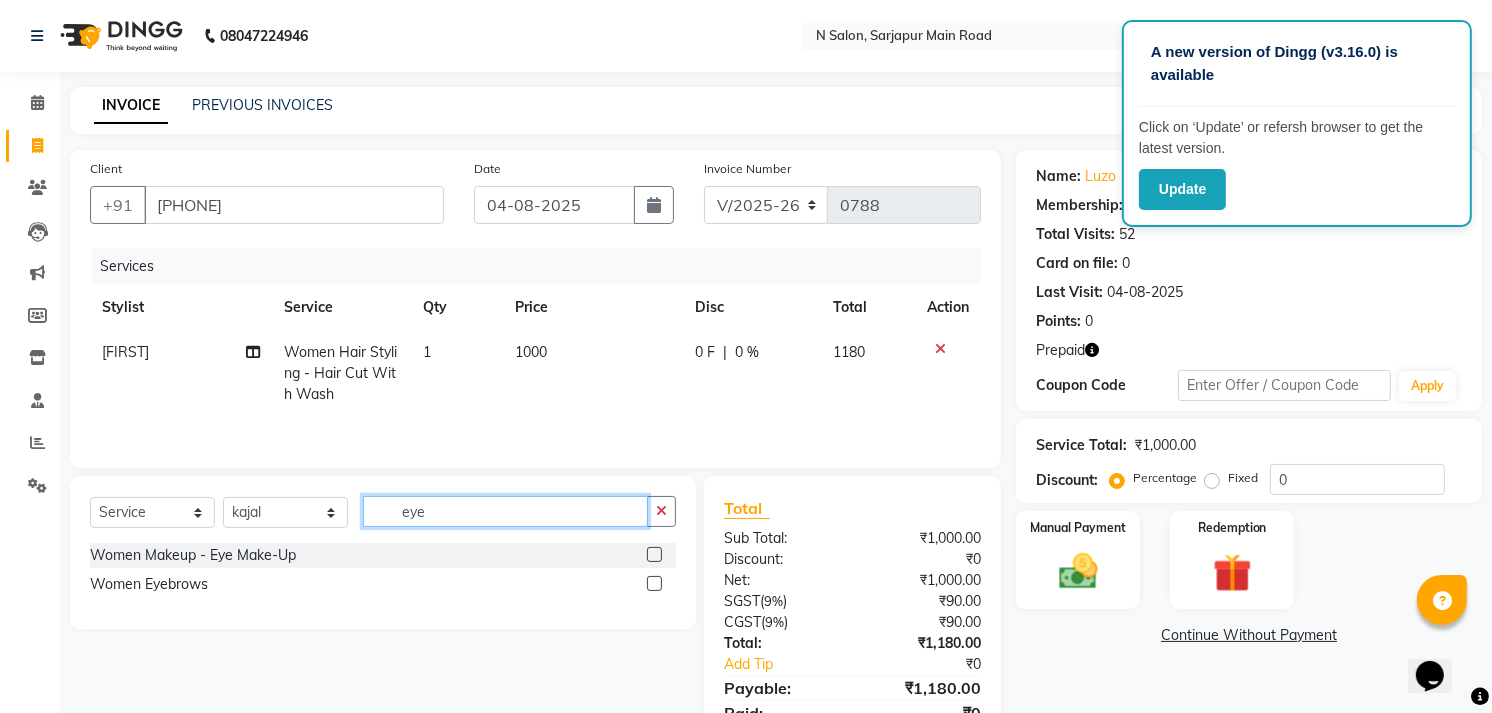 type on "eye" 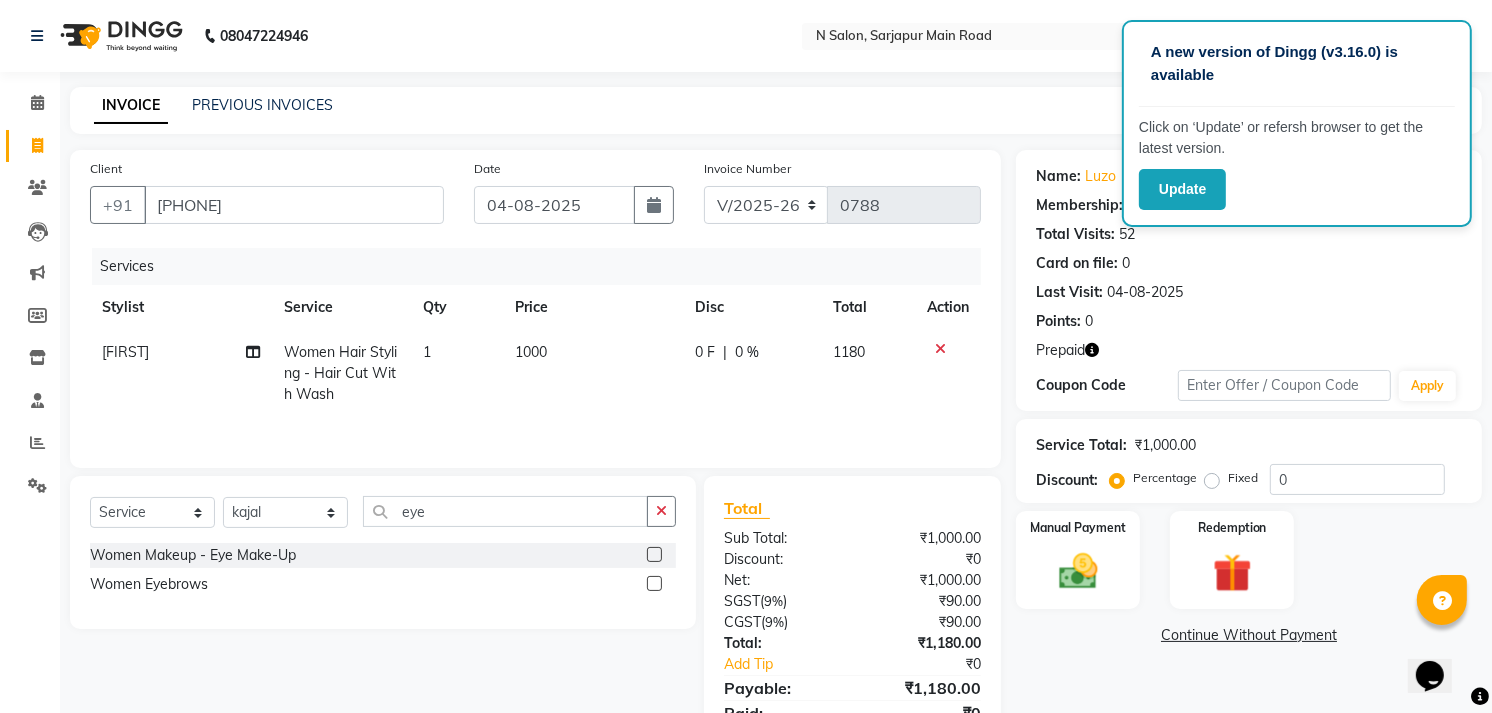 click 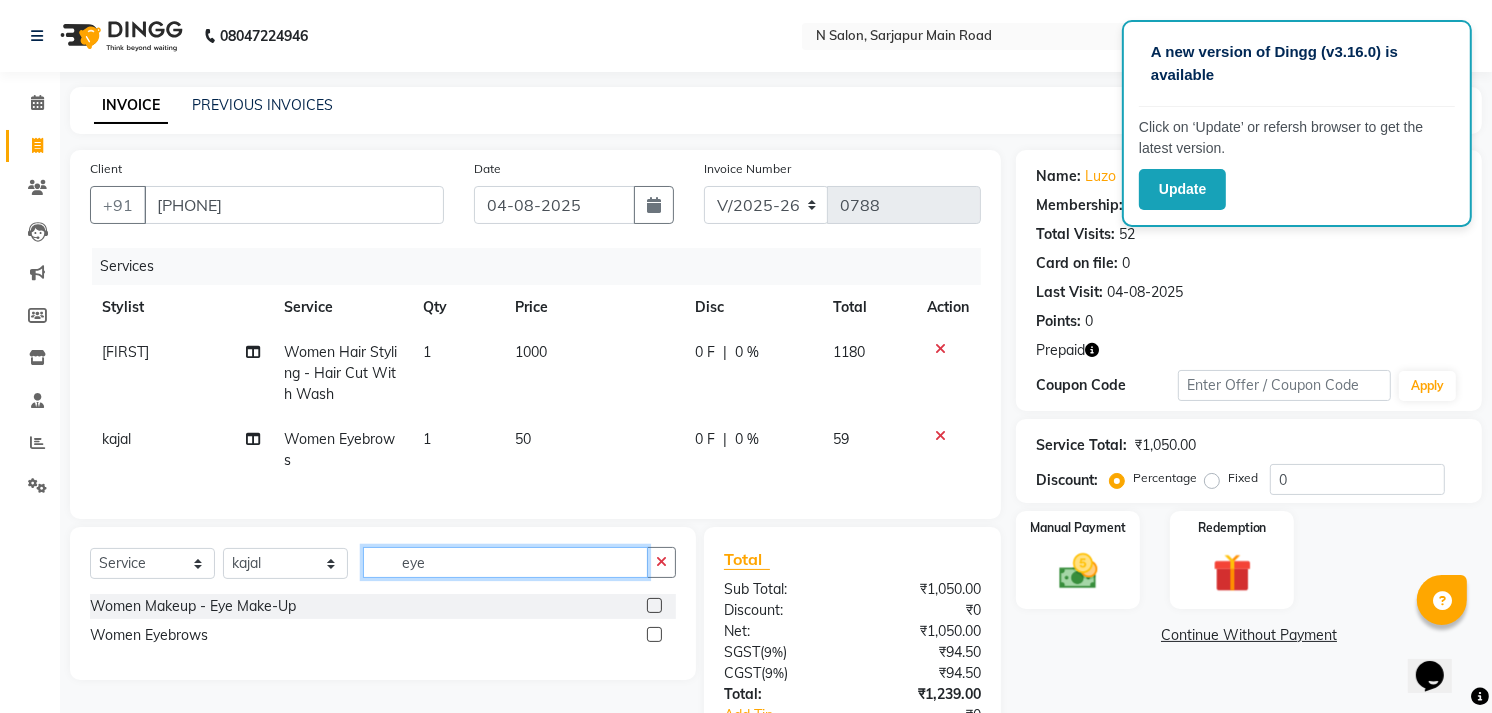 checkbox on "false" 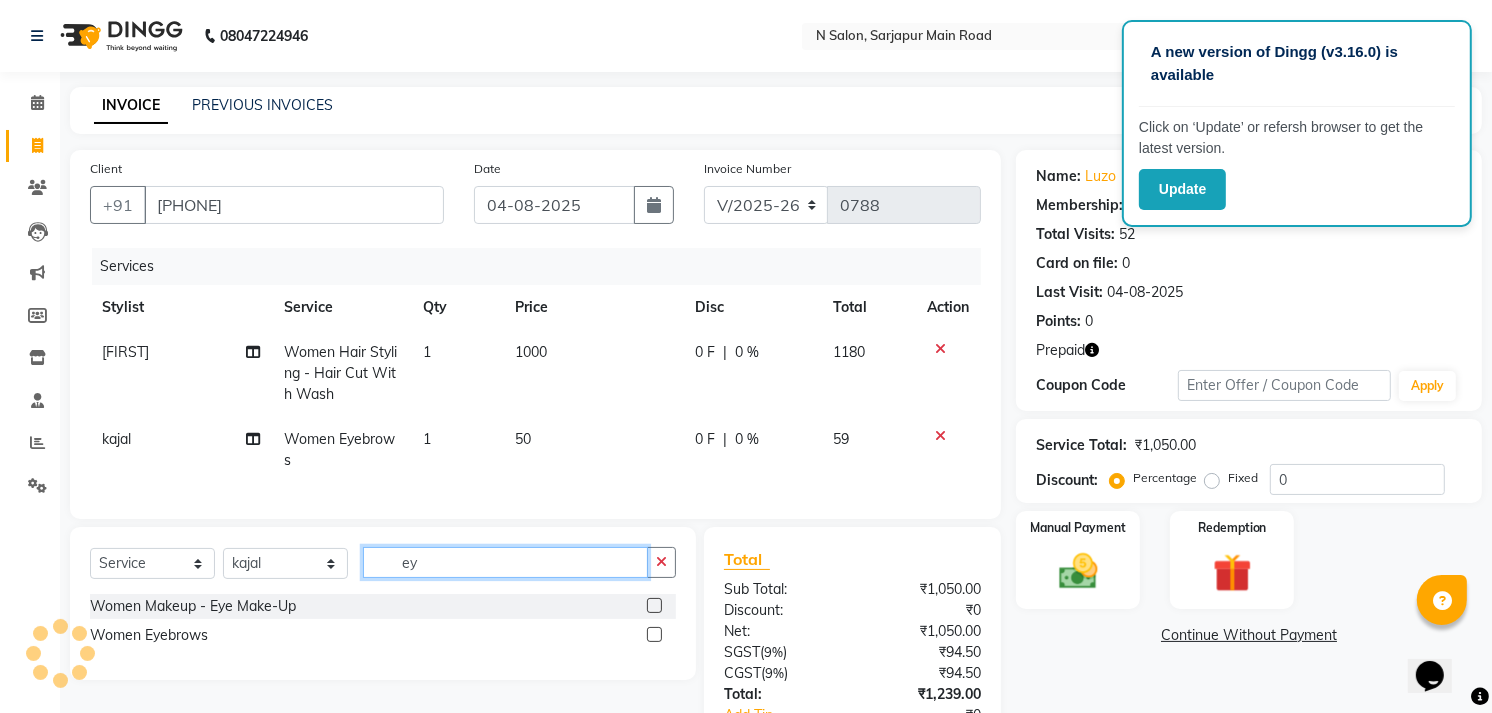 type on "e" 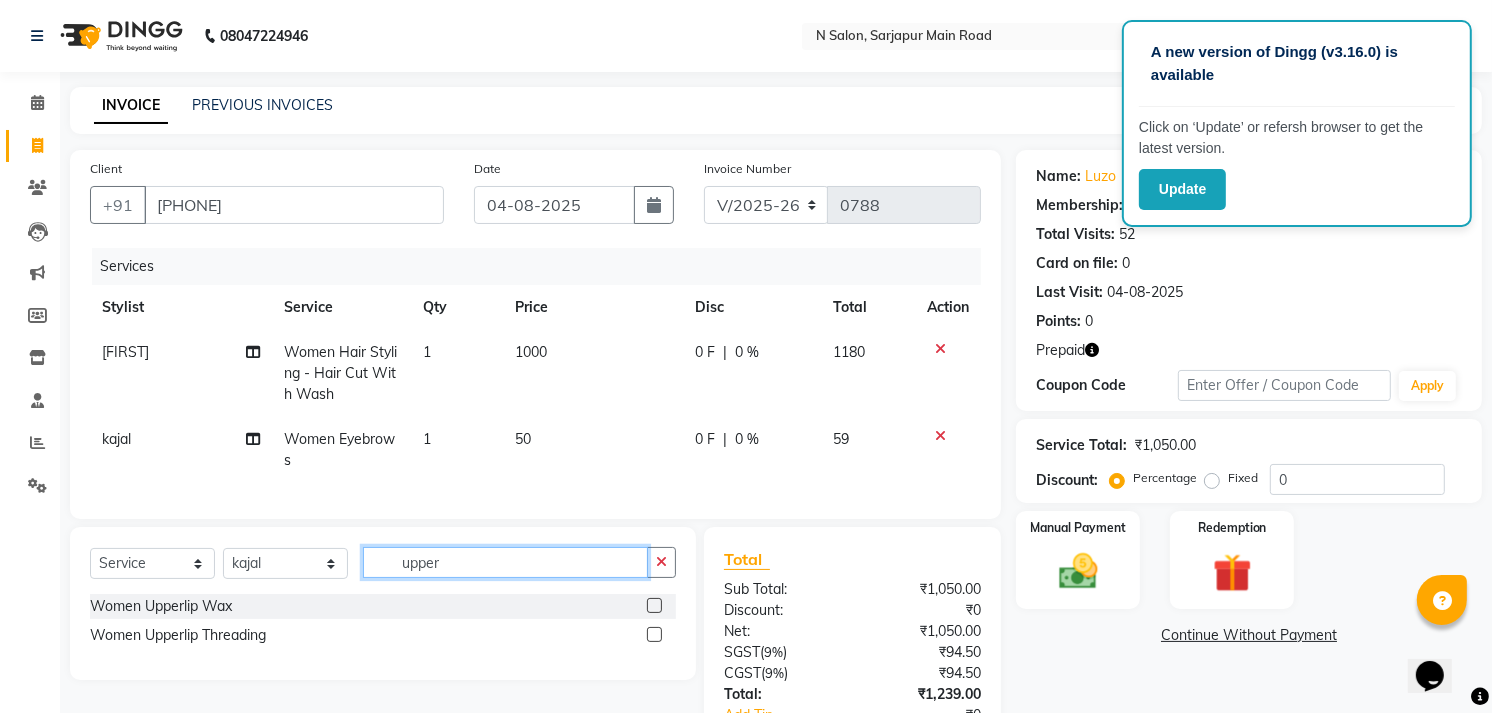 type on "upper" 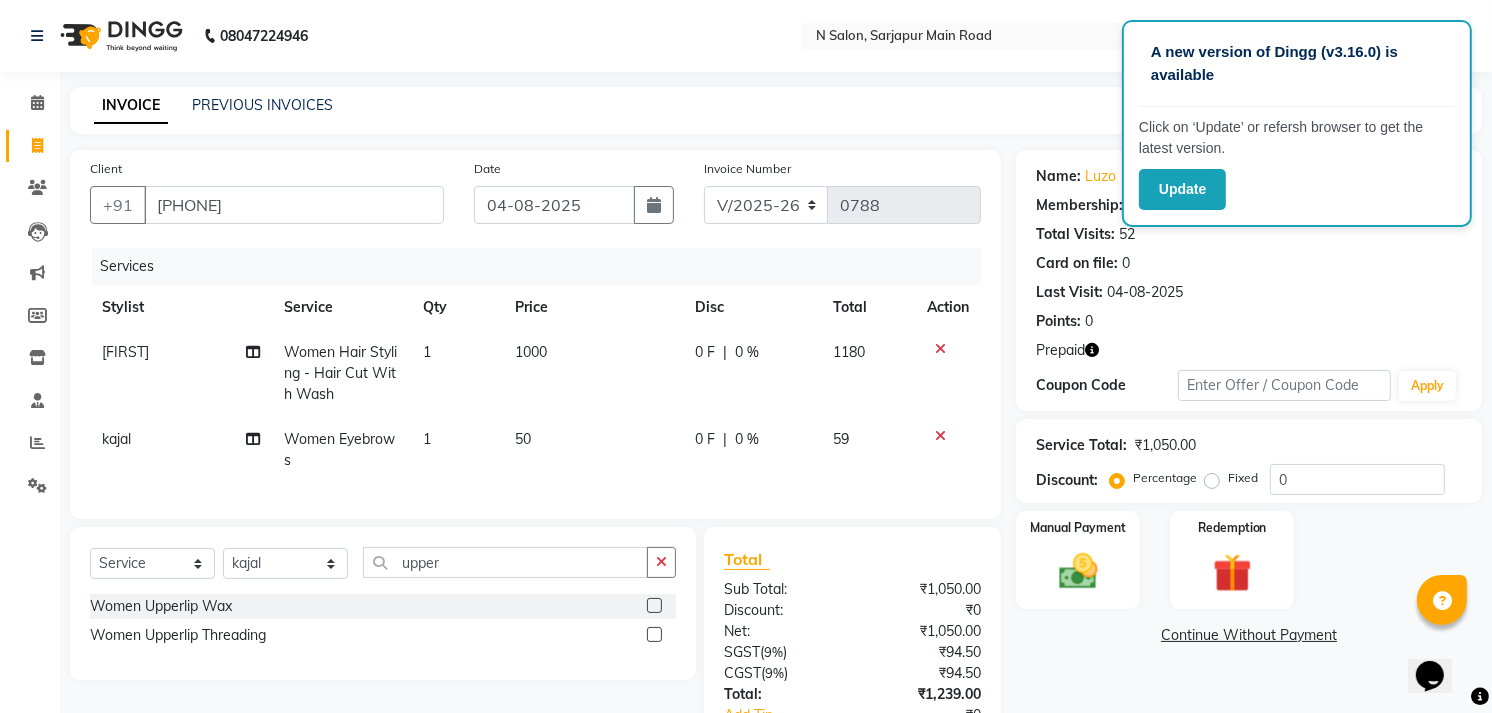 drag, startPoint x: 653, startPoint y: 654, endPoint x: 618, endPoint y: 632, distance: 41.340054 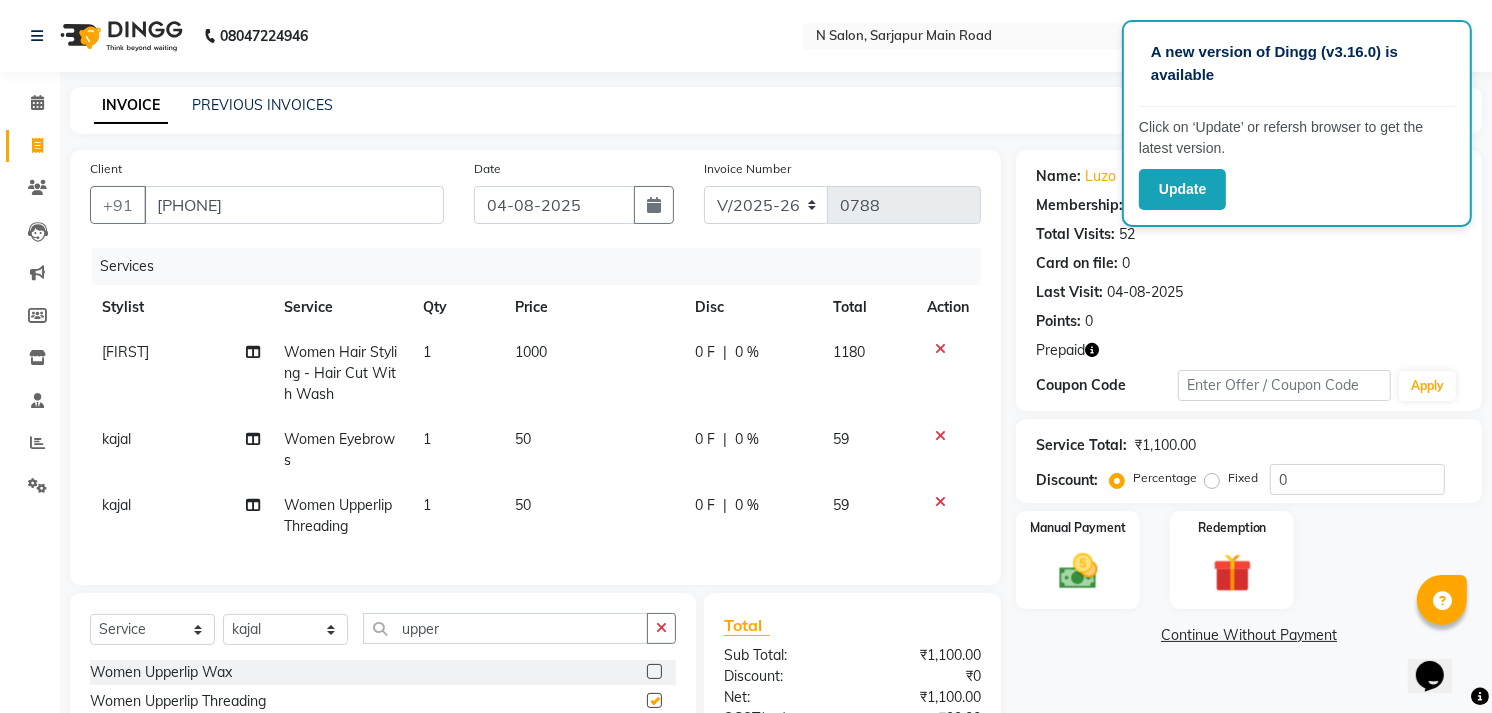 checkbox on "false" 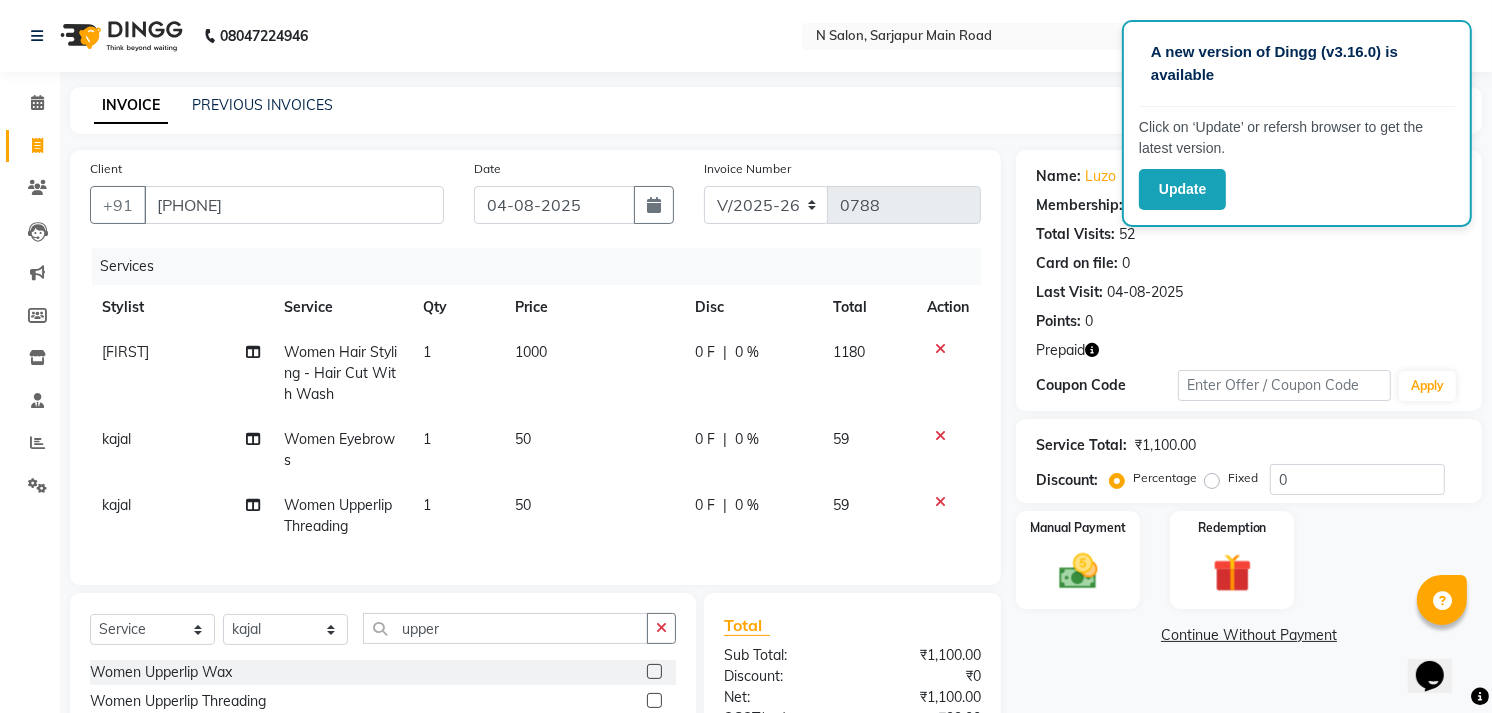 click on "50" 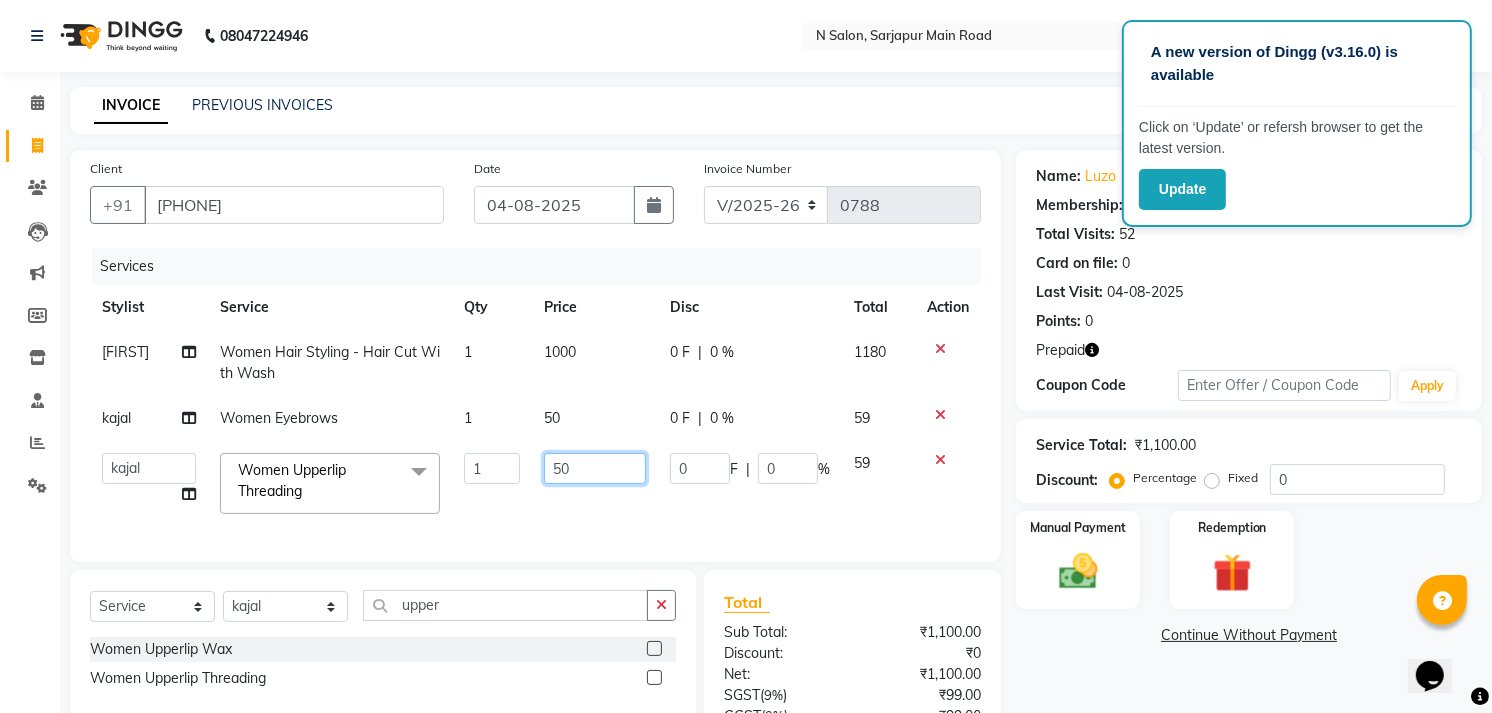click on "50" 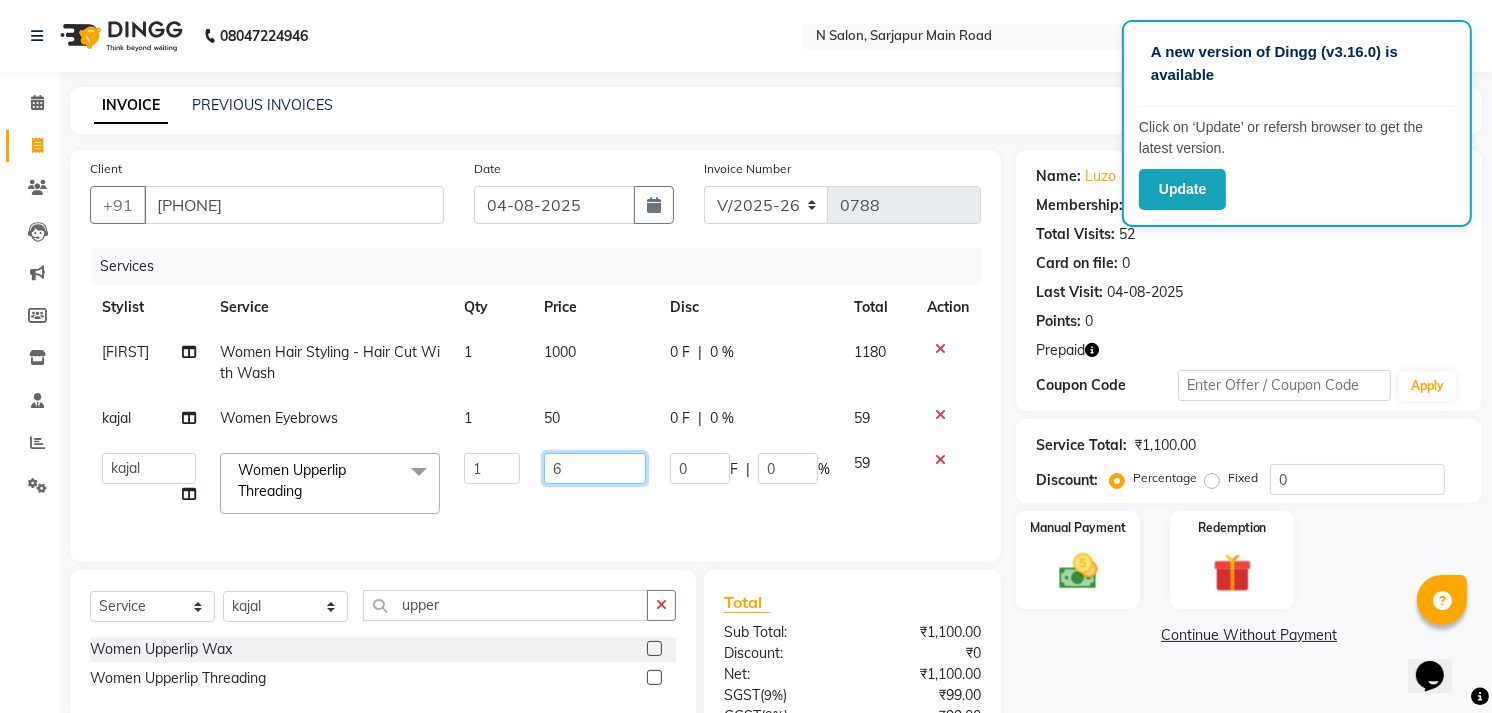 type on "60" 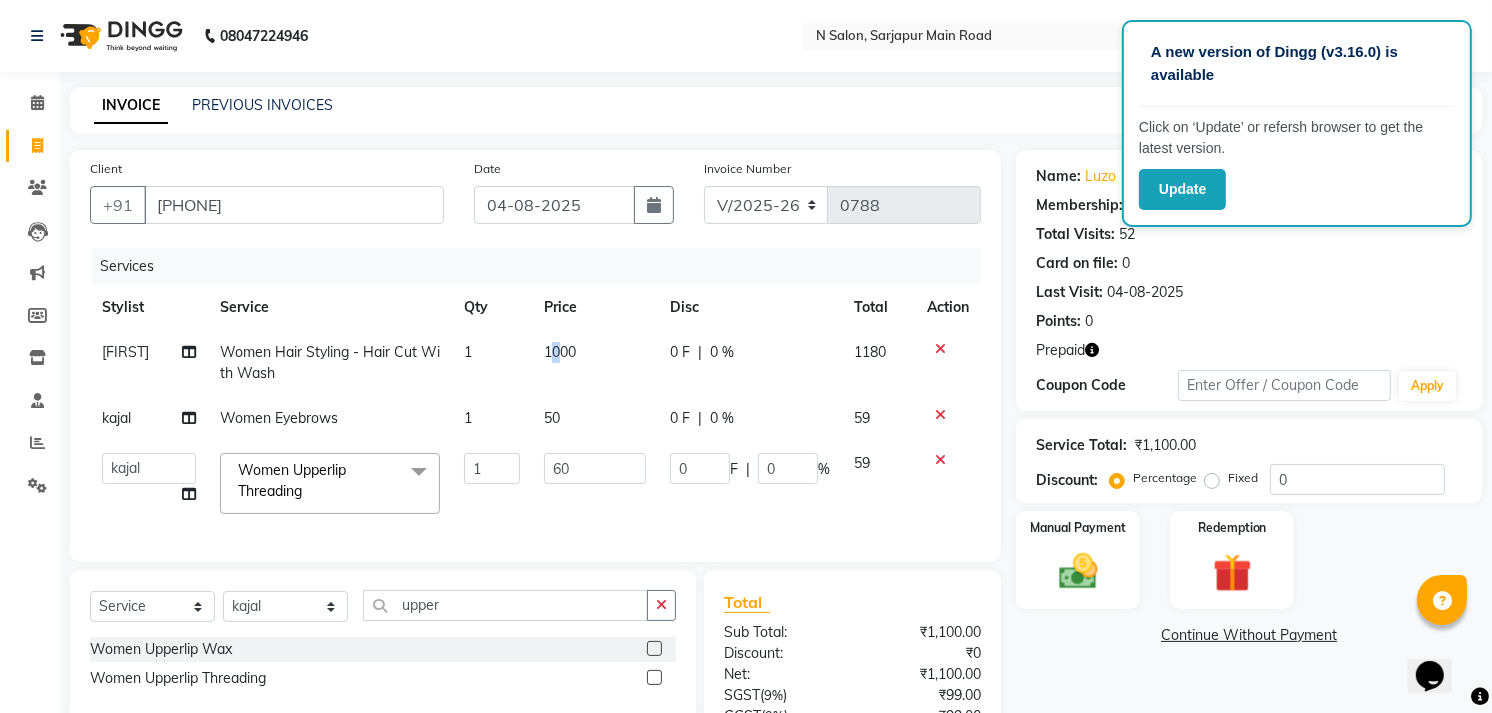 click on "[FIRST] Women Hair Styling - Hair Cut With Wash 1 1000 0 F | 0 % 1180 [FIRST] Women Eyebrows 1 50 0 F | 0 % 59 [FIRST] [FIRST] [FIRST] [FIRST] [FIRST] Manager [FIRST] [FIRST] [FIRST] Owner [FIRST] [FIRST] Sir [FIRST] Women Upperlip Threading x Women Hair Styling - Shampoo Women Hair Styling - Hair Cut Women Hair Styling - Blow Dry Women Hair Styling - Iron Curls Women Hair Styling - Hair-Do Women Hair Styling - Hair Cut With Wash MEN HAIR WASH CUT FILE & POLISH Olaplex Stand Alone 3 Tenx Signature Ritual 3 Tenx Spa Reflexology GEL POLISH GEL POLISH REMOVAL Botox Treatment Men global color ammonia free Beard Men haircut MATTIFYING TREATMENT FACIAL AGE CONTROL TREATMENT FACIAL HYDRA TREATMENT FACIAL RADIANCE TREATMENT FACIAL CALMING TREATMENT FACIAL AVL Luxury pedi Bikni Line Root Touch up Amonia free Trial service COLLAGEN HAIR SPA SIGANATURE PROTEIN HAIR SPA DANDRUFF HAIR SPA Global hair color Hair Wash And Dry Log Hair Agelock Expert EGF Agelock Brightening Agelock Lightening Butt" 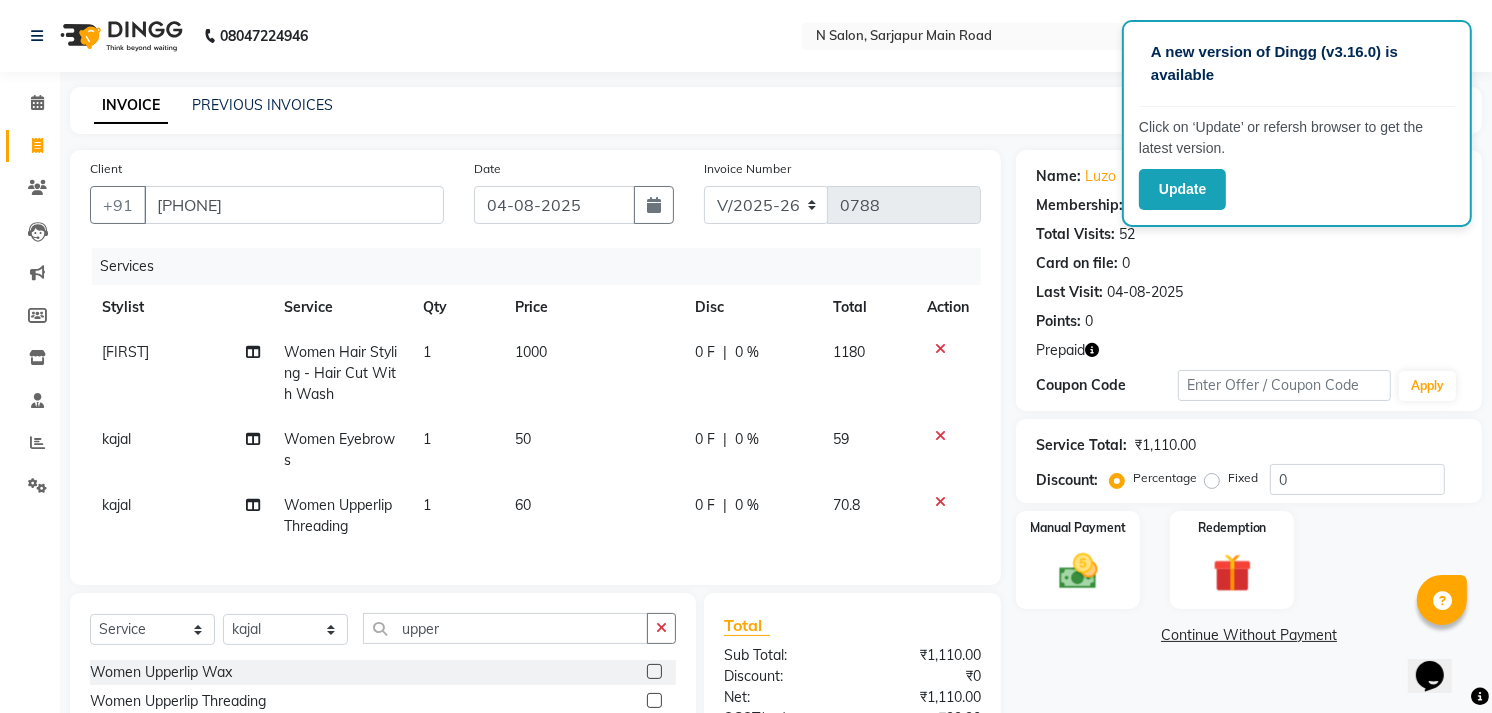 drag, startPoint x: 527, startPoint y: 406, endPoint x: 571, endPoint y: 431, distance: 50.606323 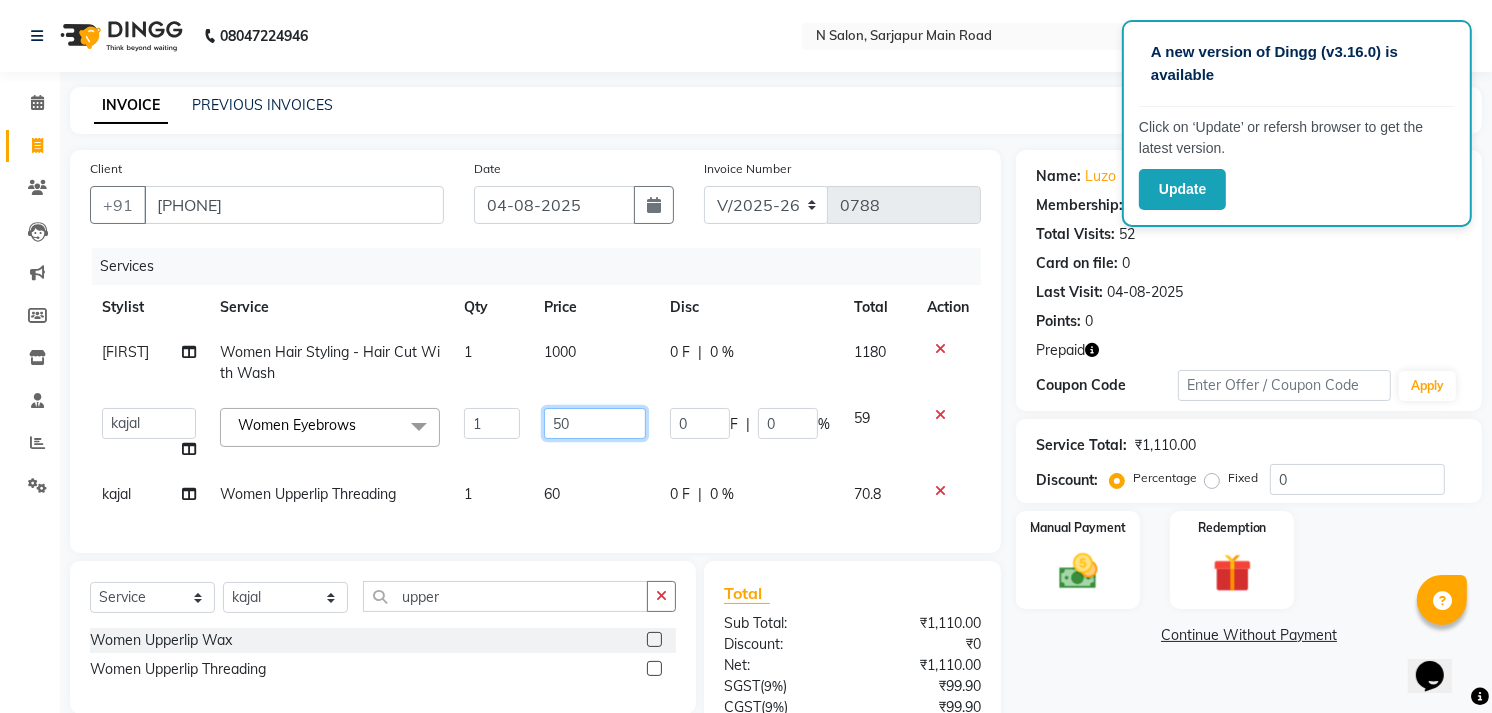 click on "50" 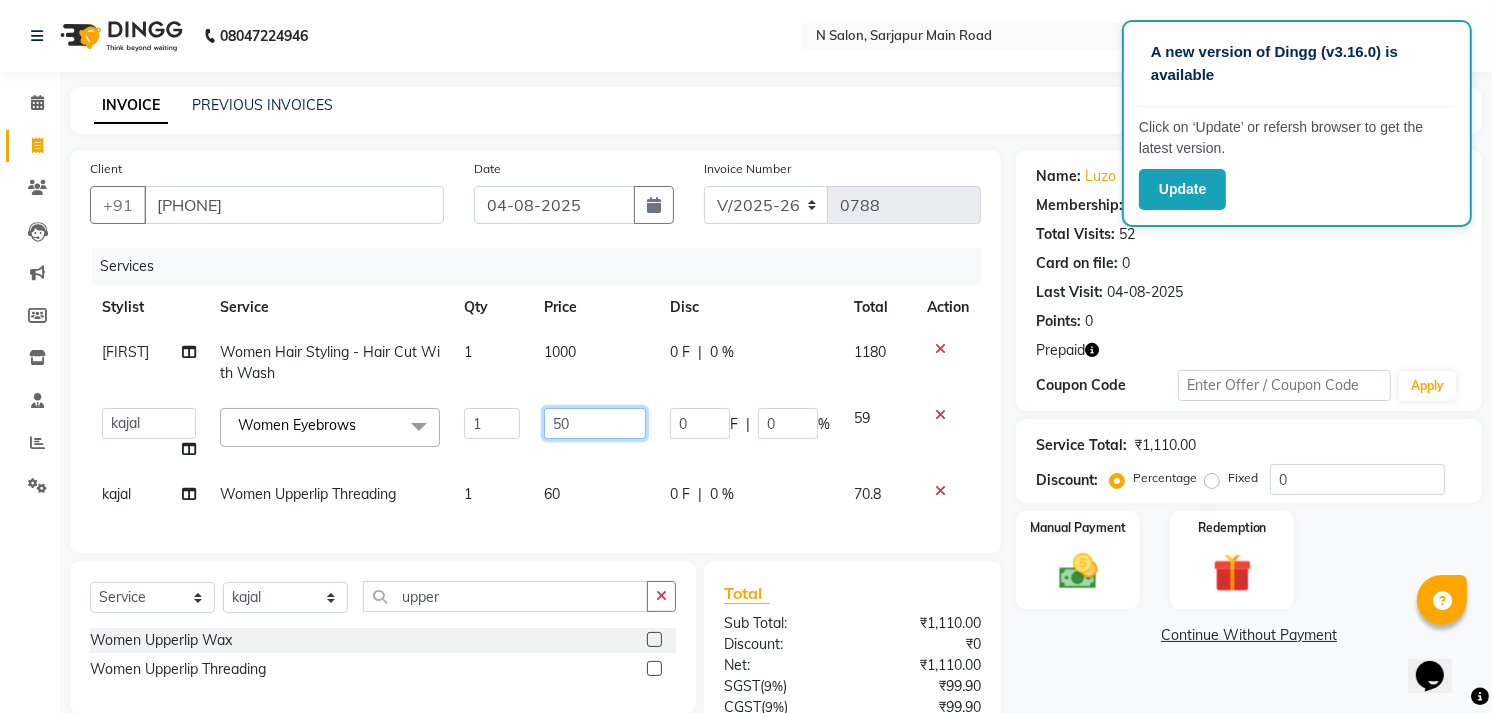 type on "5" 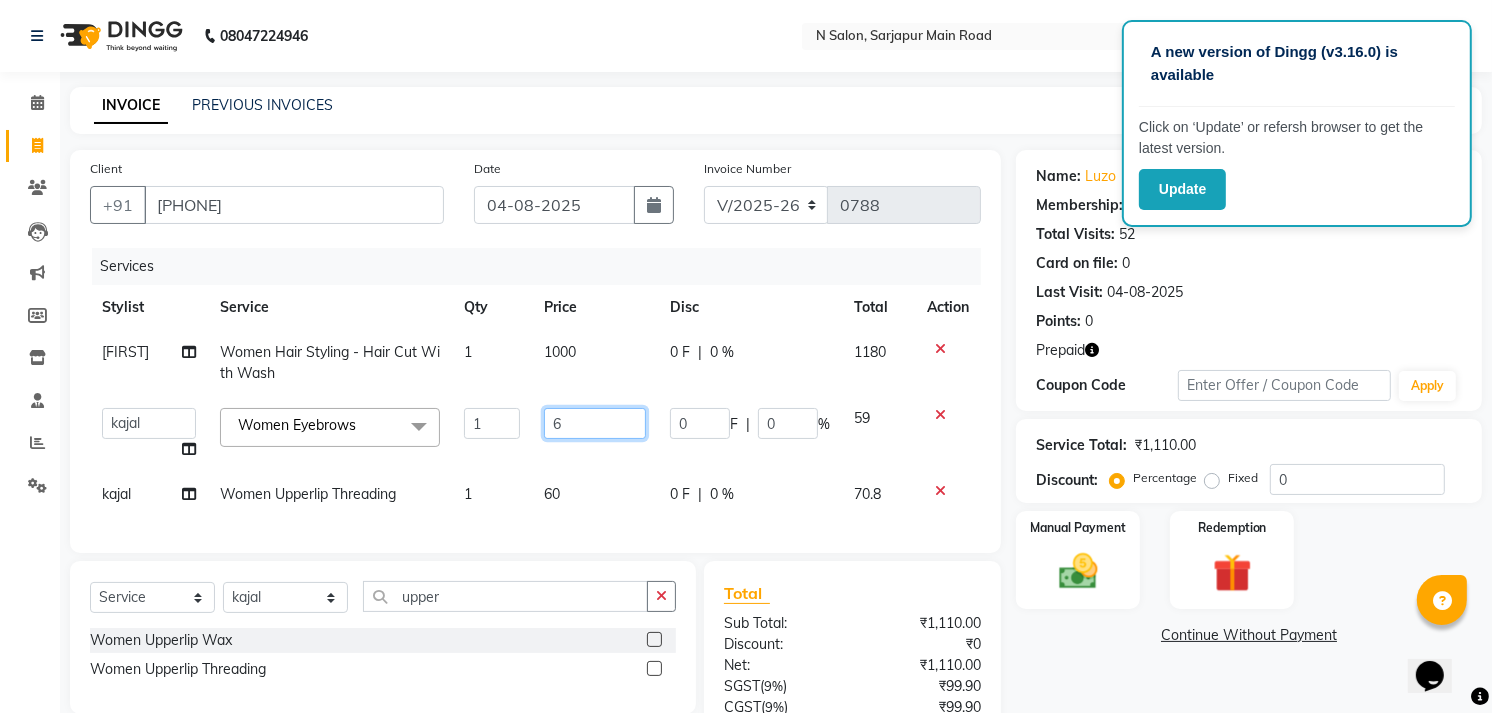 type on "60" 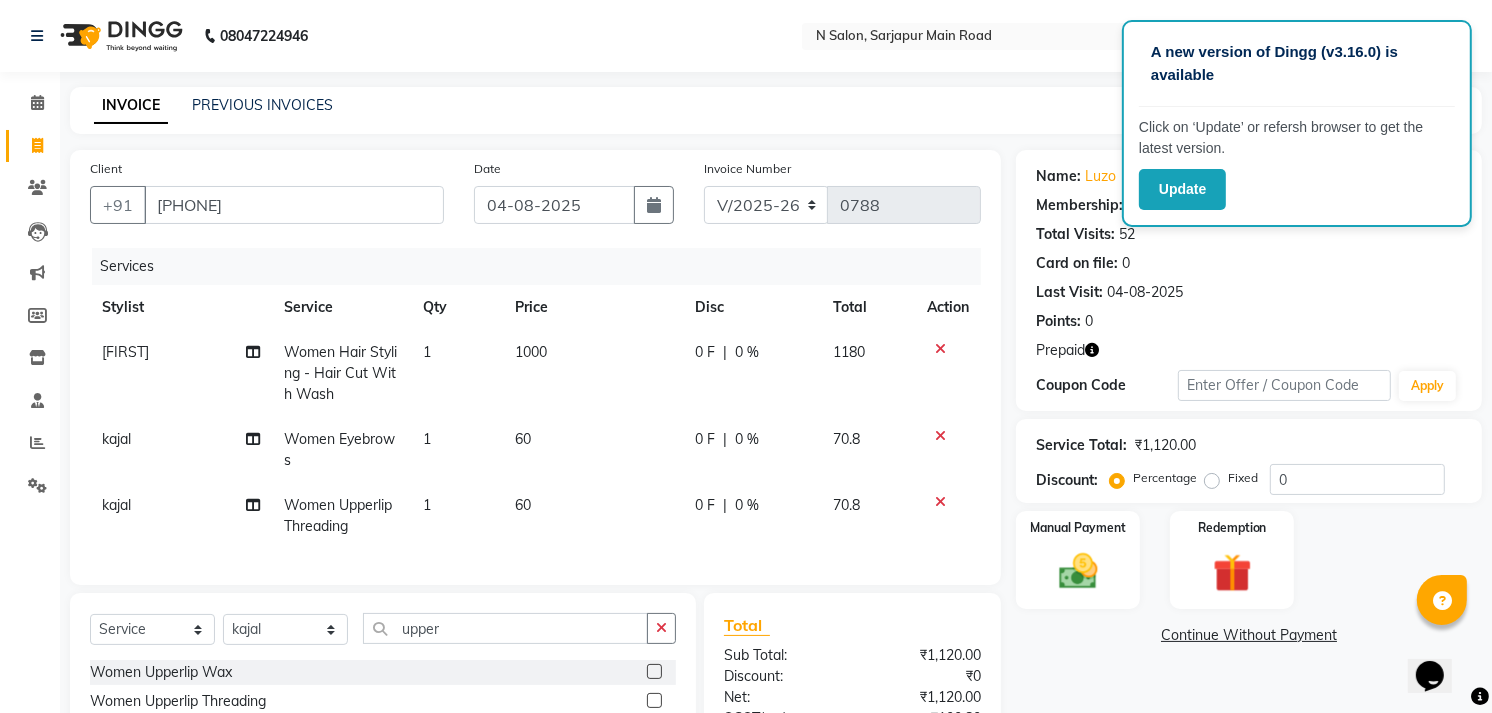 click on "Name: [FIRST] Membership: No Active Membership Total Visits: 52 Card on file: 0 Last Visit: [DATE] Points: 0 Prepaid Coupon Code Apply Service Total: ₹1,120.00 Discount: Percentage Fixed 0 Manual Payment Redemption Continue Without Payment" 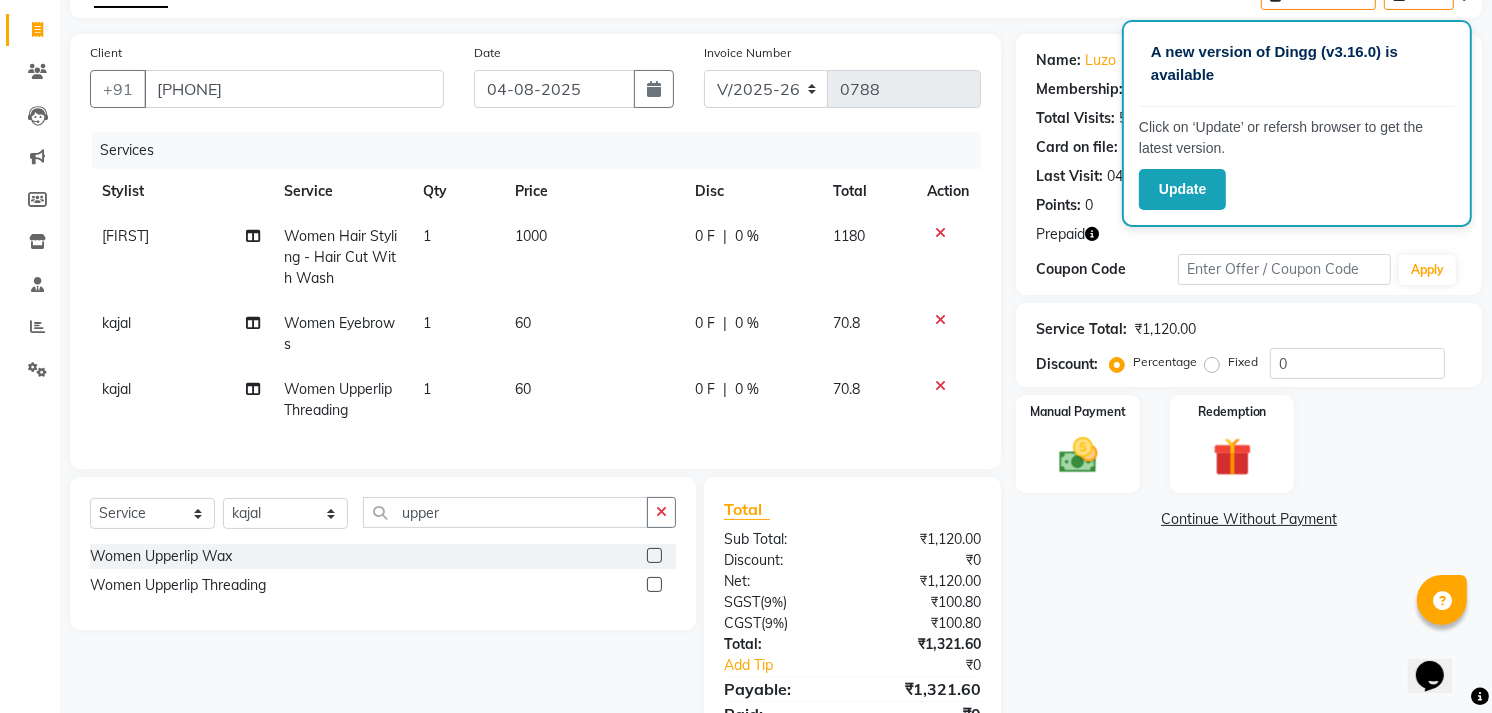 scroll, scrollTop: 221, scrollLeft: 0, axis: vertical 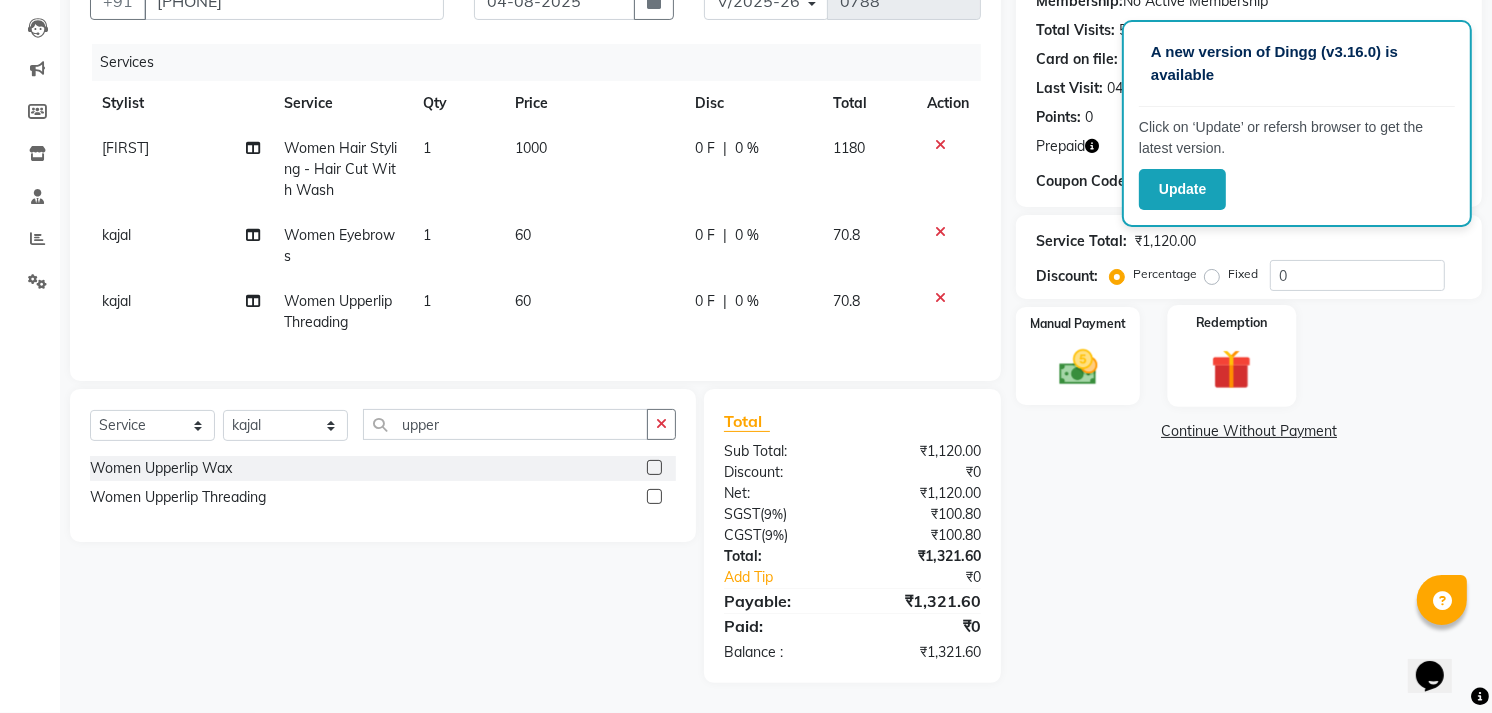 click 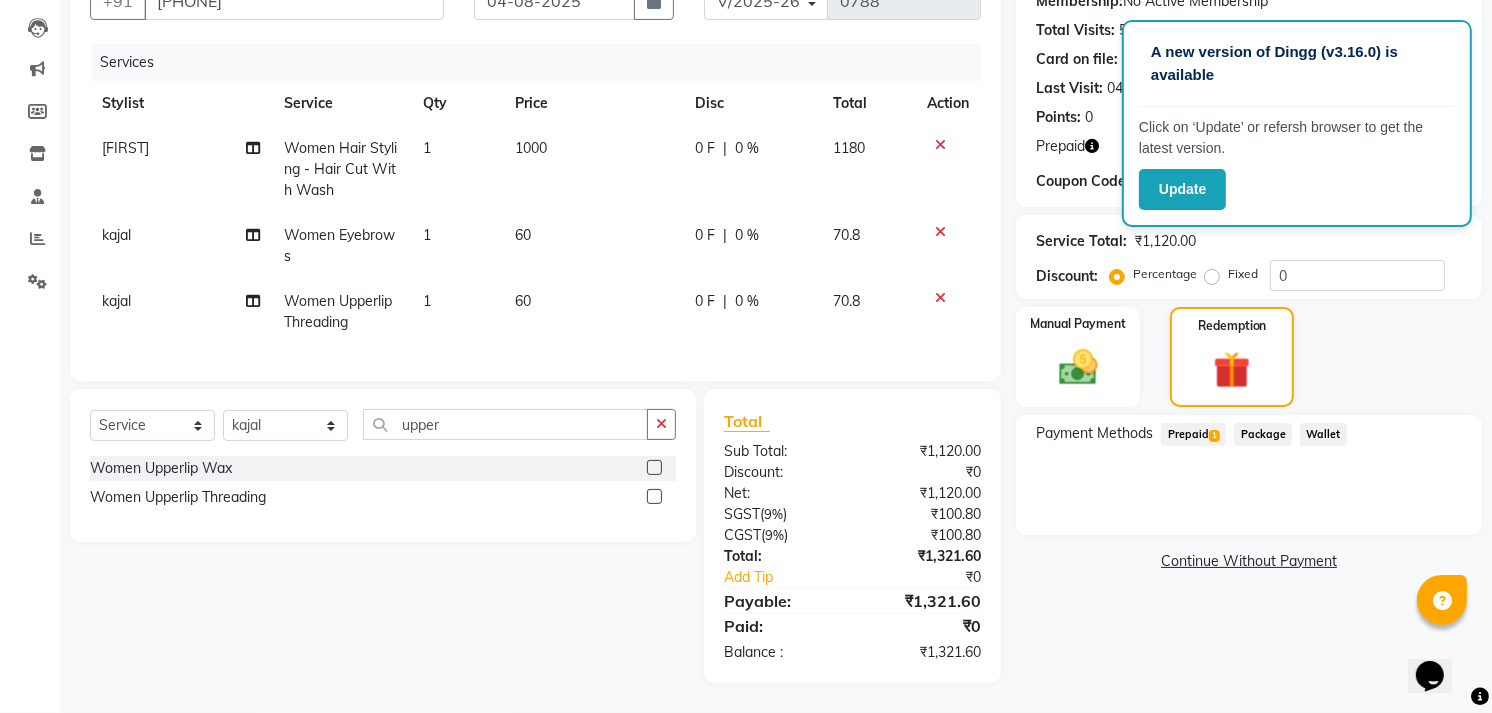 scroll, scrollTop: 221, scrollLeft: 0, axis: vertical 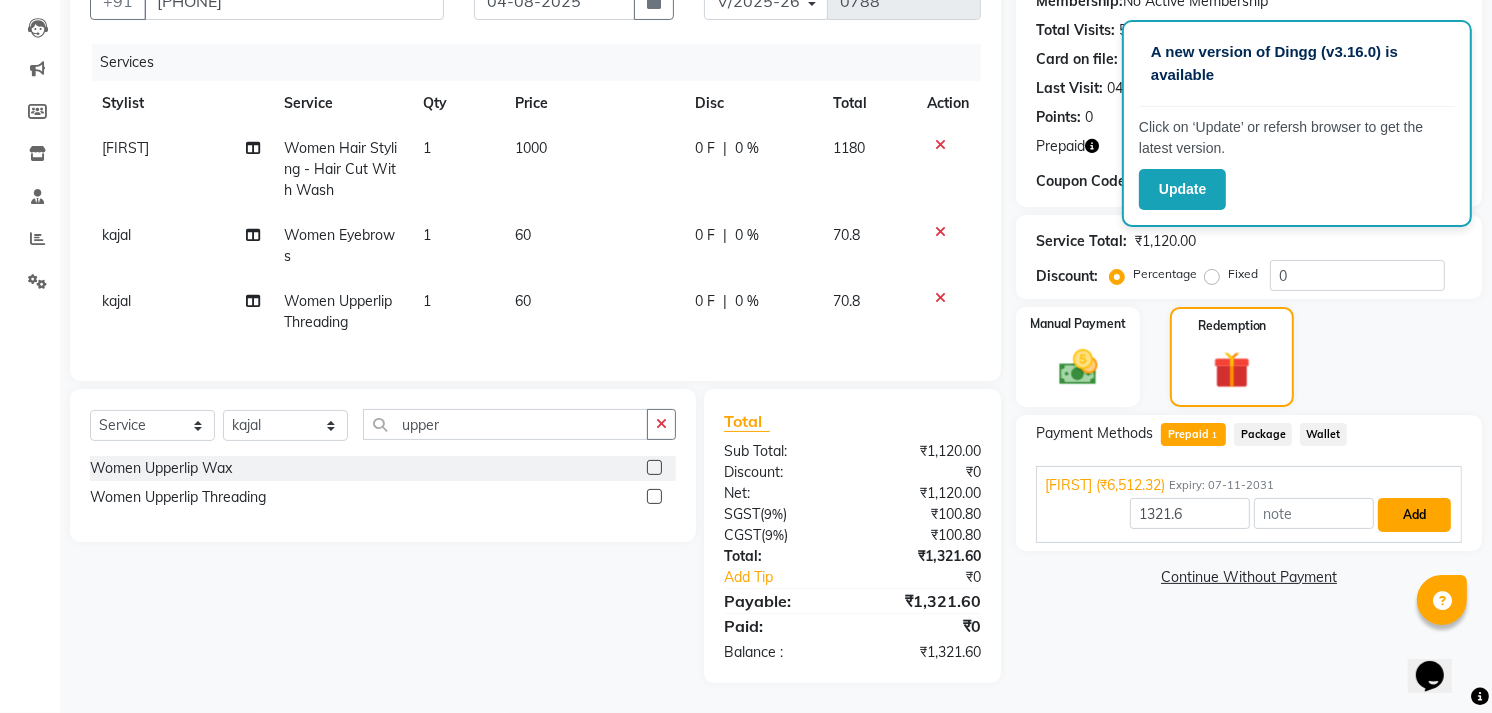 click on "Add" at bounding box center [1414, 515] 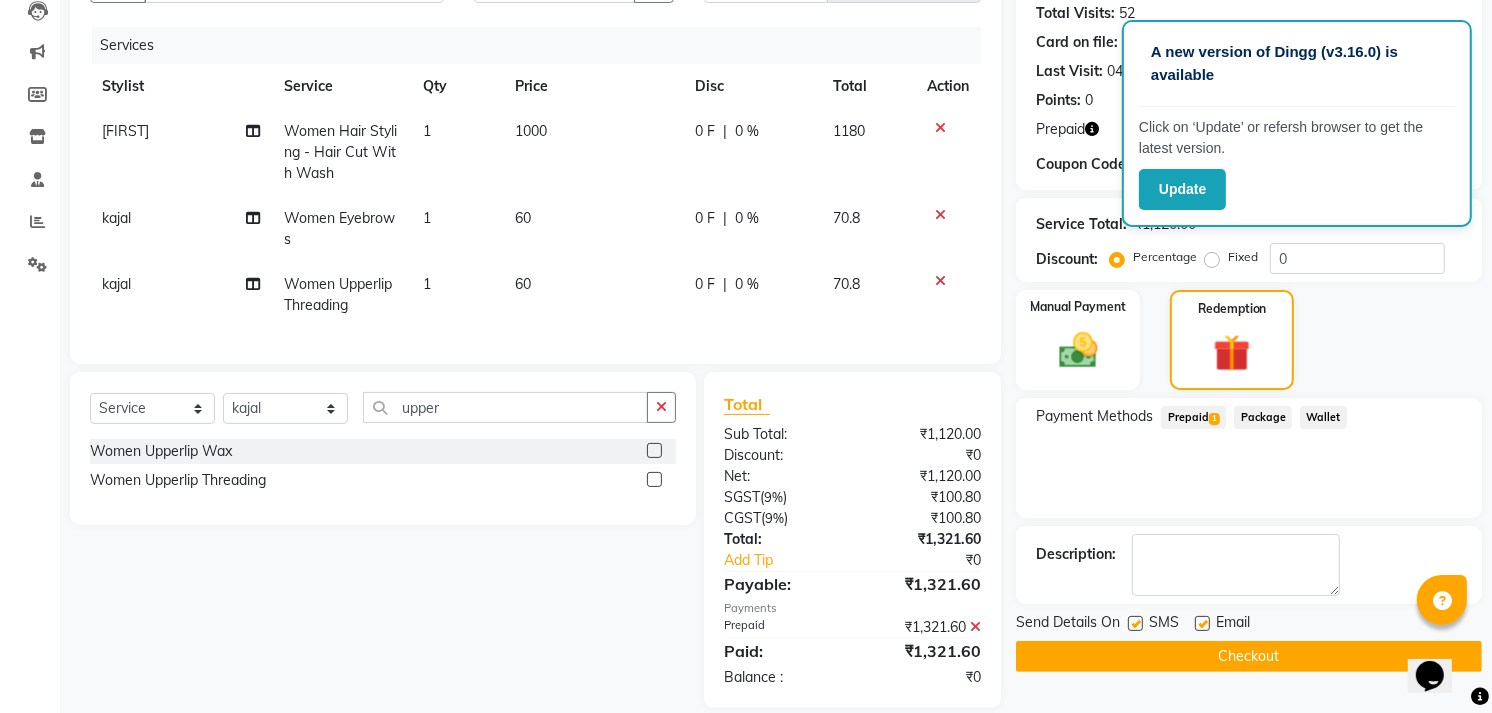 click on "Name: [FIRST] Membership: No Active Membership Total Visits: 52 Card on file: 0 Last Visit: [DATE] Points: 0 Prepaid Coupon Code Apply Service Total: ₹1,120.00 Discount: Percentage Fixed 0 Manual Payment Redemption Payment Methods Prepaid 1 Package Wallet Description: Send Details On SMS Email Checkout" 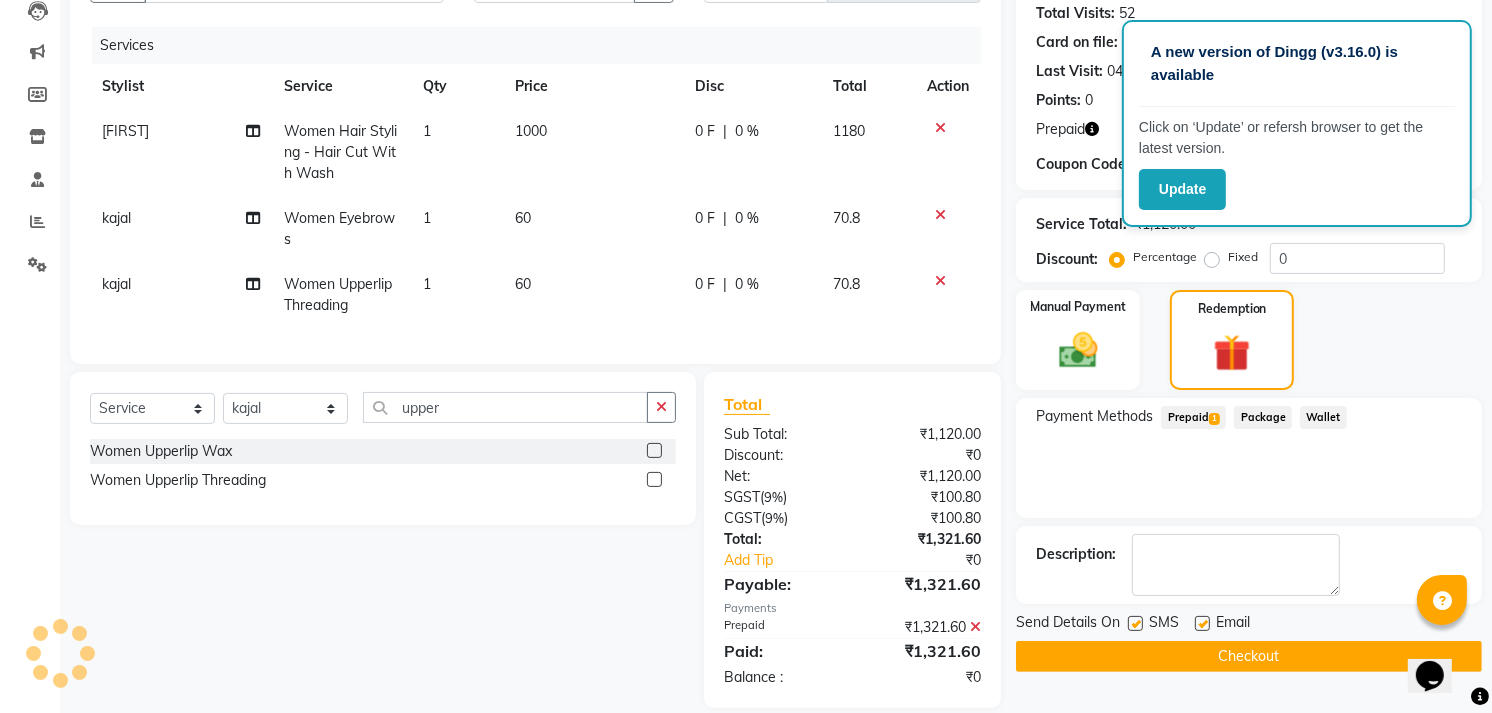 click on "Checkout" 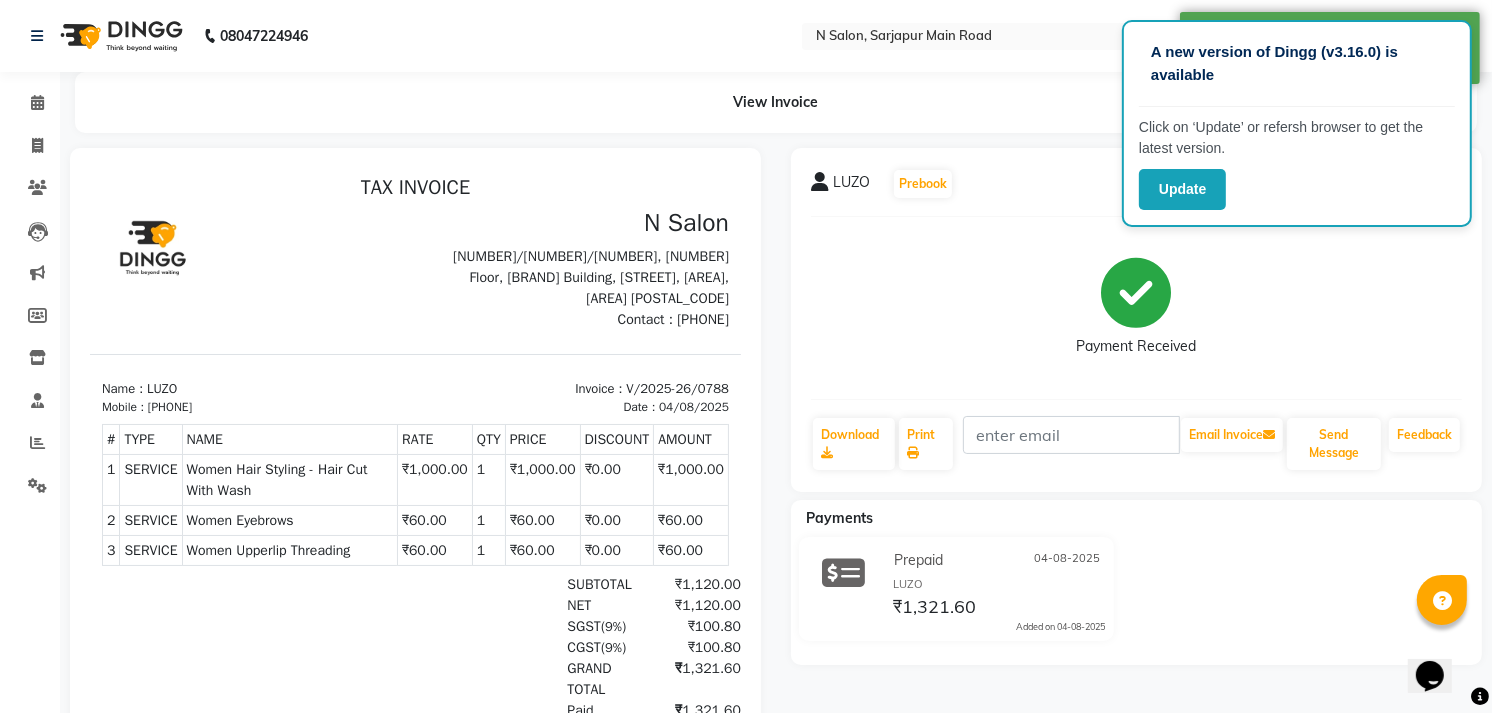 scroll, scrollTop: 0, scrollLeft: 0, axis: both 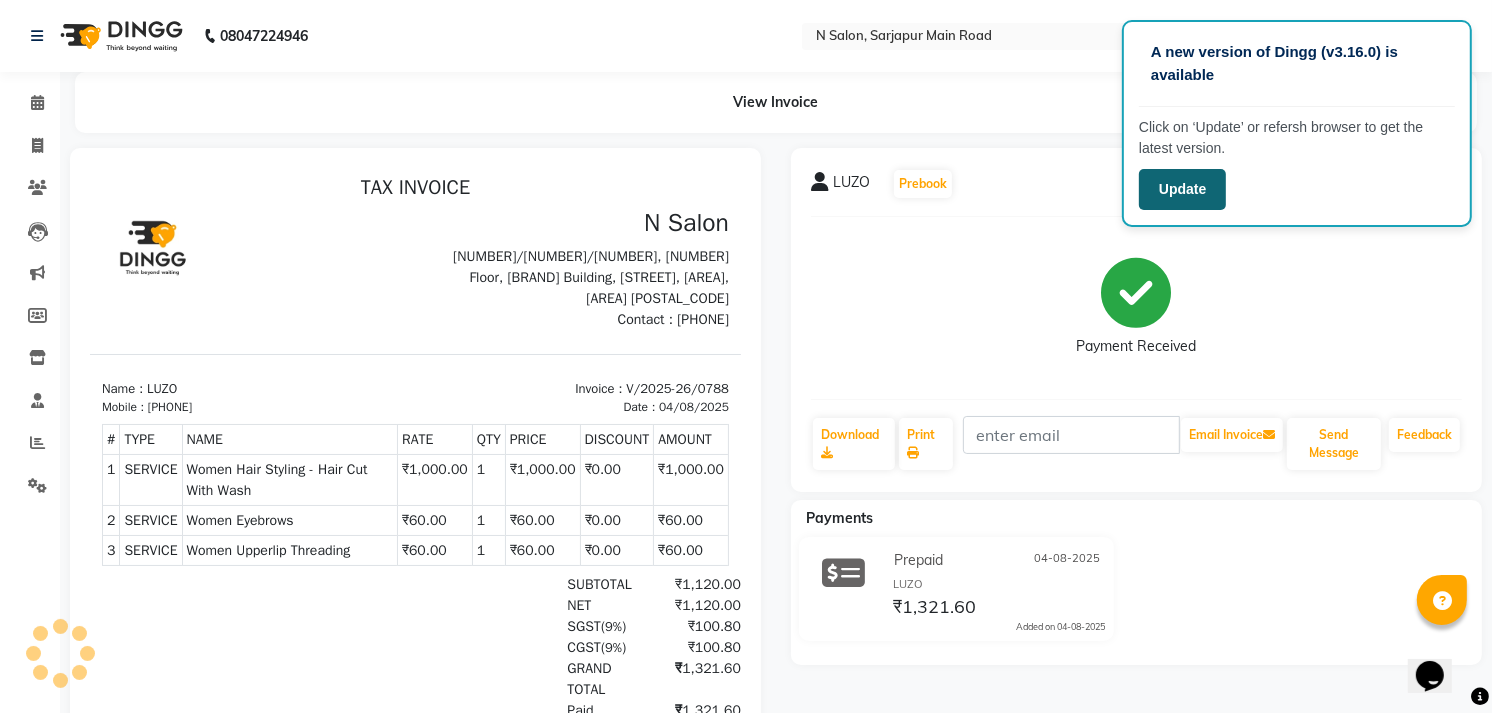 click on "Update" 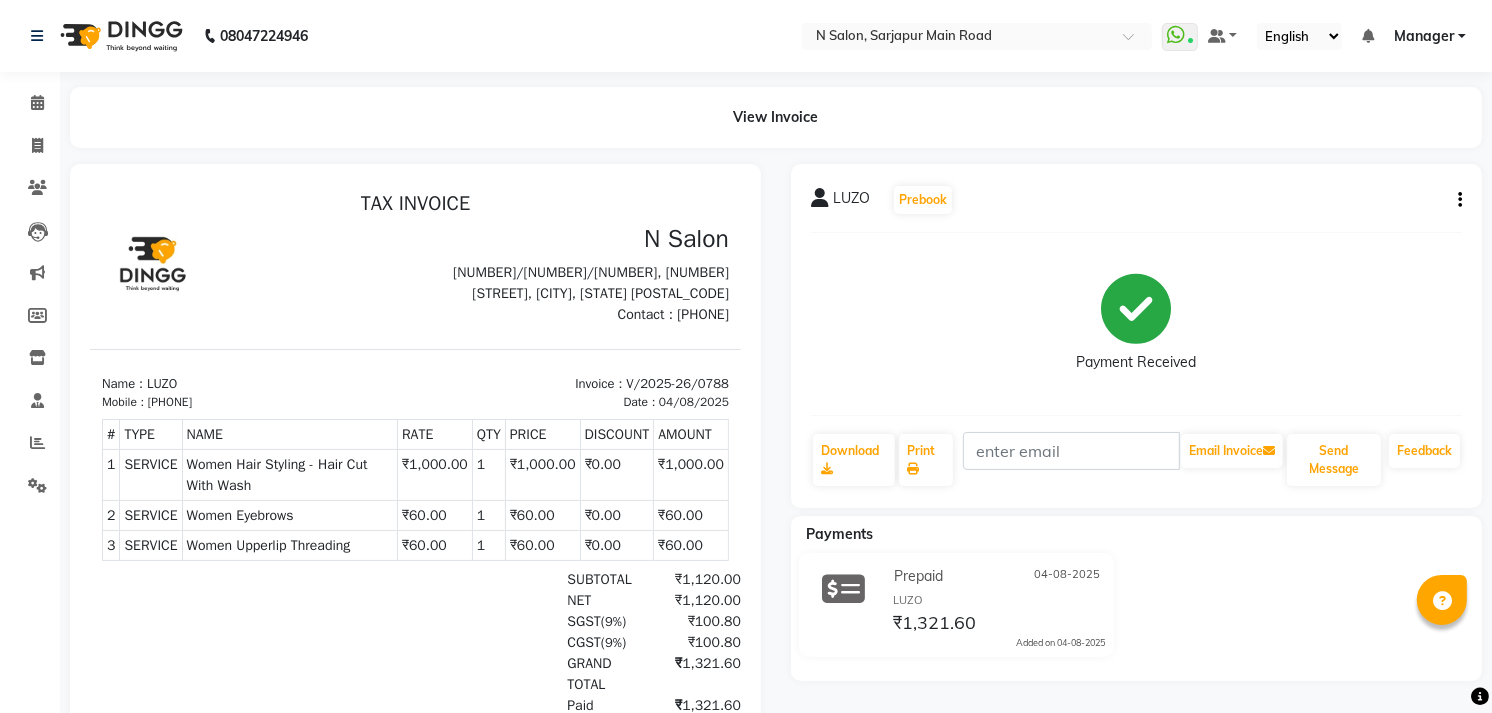scroll, scrollTop: 0, scrollLeft: 0, axis: both 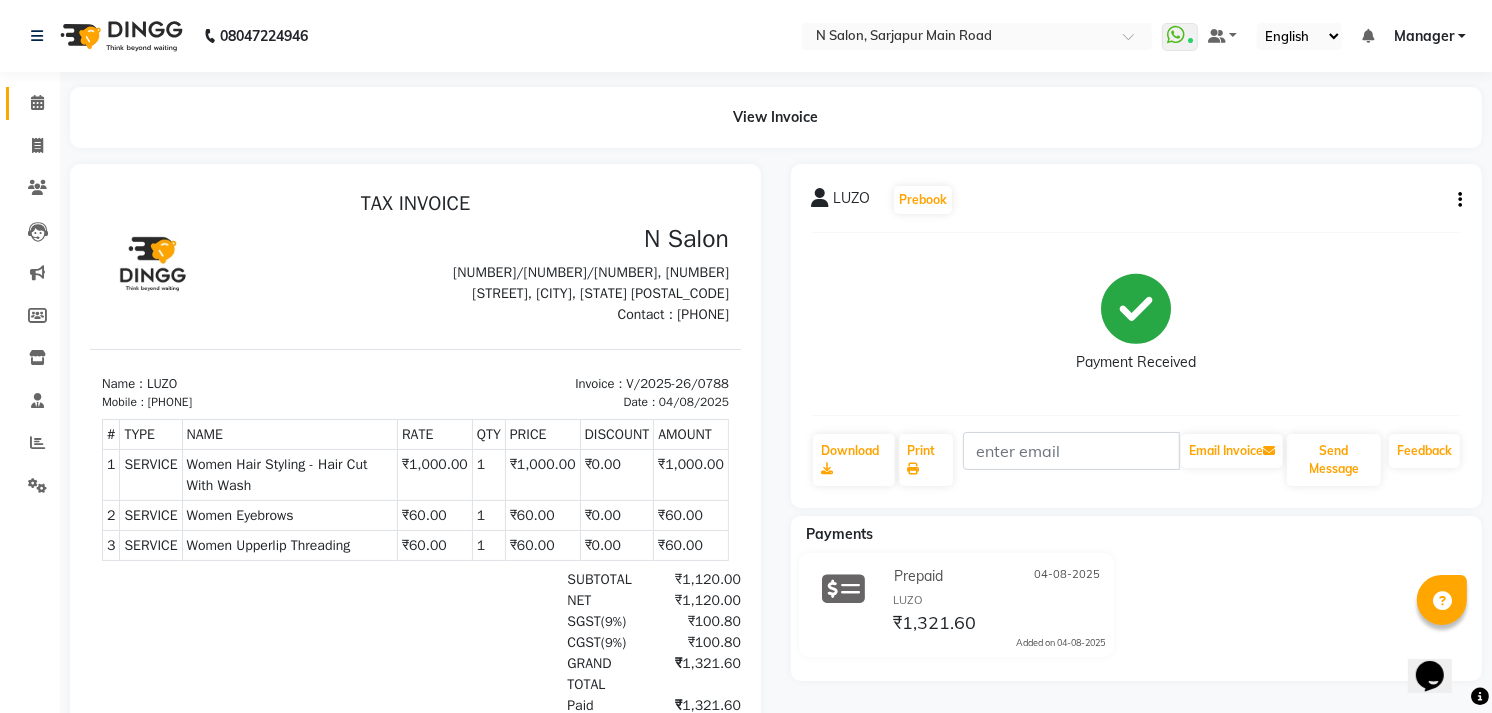 click on "Calendar" 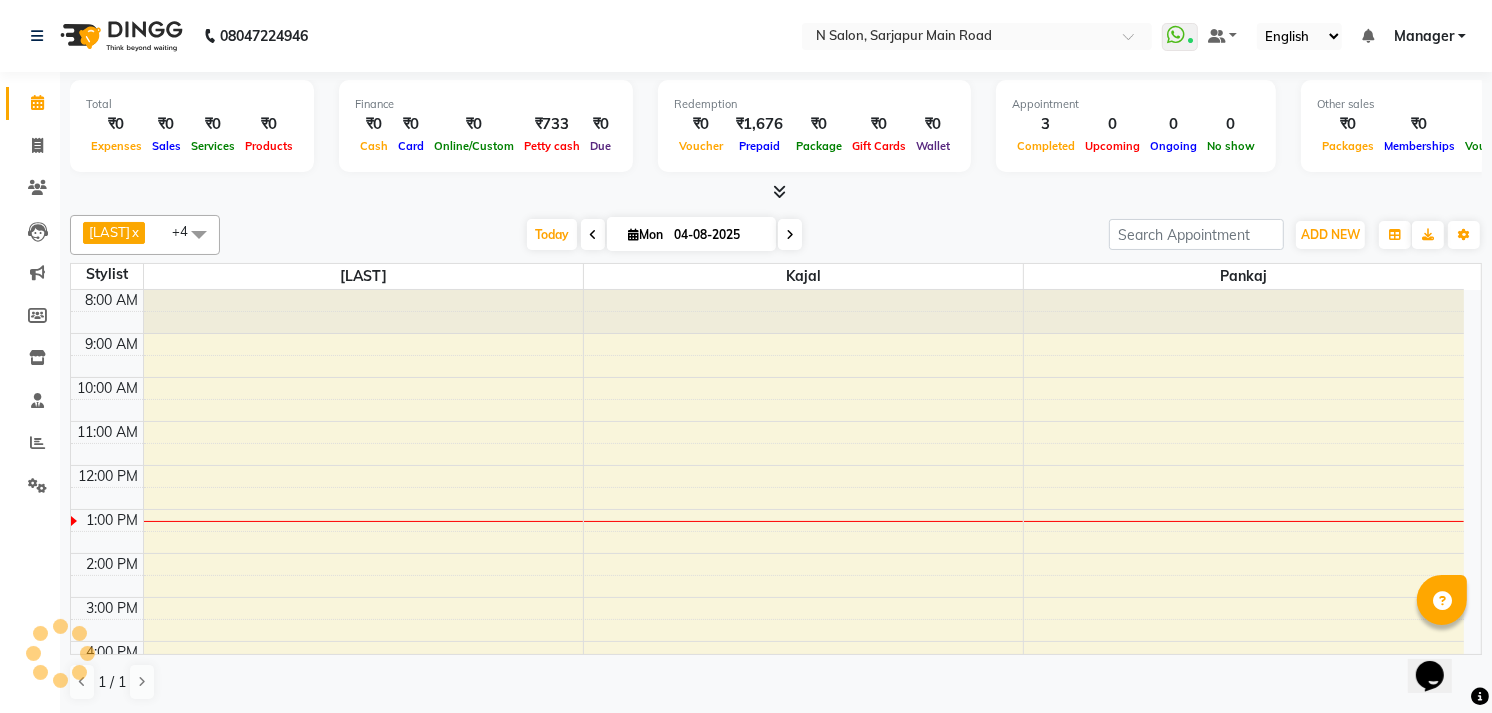 scroll, scrollTop: 0, scrollLeft: 0, axis: both 